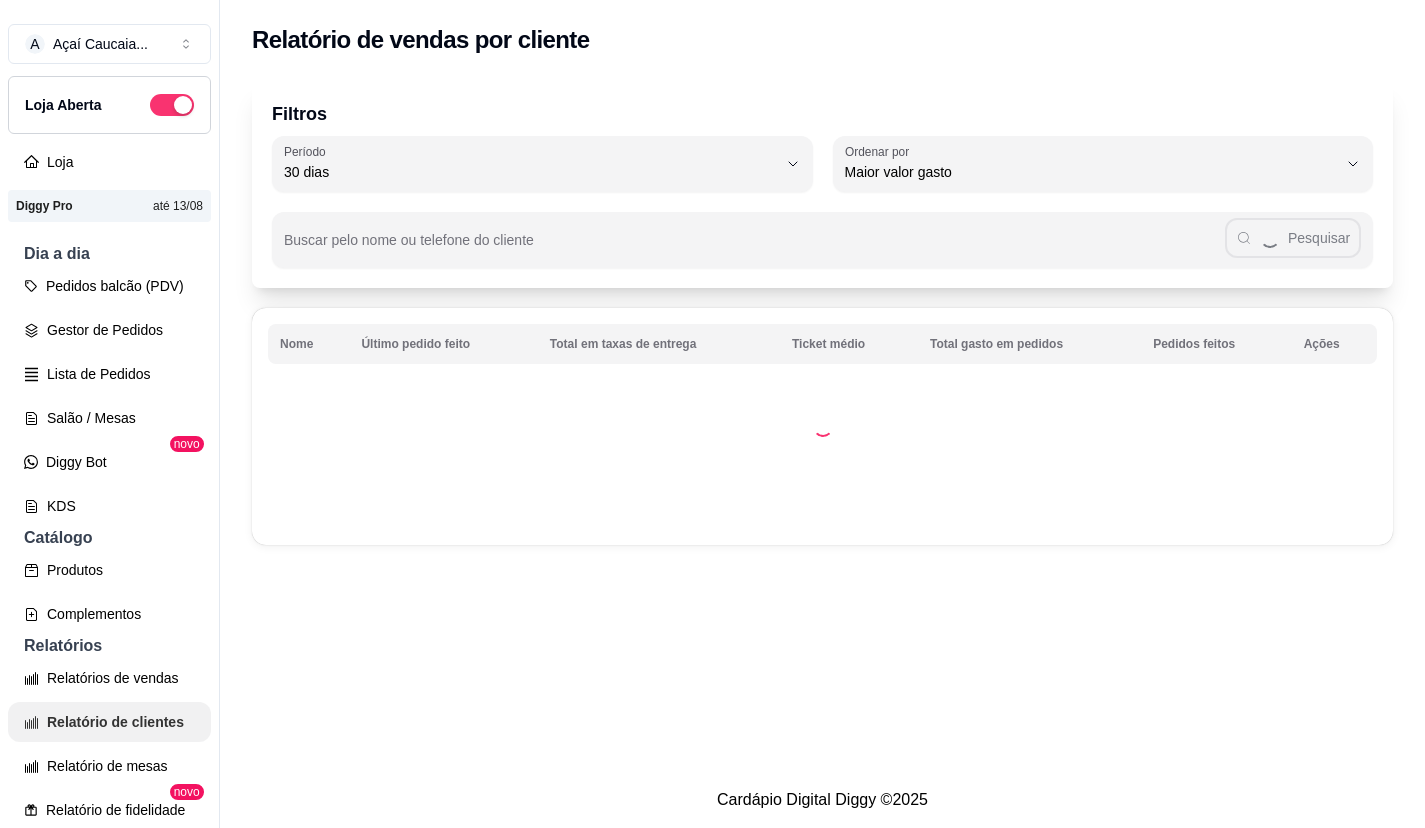 select on "30" 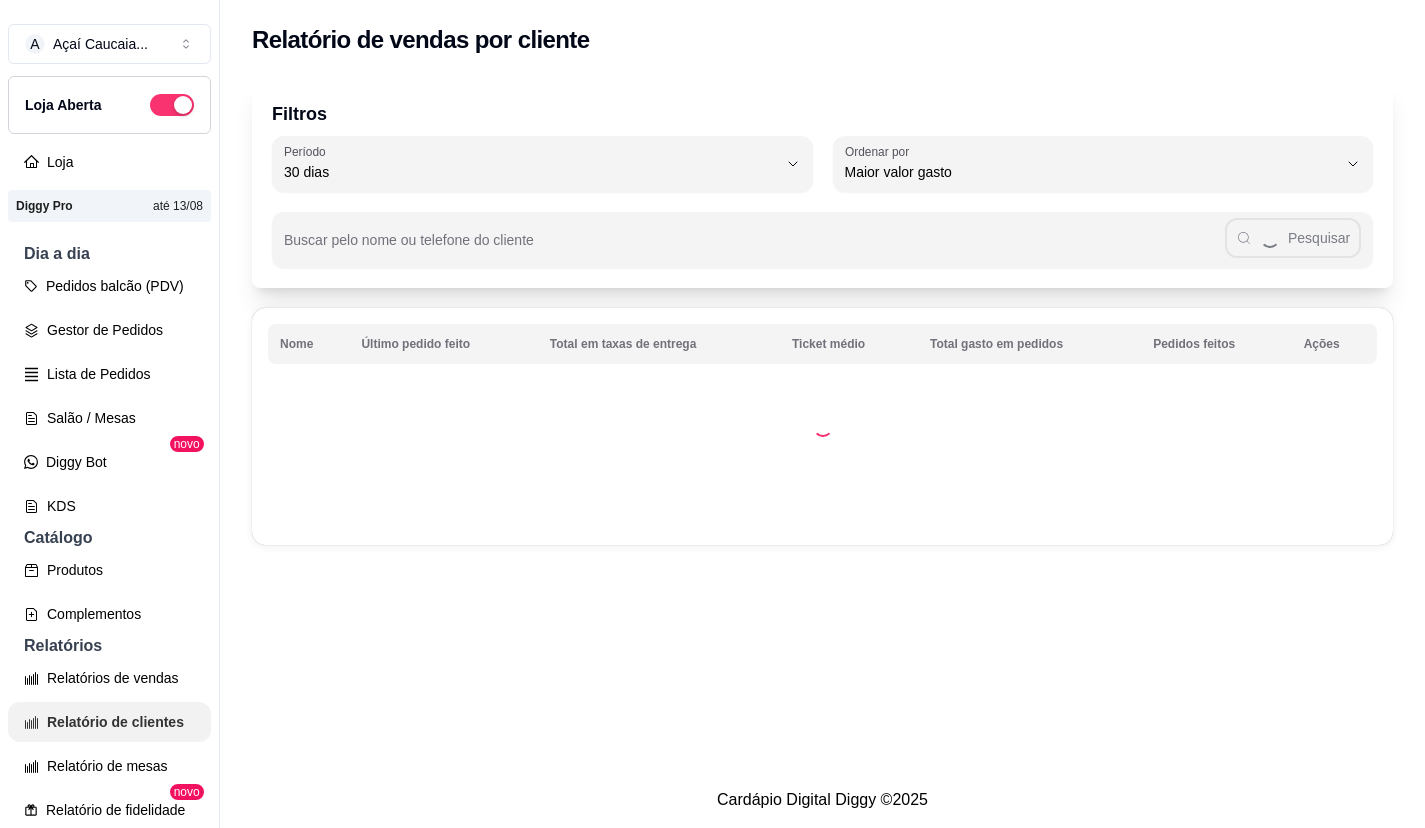 scroll, scrollTop: 400, scrollLeft: 0, axis: vertical 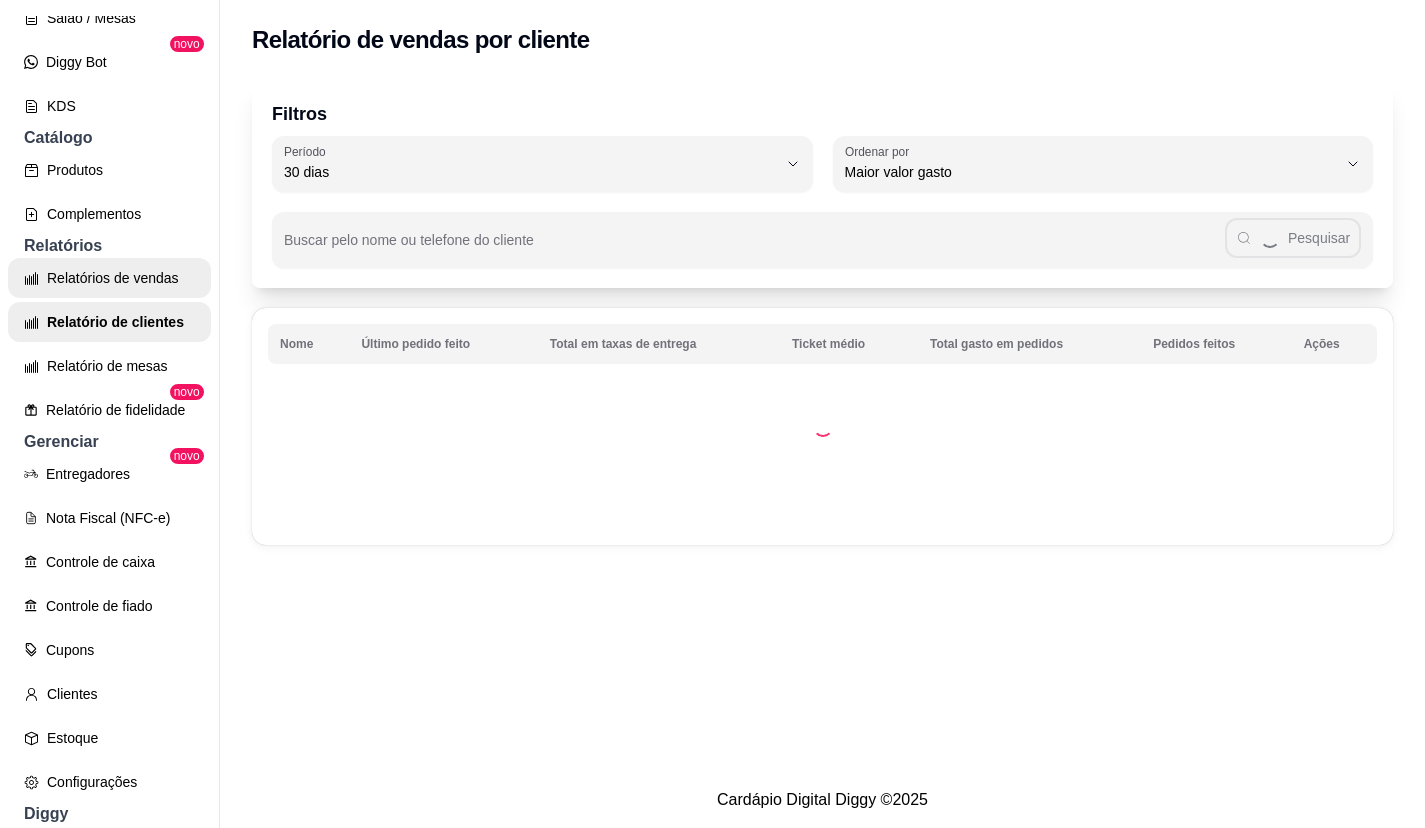 click on "Relatórios de vendas" at bounding box center (109, 278) 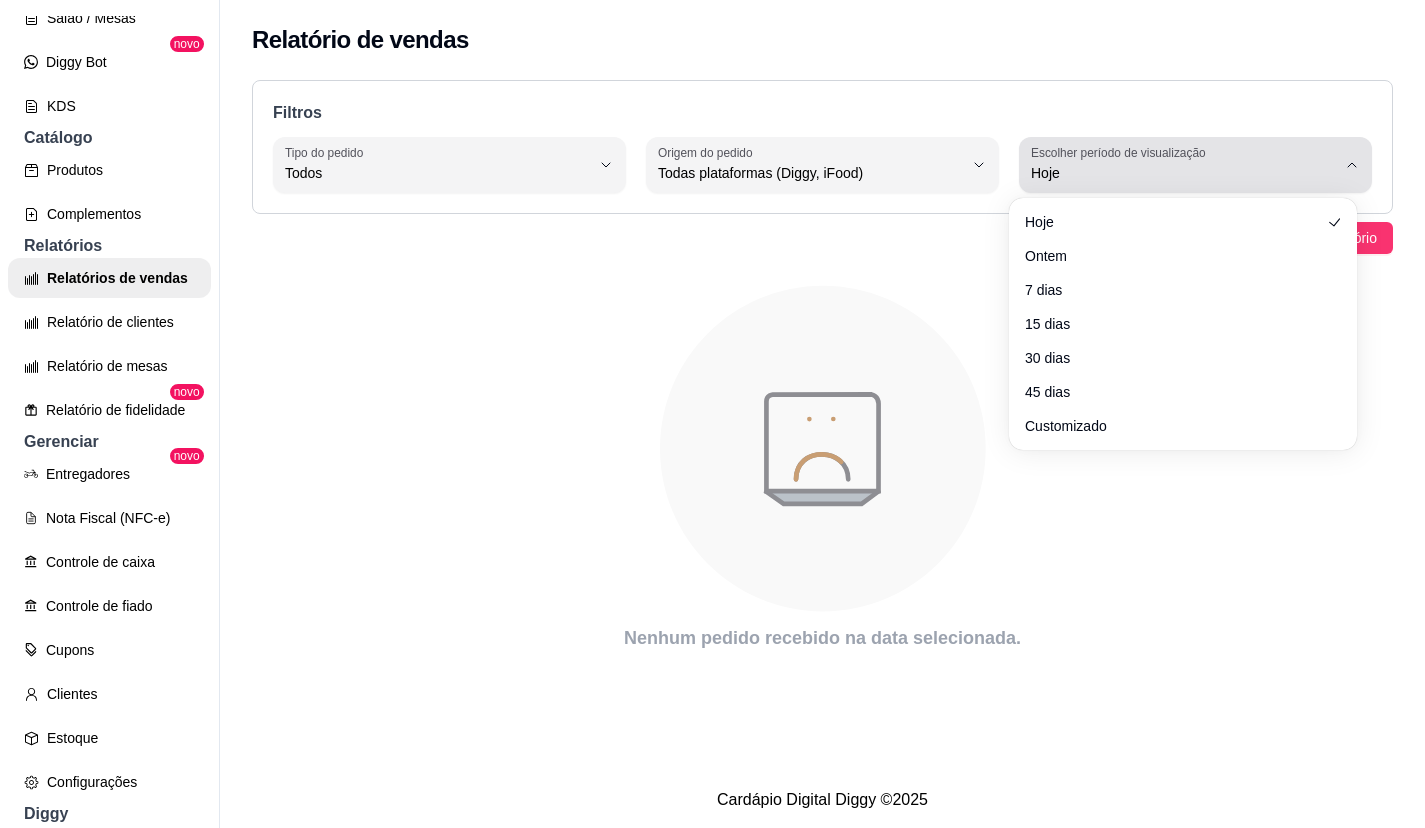 click on "Hoje" at bounding box center [1183, 173] 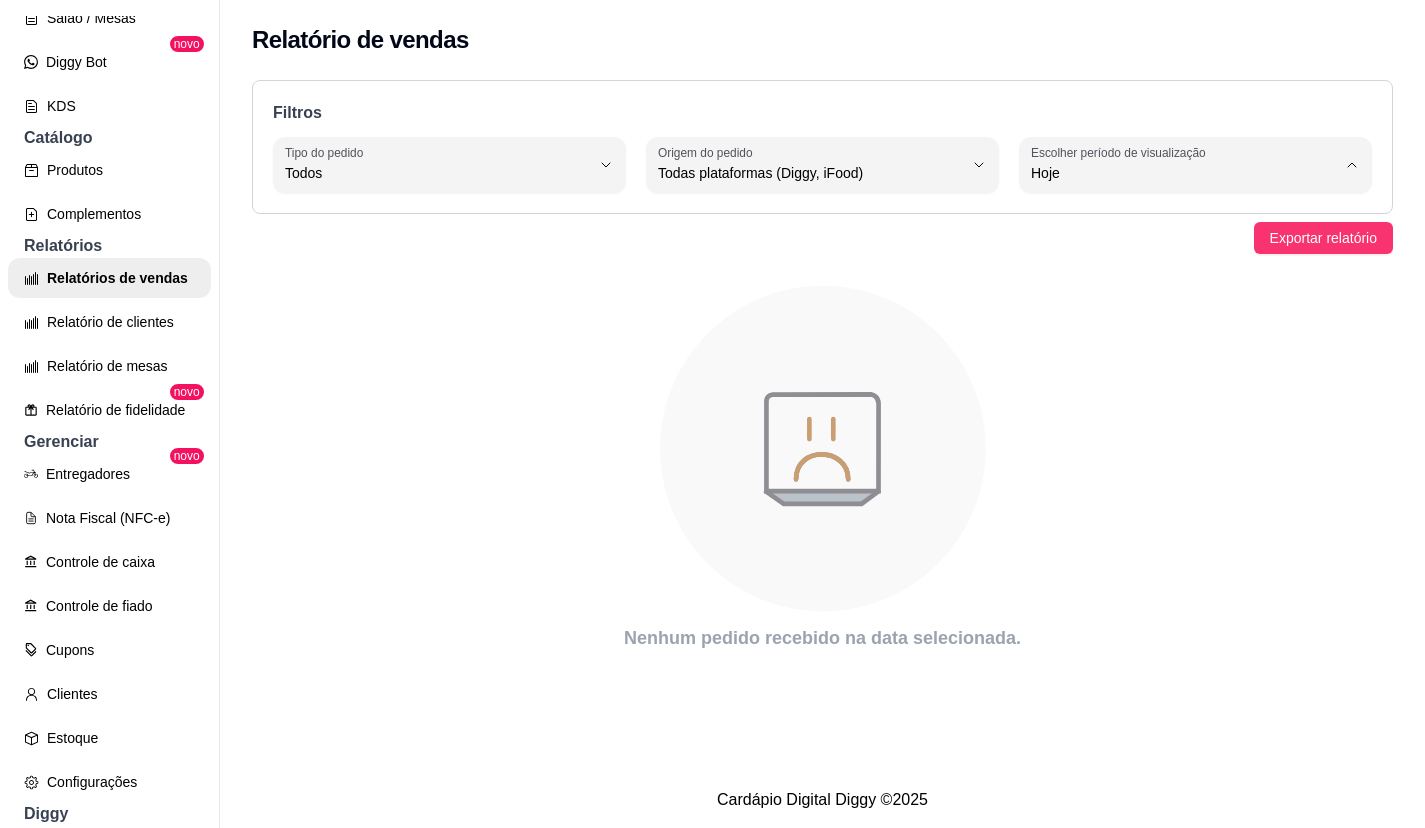 click on "Ontem" at bounding box center [1173, 253] 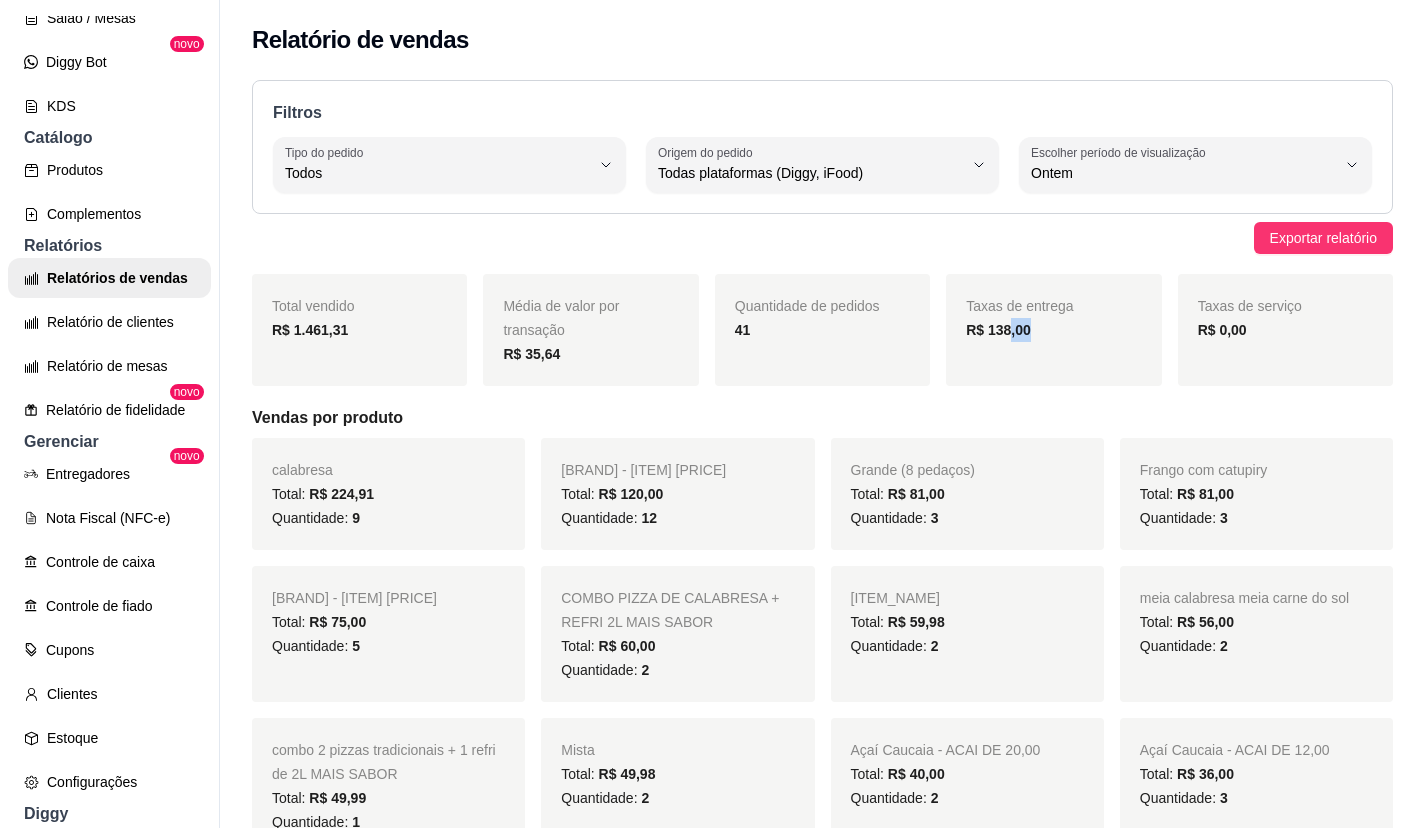 drag, startPoint x: 997, startPoint y: 334, endPoint x: 1085, endPoint y: 335, distance: 88.005684 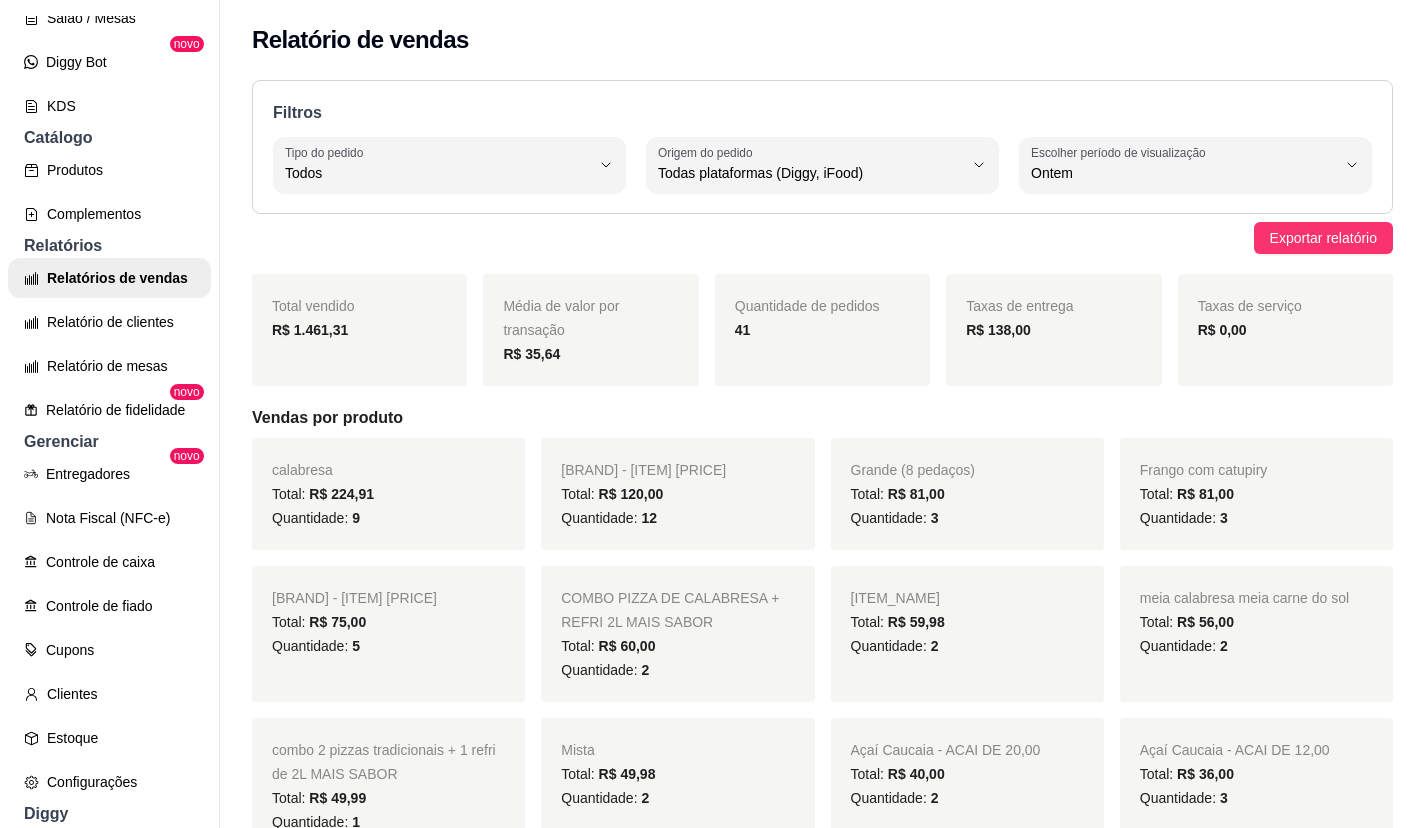 click on "Taxas de entrega R$ 138,00" at bounding box center [1053, 330] 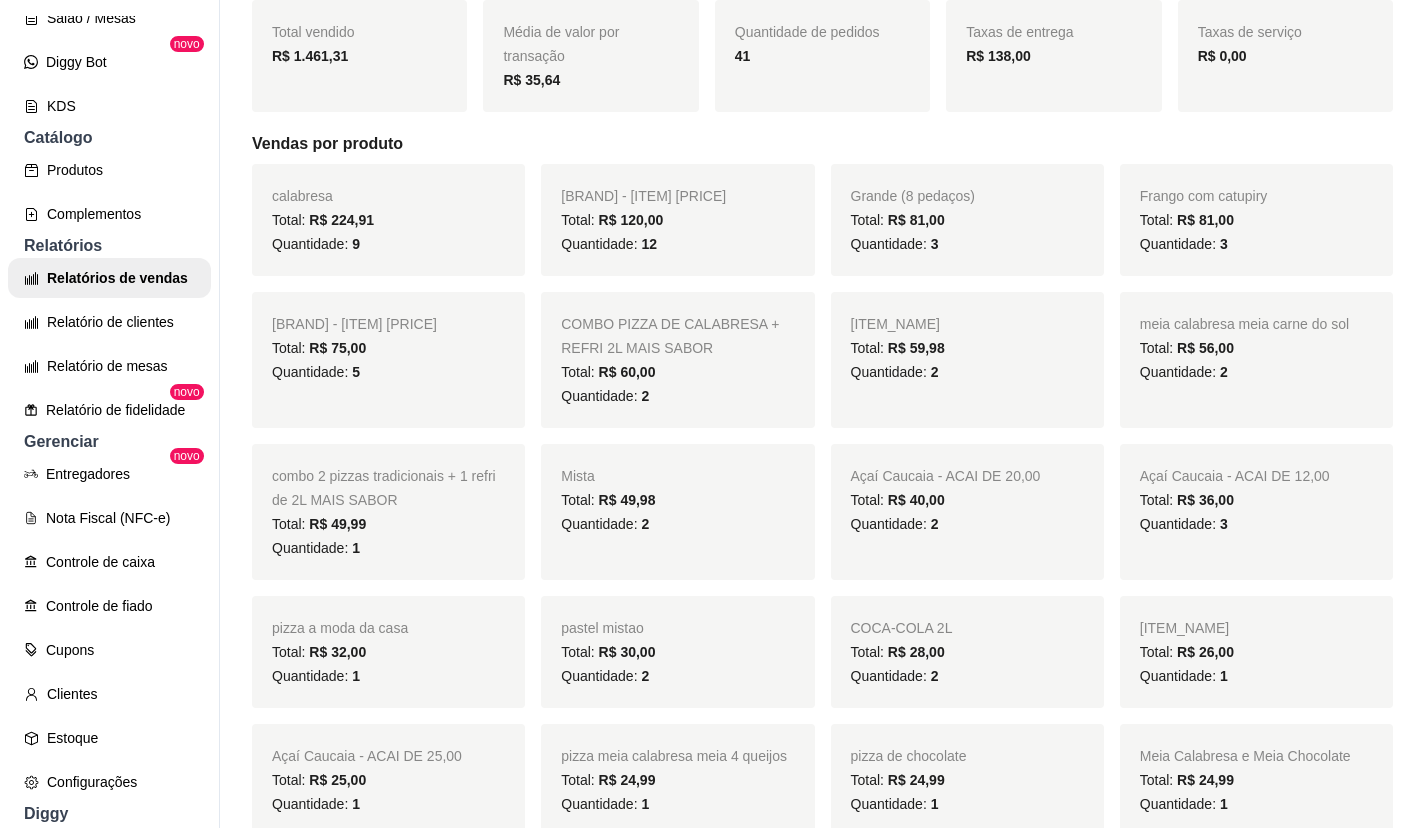 scroll, scrollTop: 300, scrollLeft: 0, axis: vertical 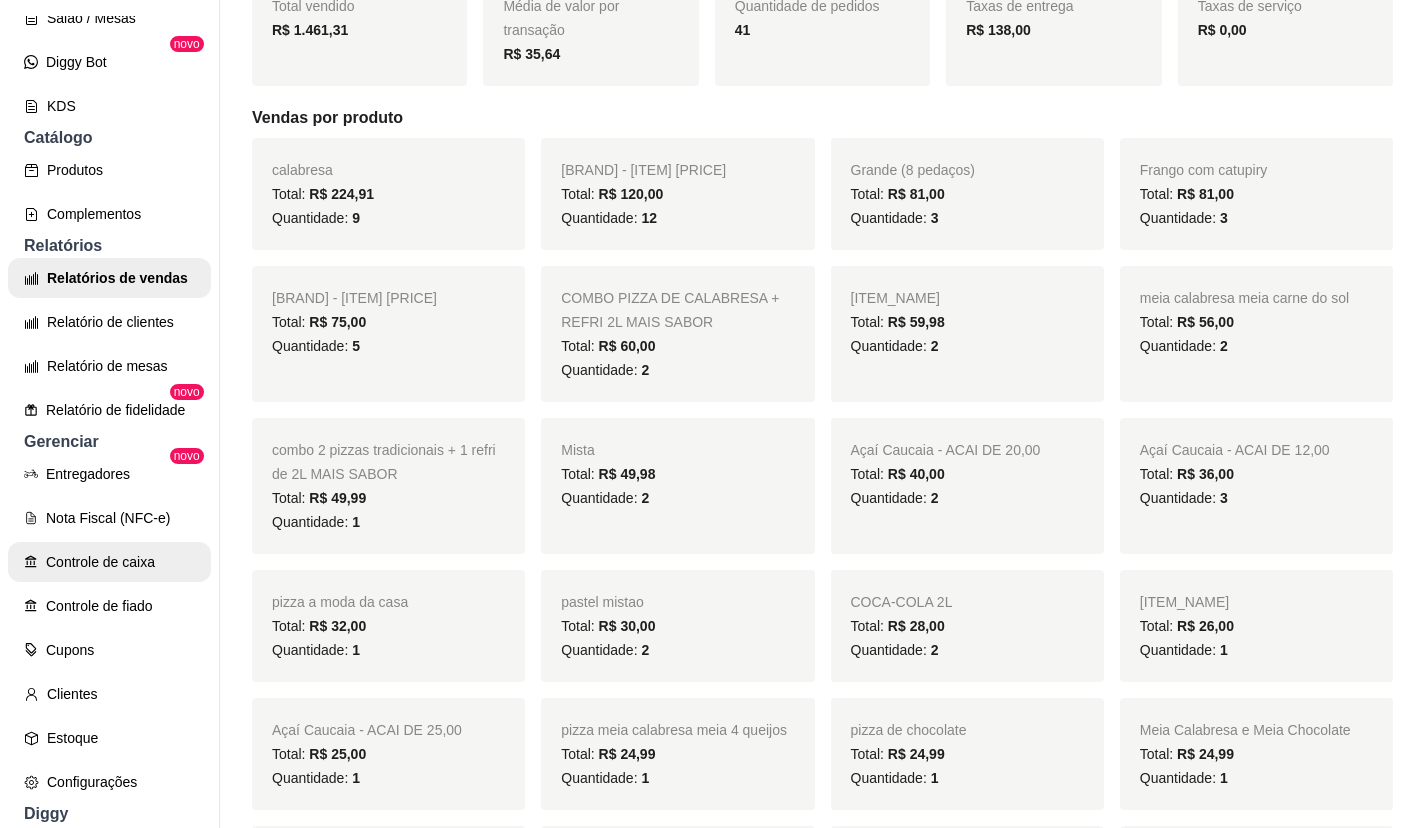 click on "Controle de caixa" at bounding box center [109, 562] 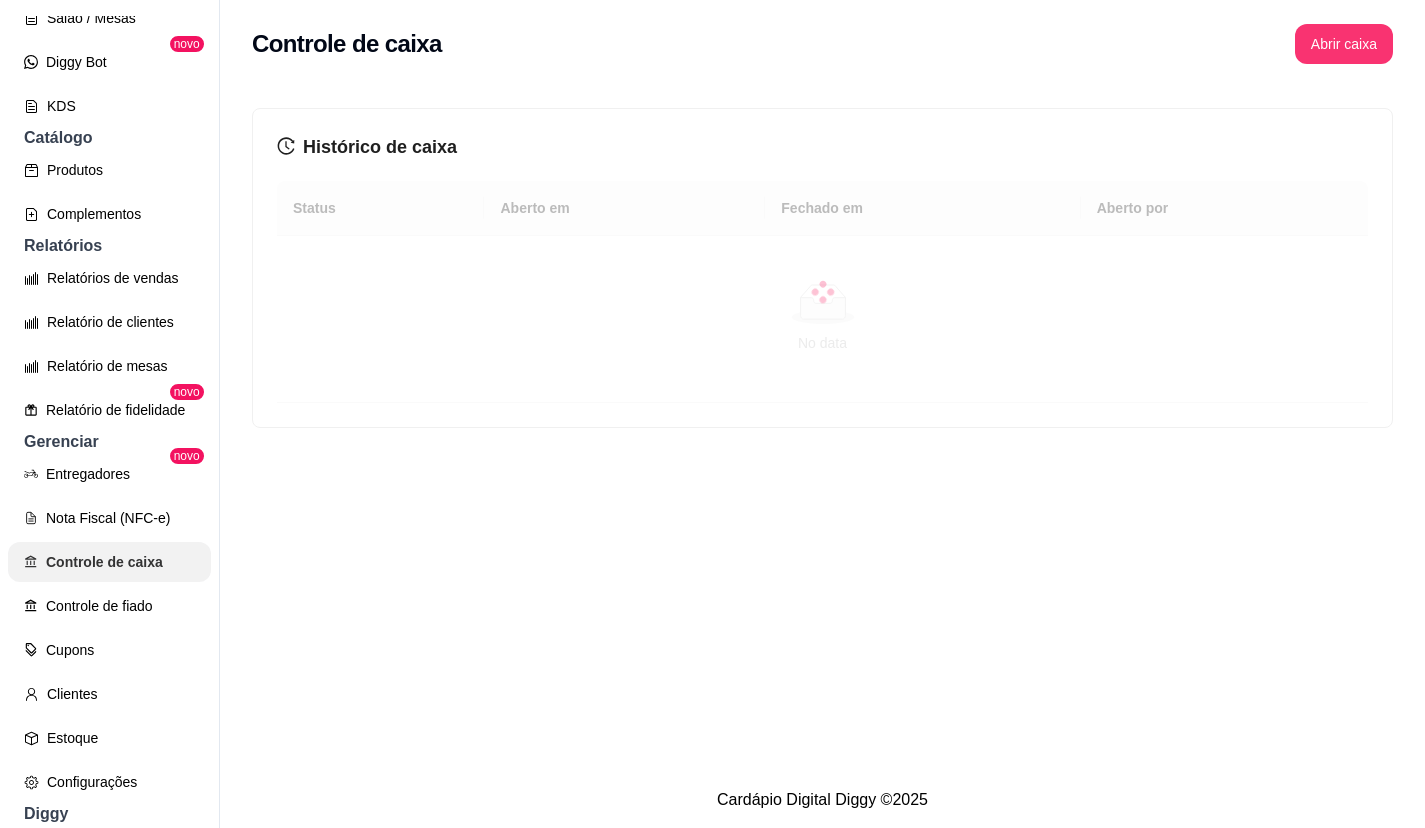 scroll, scrollTop: 0, scrollLeft: 0, axis: both 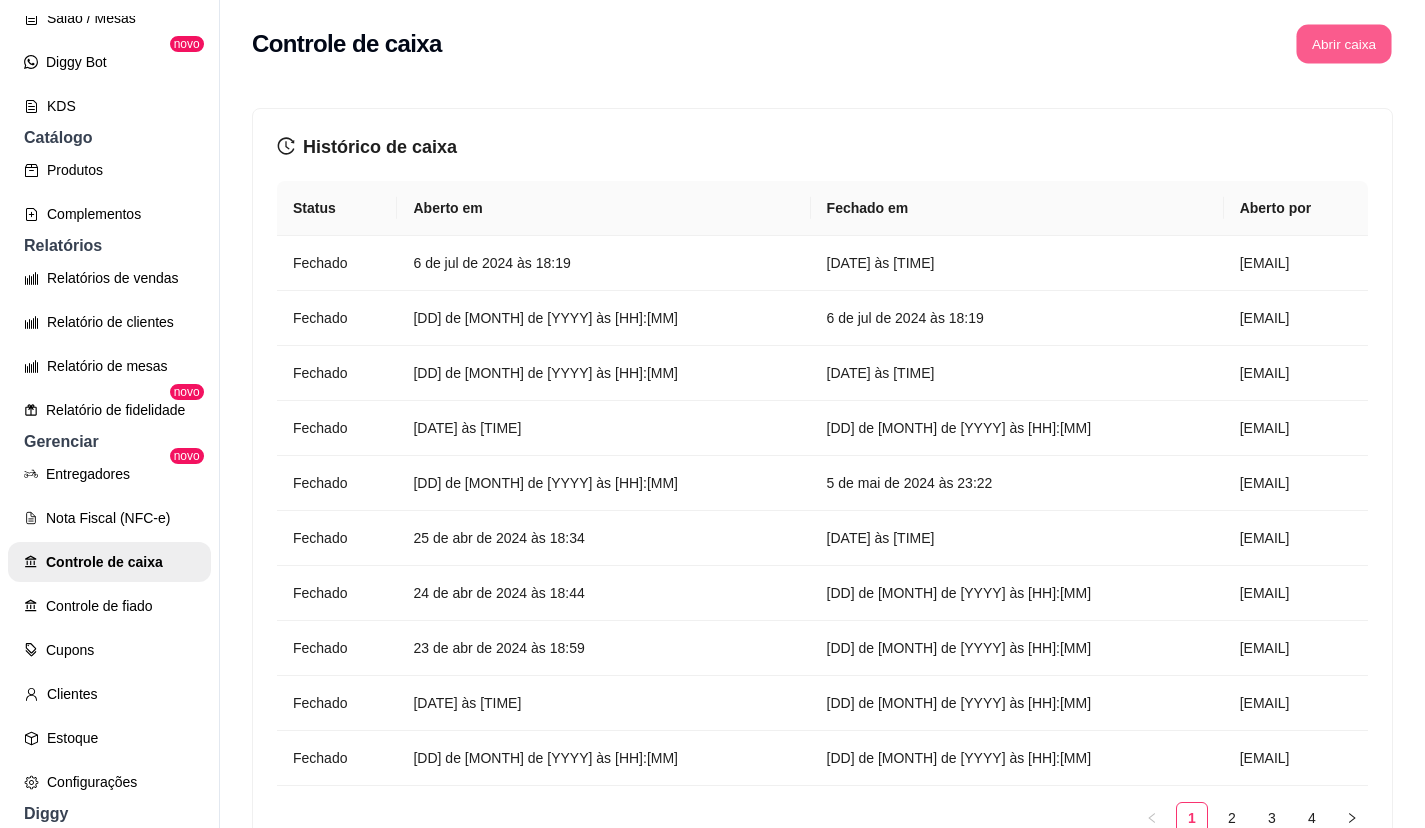 click on "Abrir caixa" at bounding box center [1343, 44] 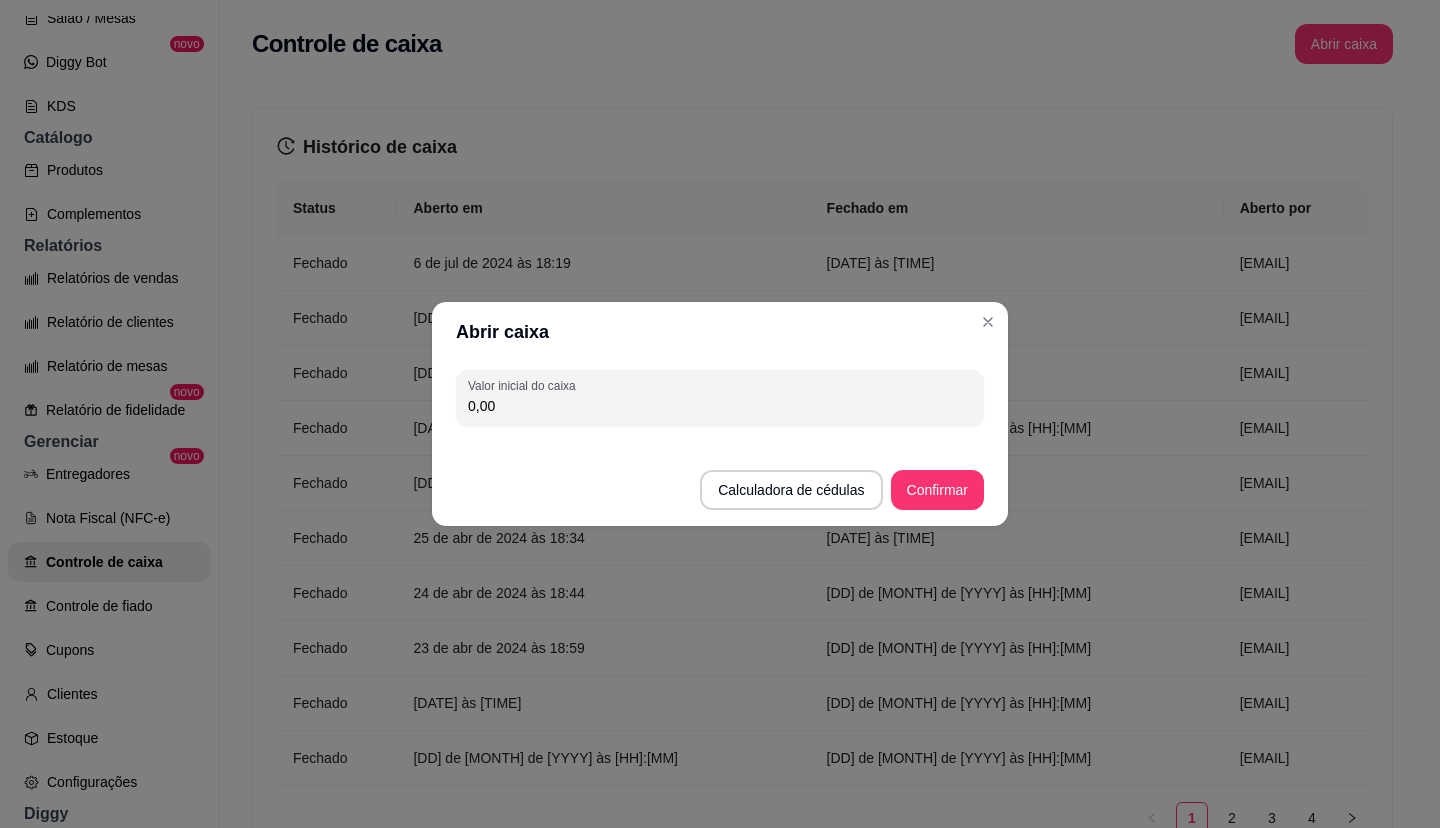 click on "0,00" at bounding box center [720, 406] 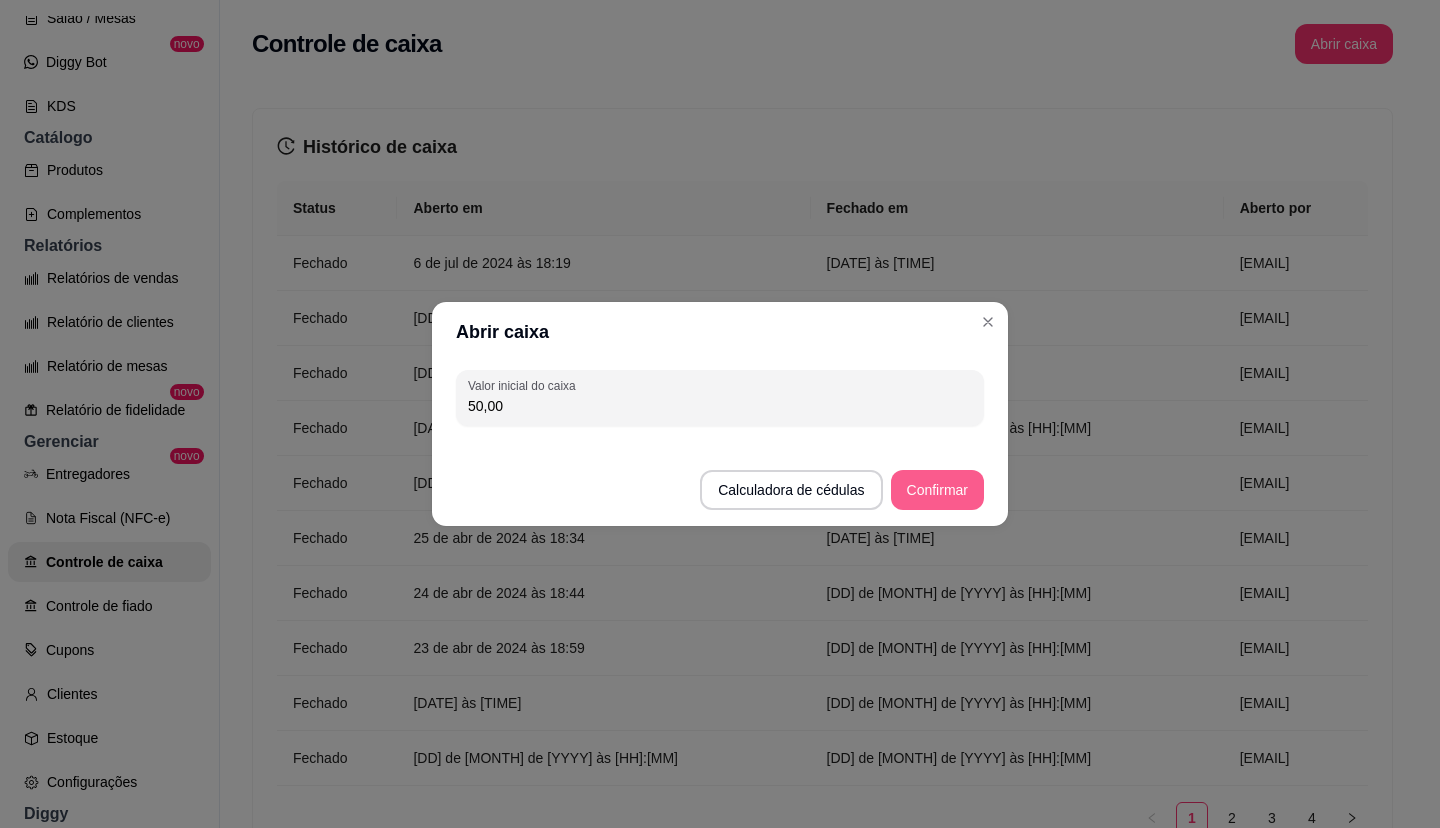 type on "50,00" 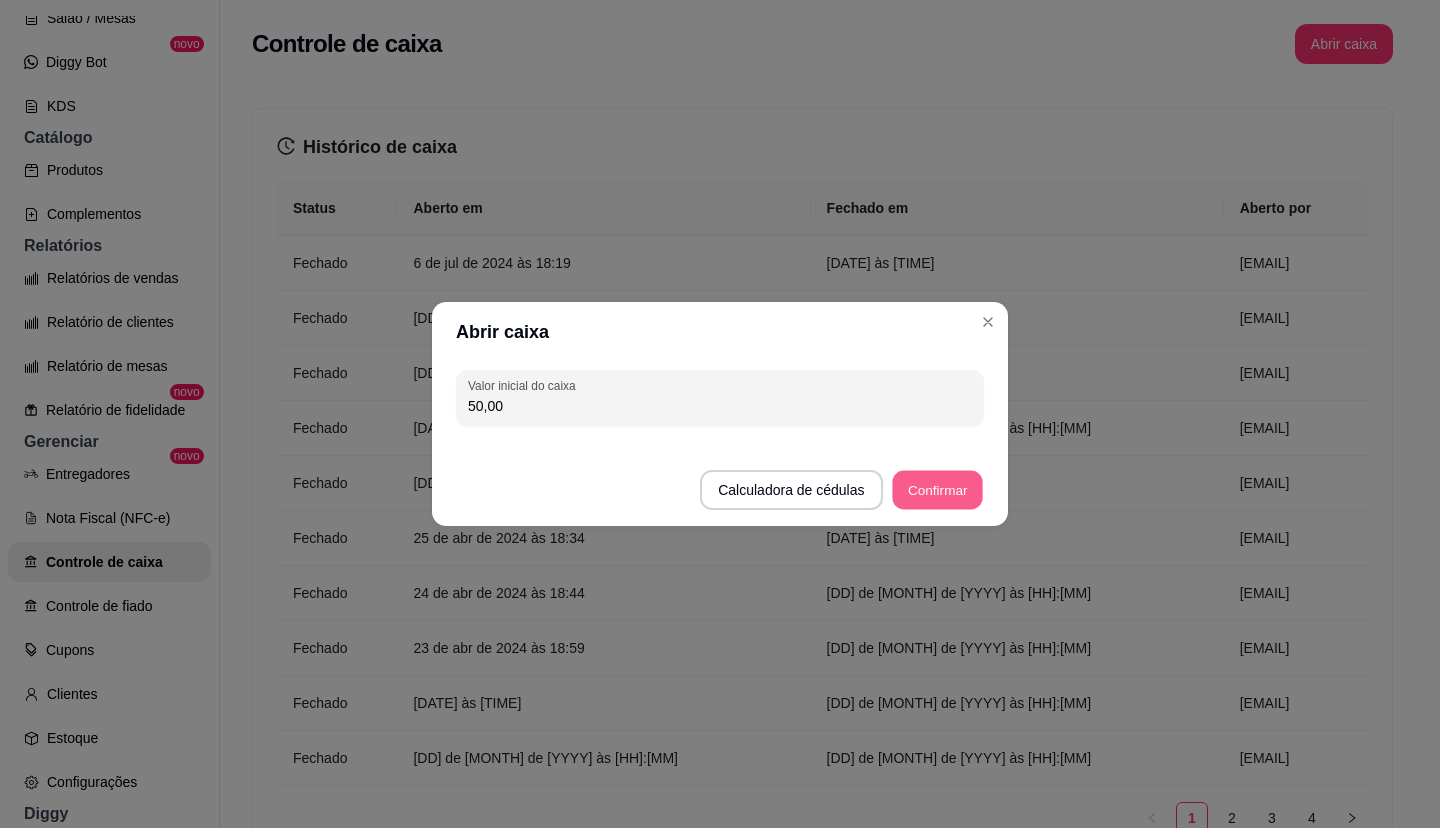 click on "Confirmar" at bounding box center (937, 490) 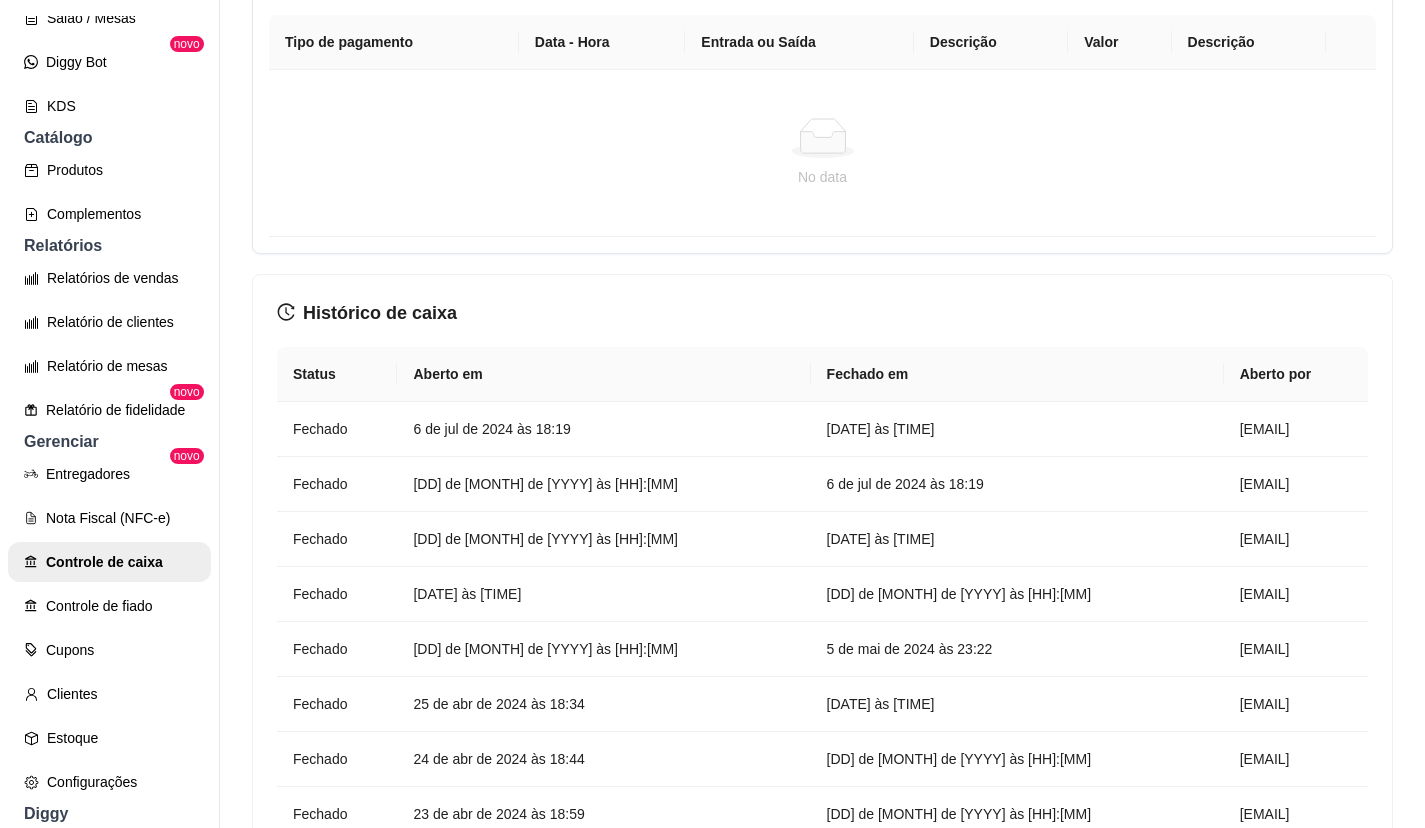 scroll, scrollTop: 1400, scrollLeft: 0, axis: vertical 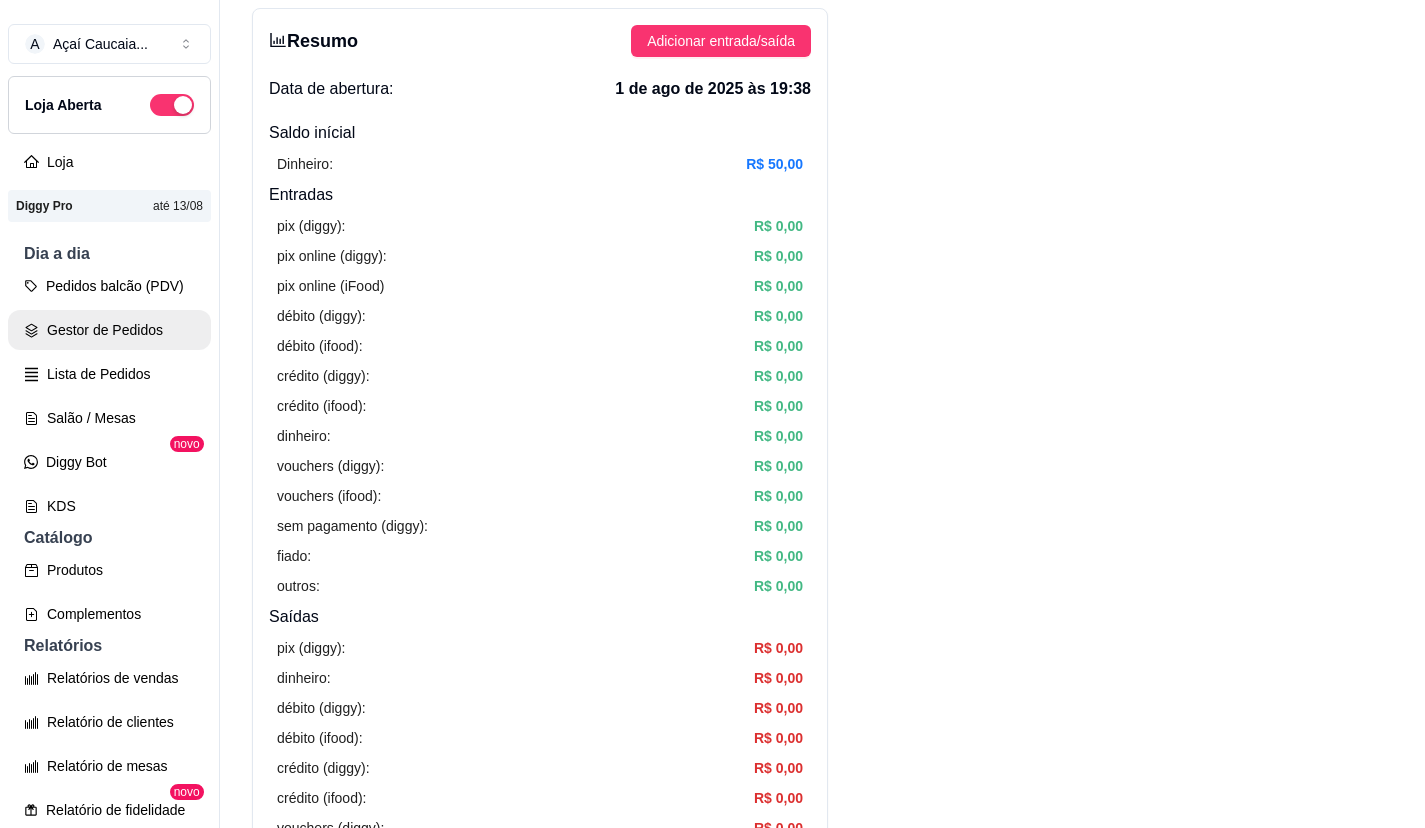 click on "Gestor de Pedidos" at bounding box center [109, 330] 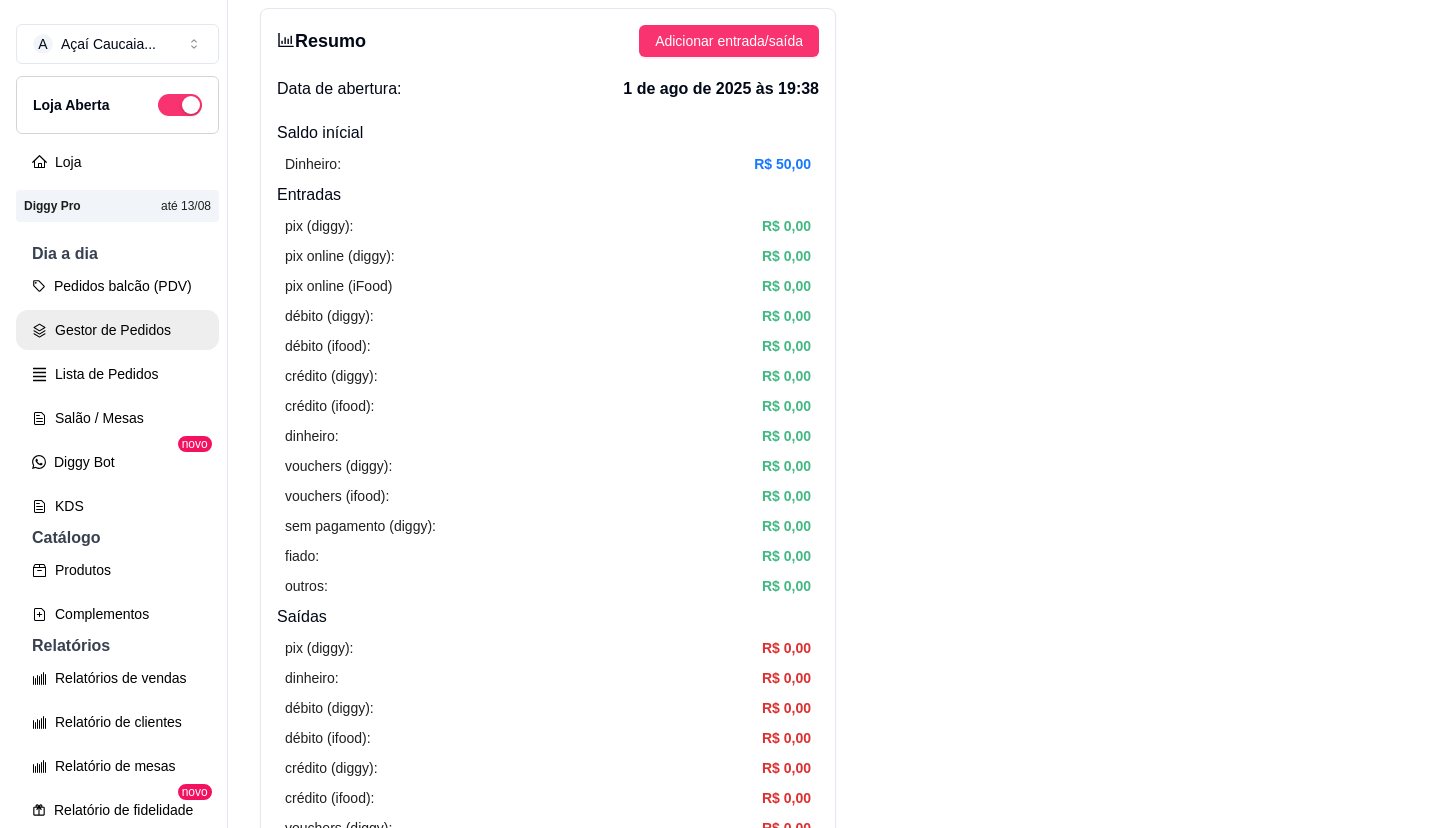 scroll, scrollTop: 0, scrollLeft: 0, axis: both 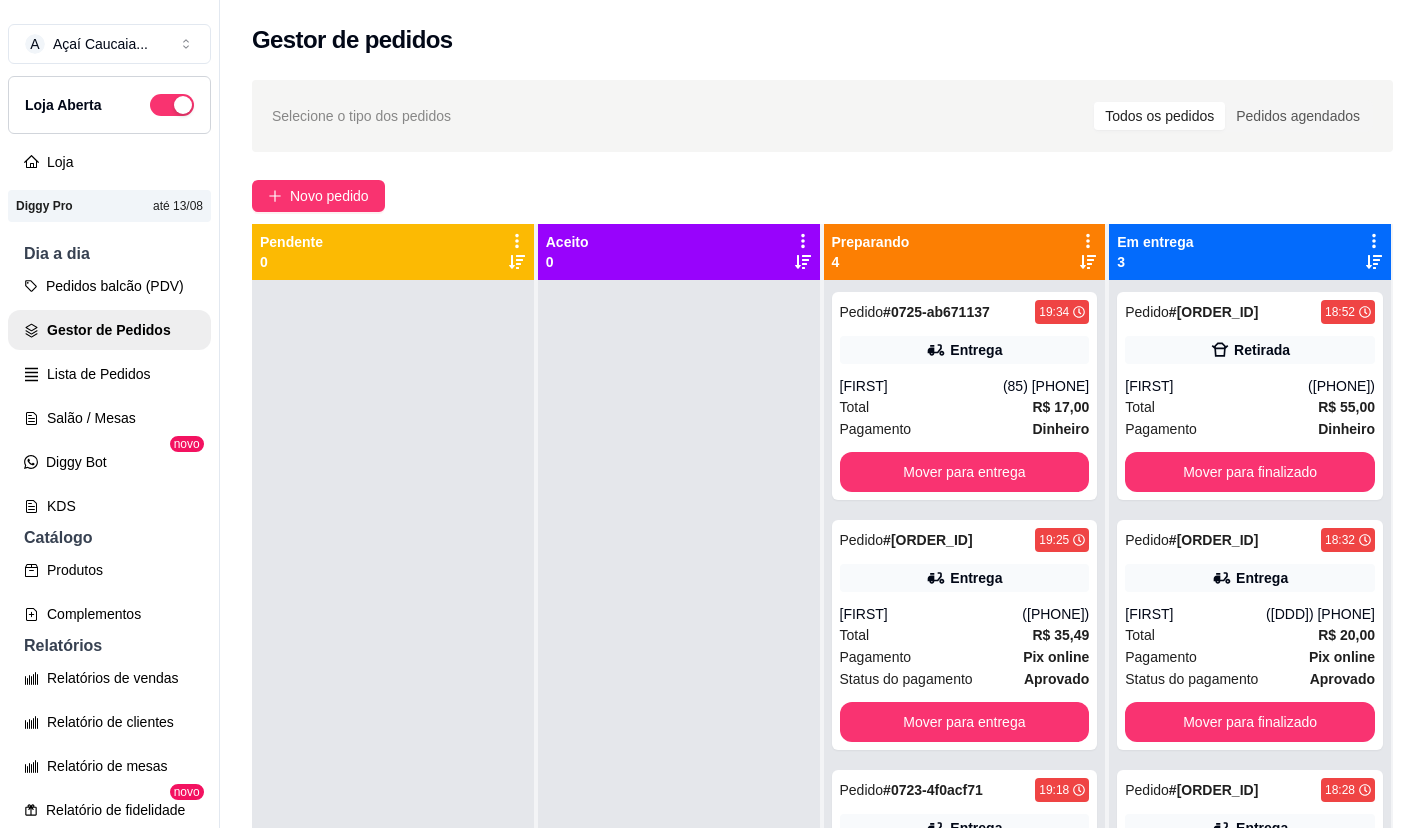 click at bounding box center [679, 694] 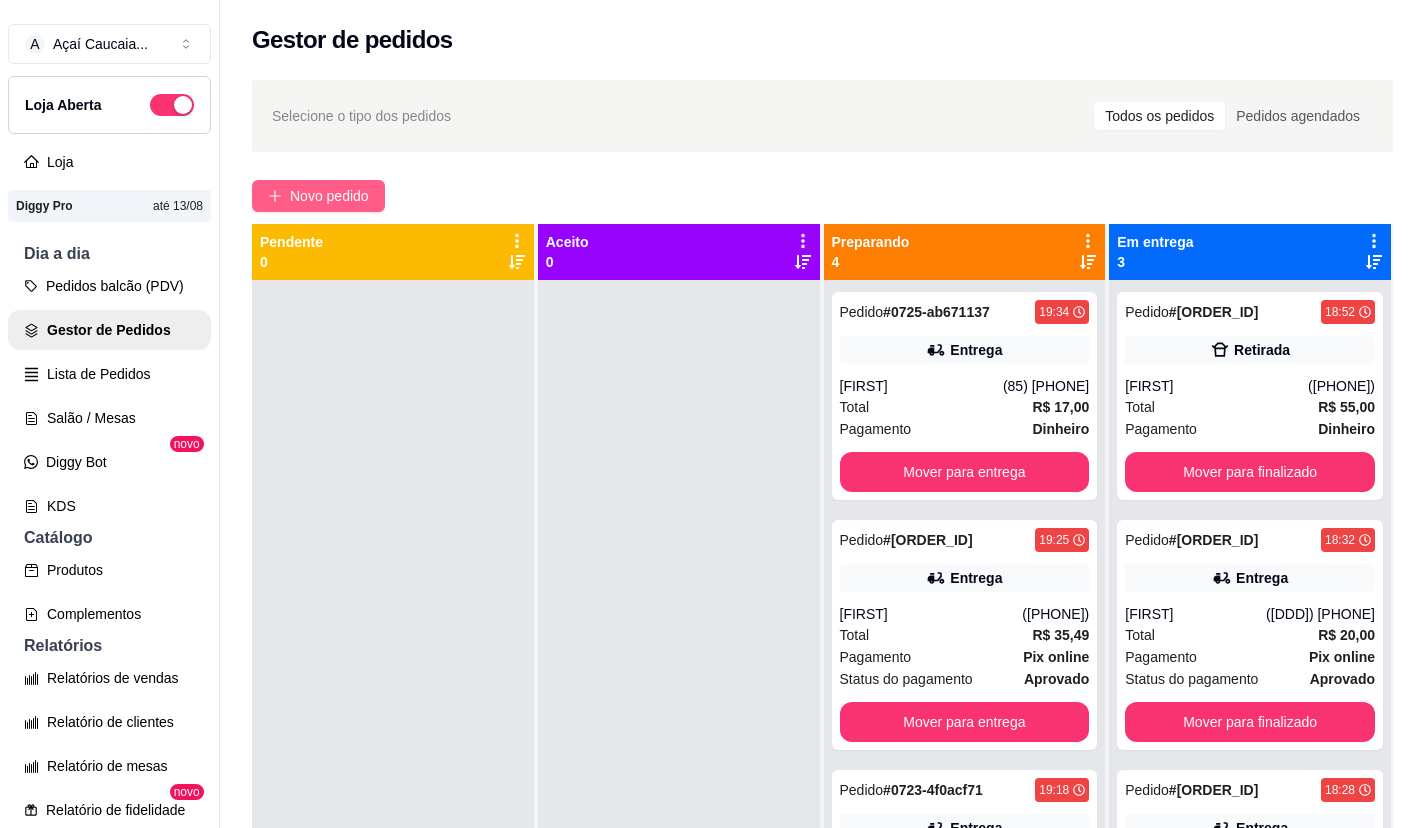 click on "Novo pedido" at bounding box center [318, 196] 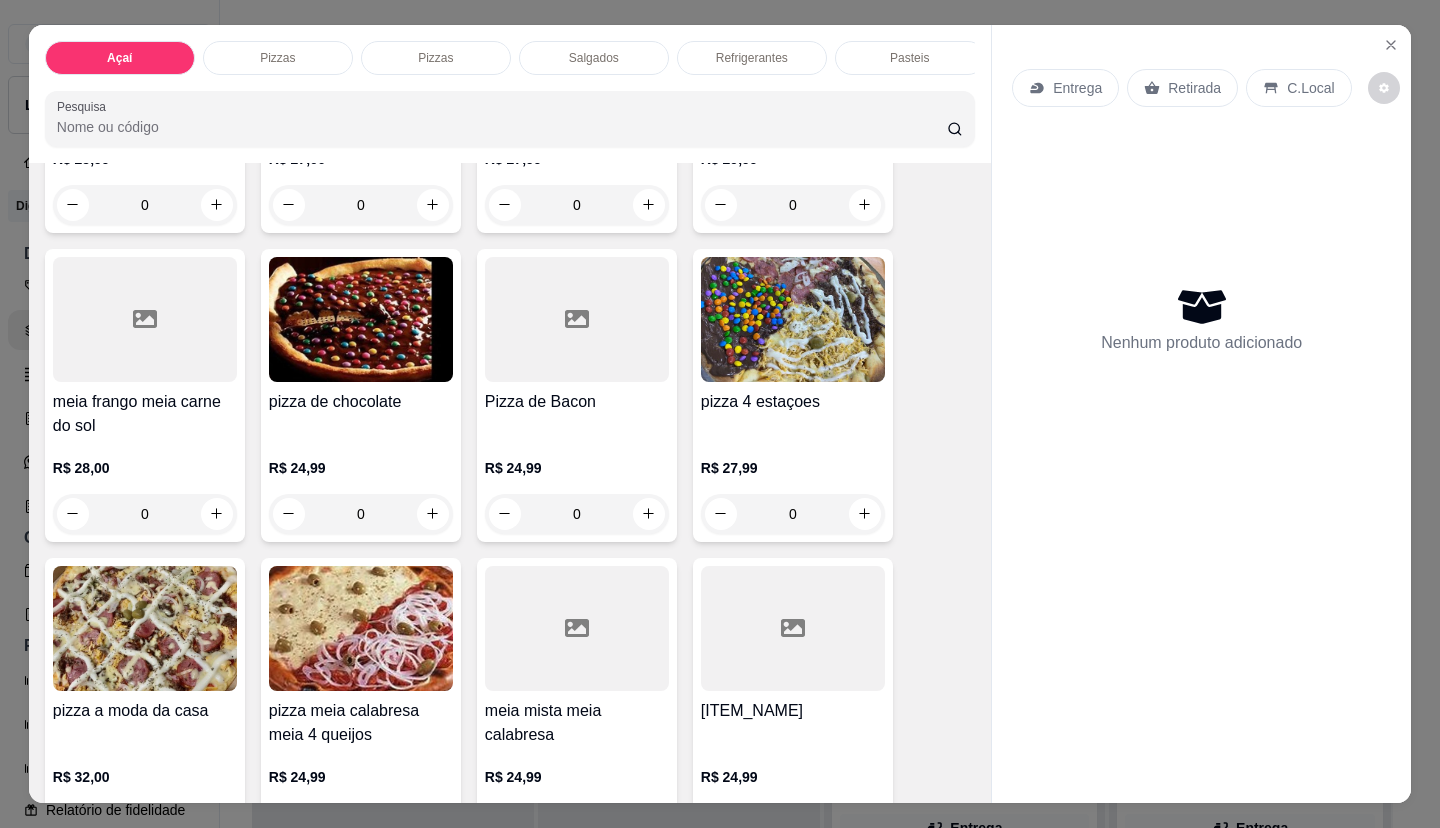 scroll, scrollTop: 1600, scrollLeft: 0, axis: vertical 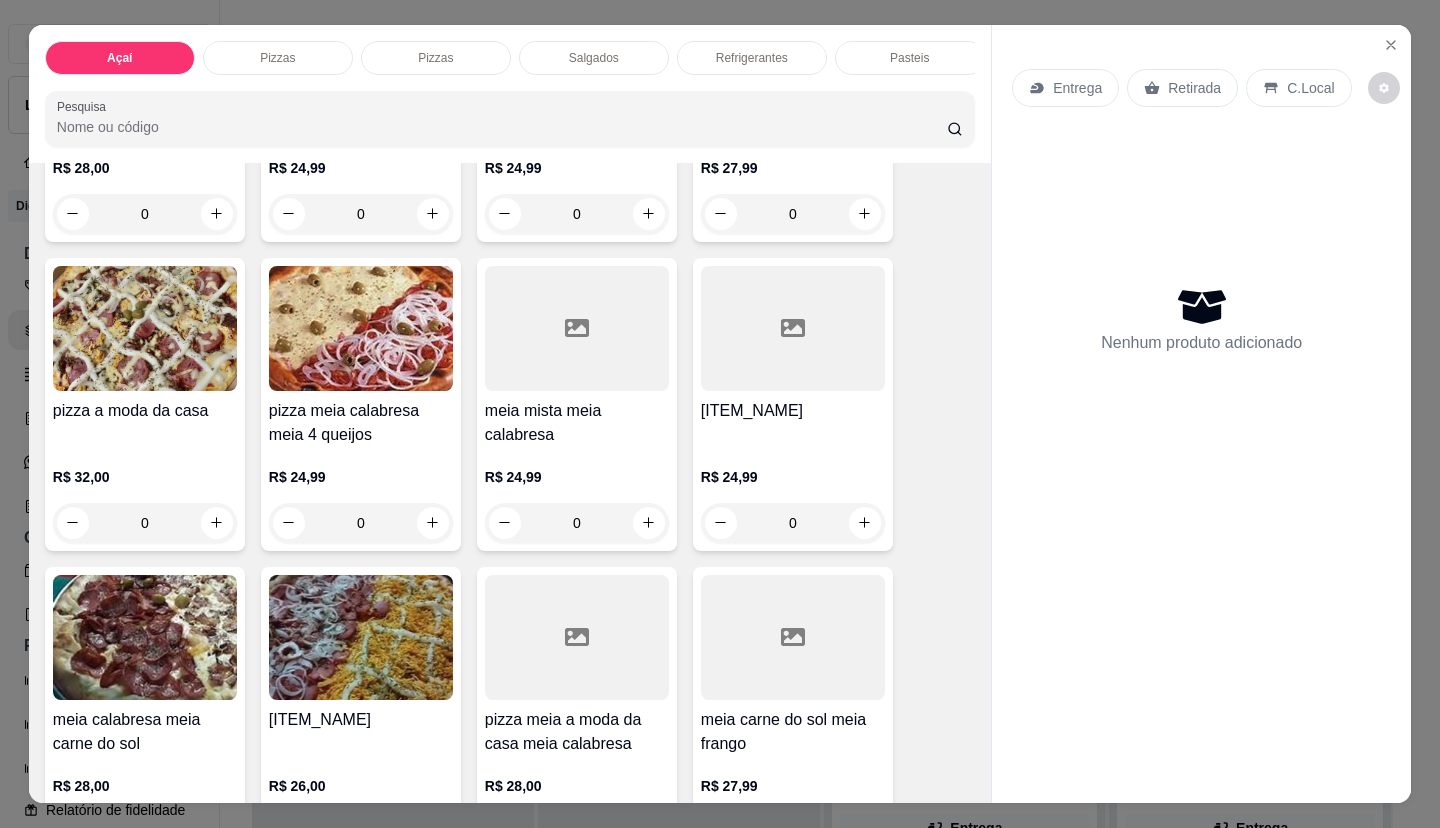 click at bounding box center (361, 637) 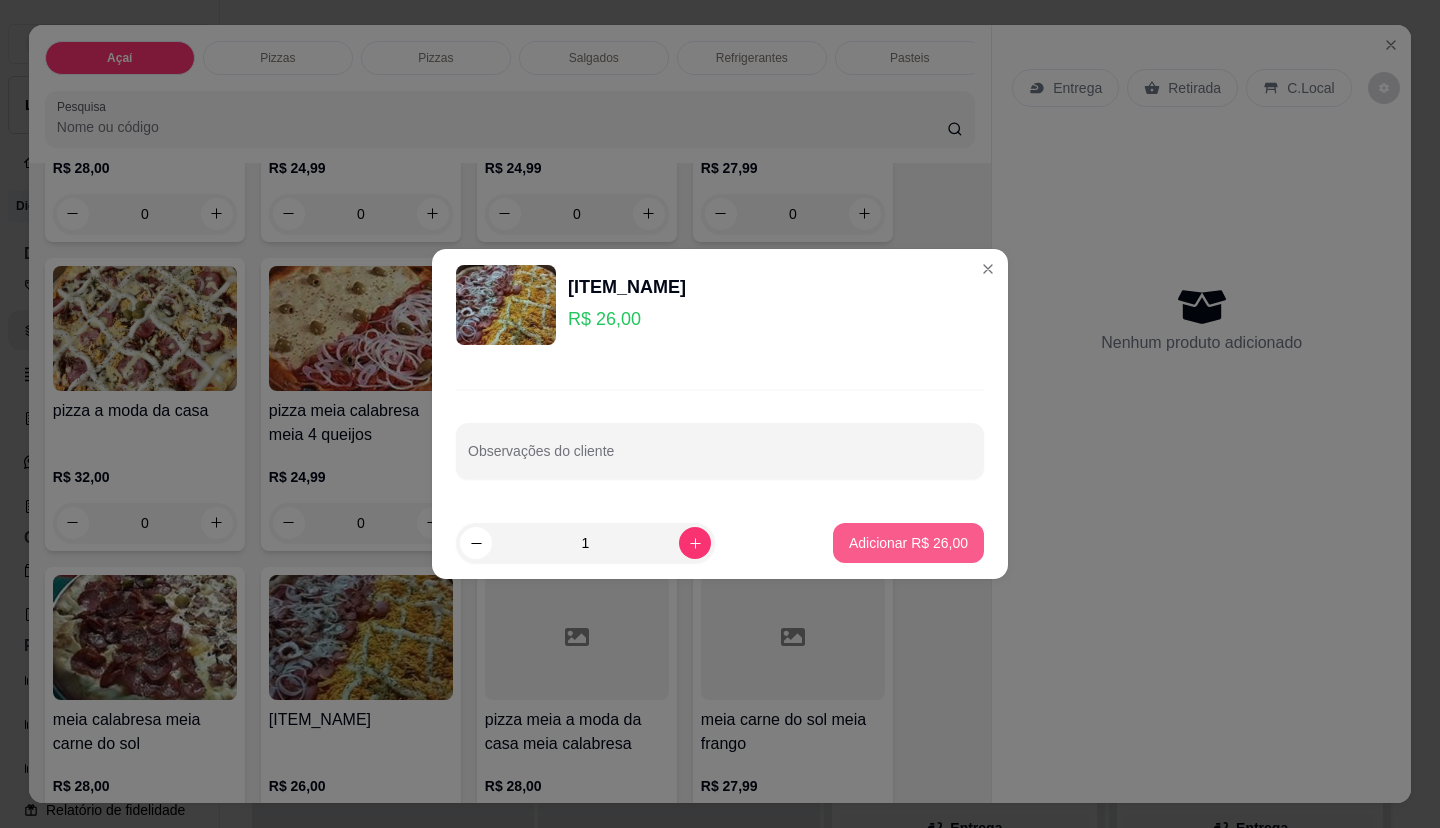 click on "Adicionar   R$ 26,00" at bounding box center (908, 543) 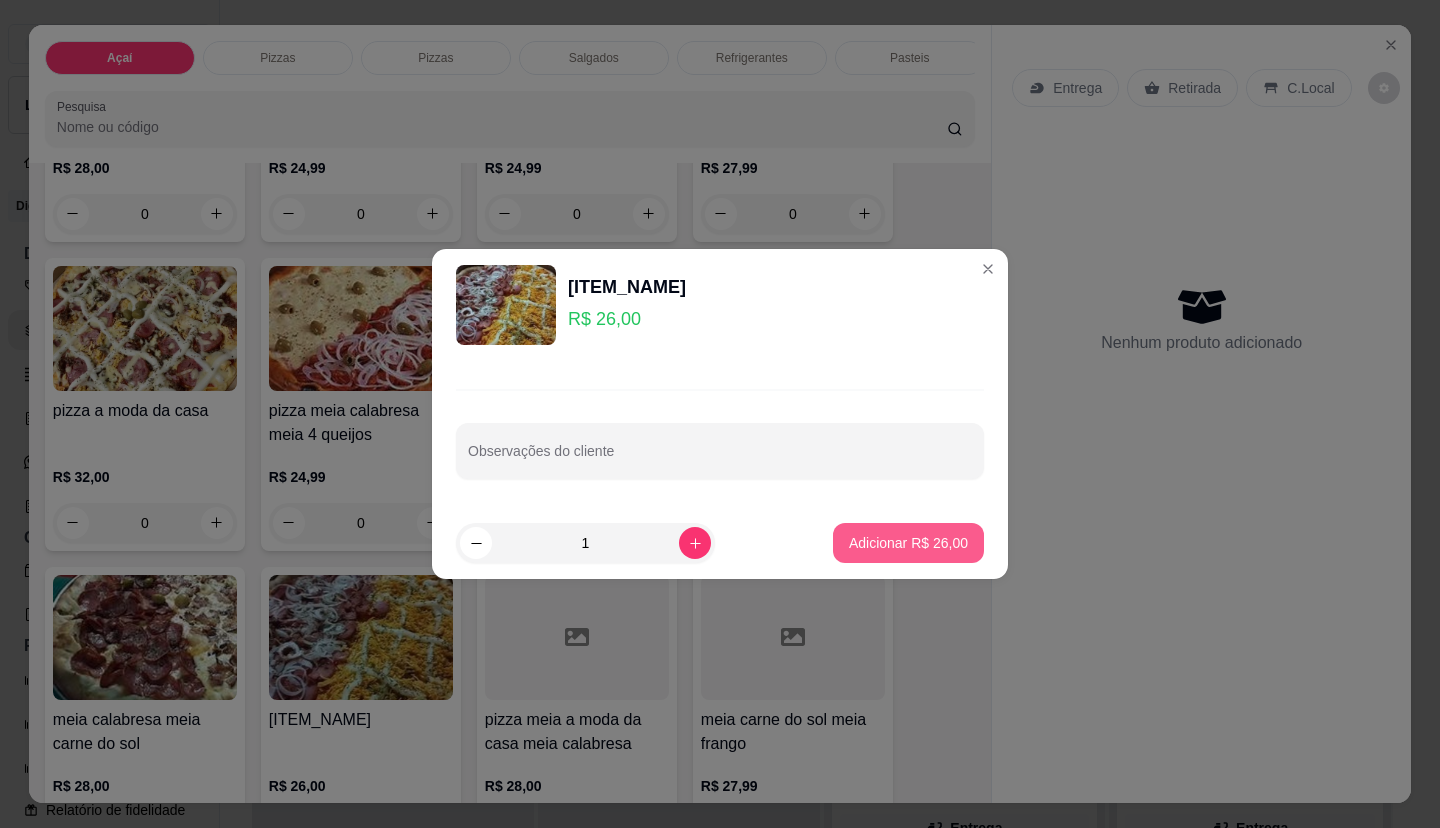 type on "1" 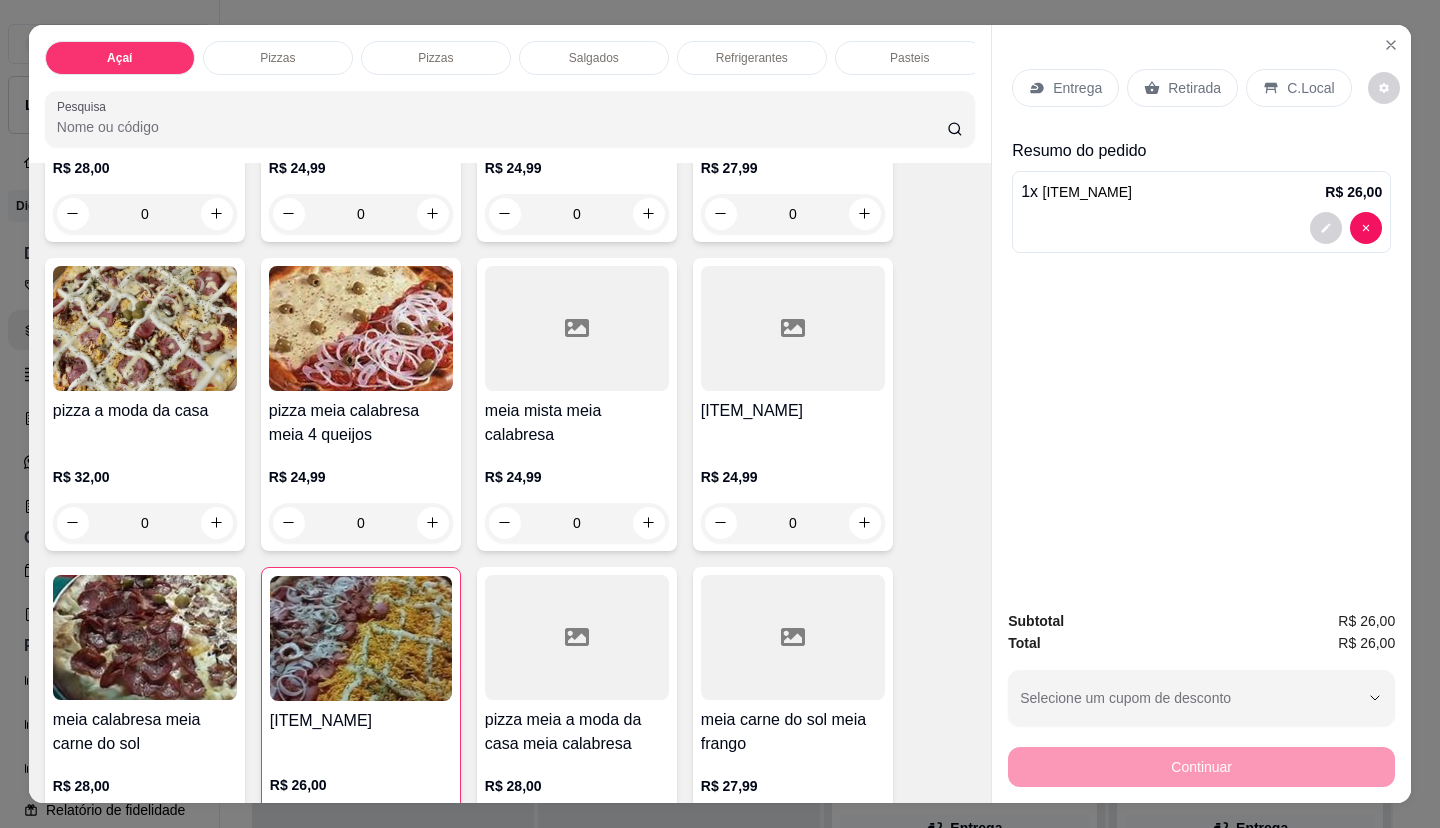 click on "Entrega" at bounding box center [1077, 88] 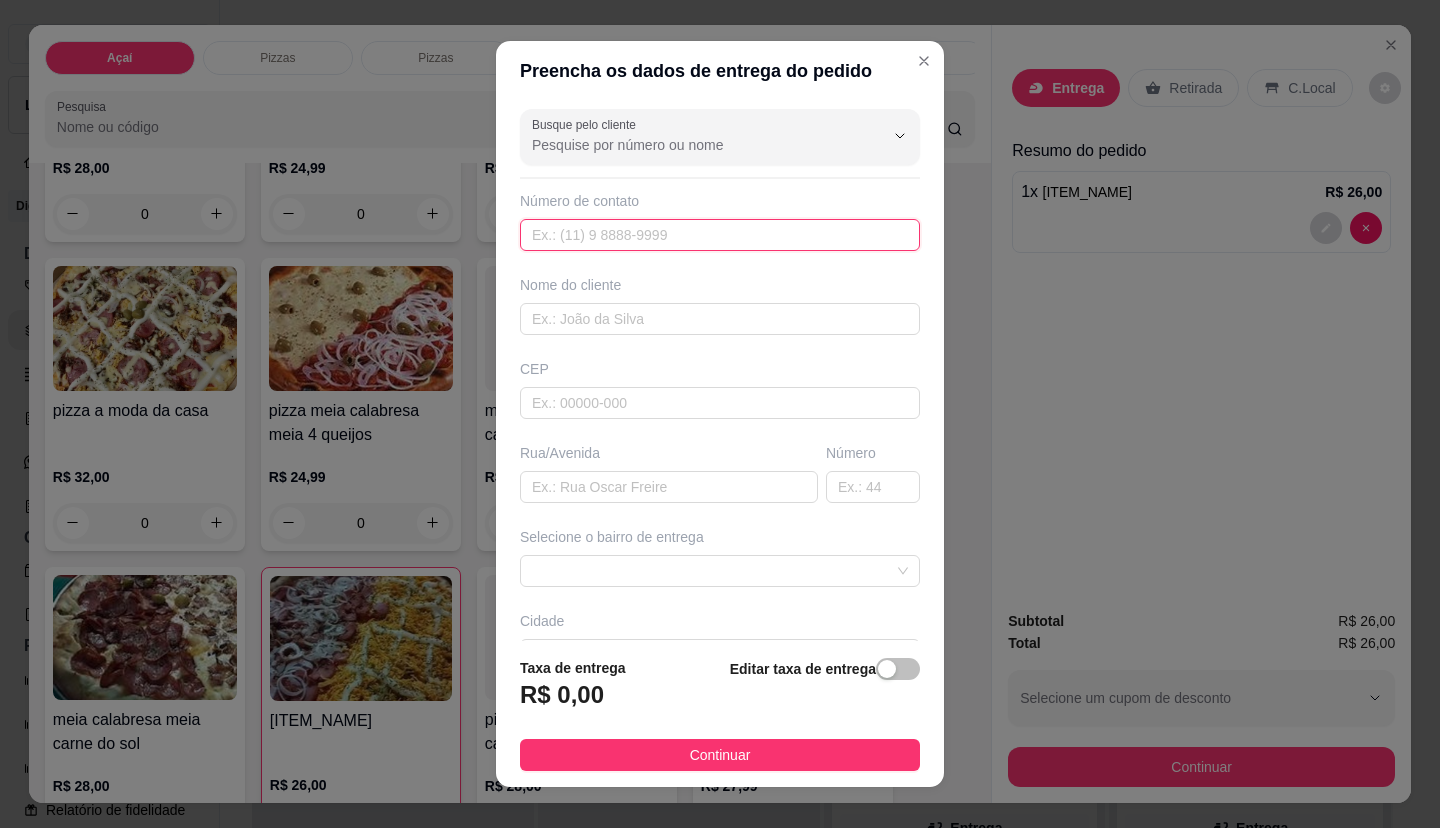 click at bounding box center (720, 235) 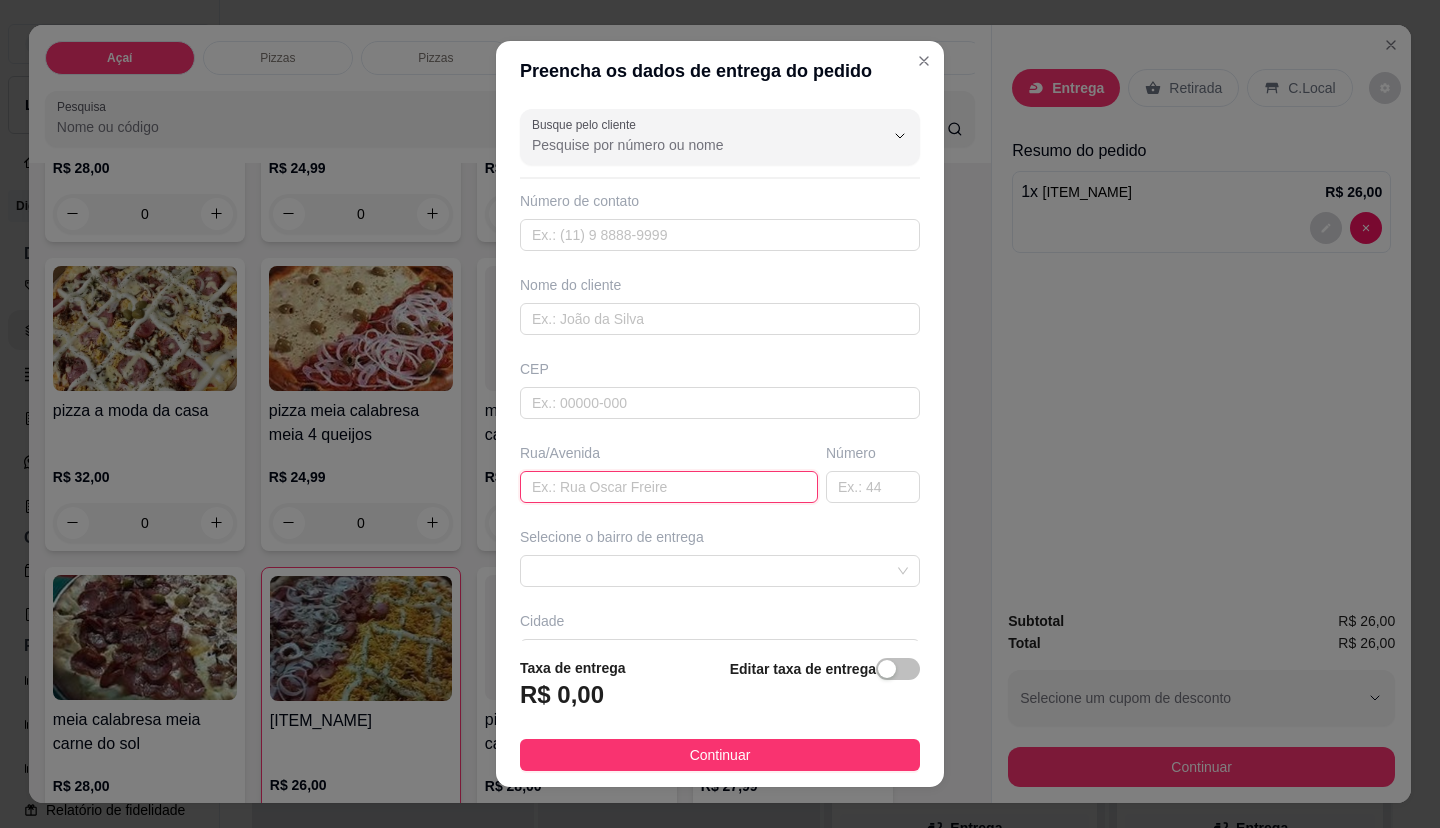 click at bounding box center [669, 487] 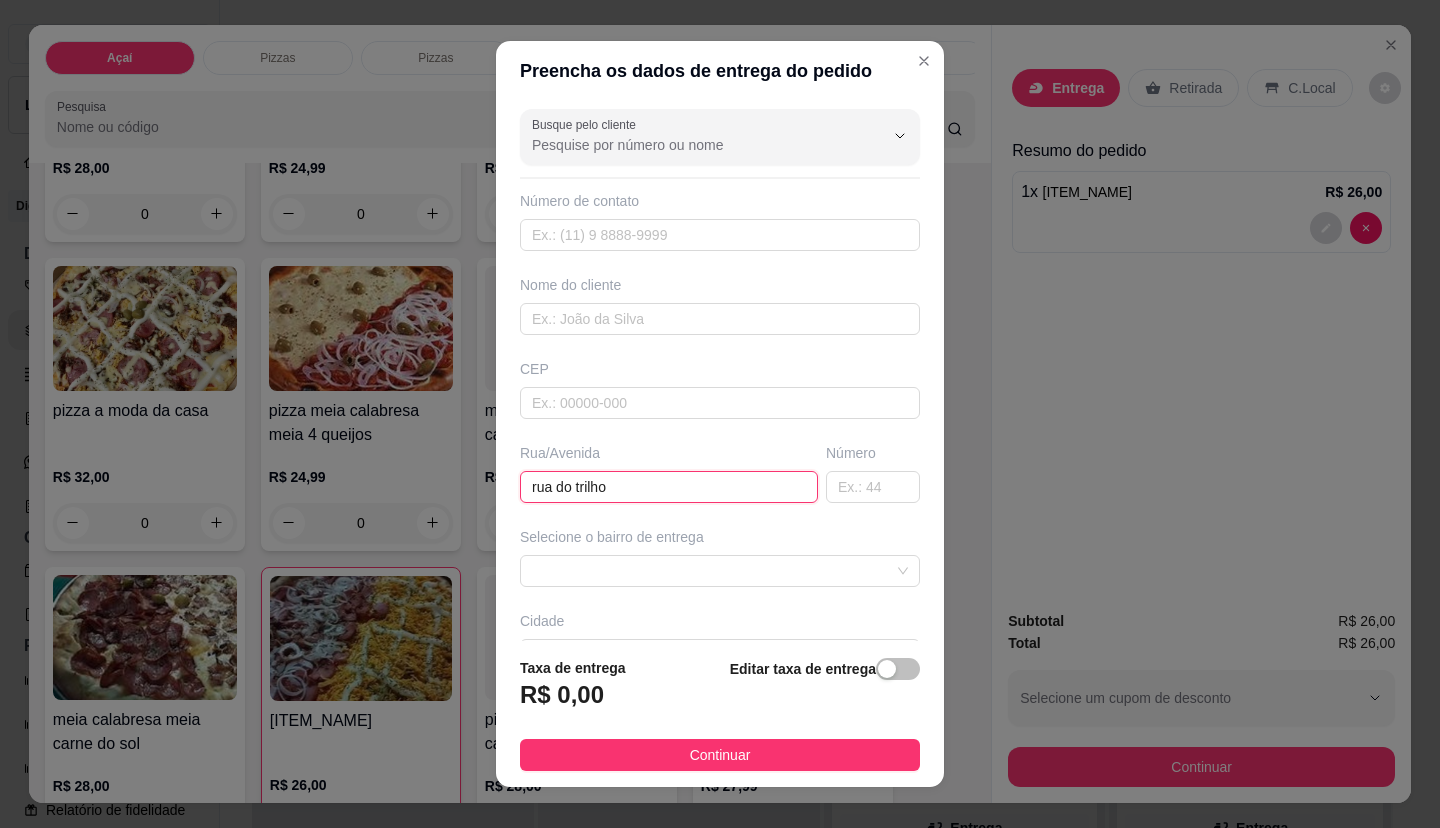 scroll, scrollTop: 134, scrollLeft: 0, axis: vertical 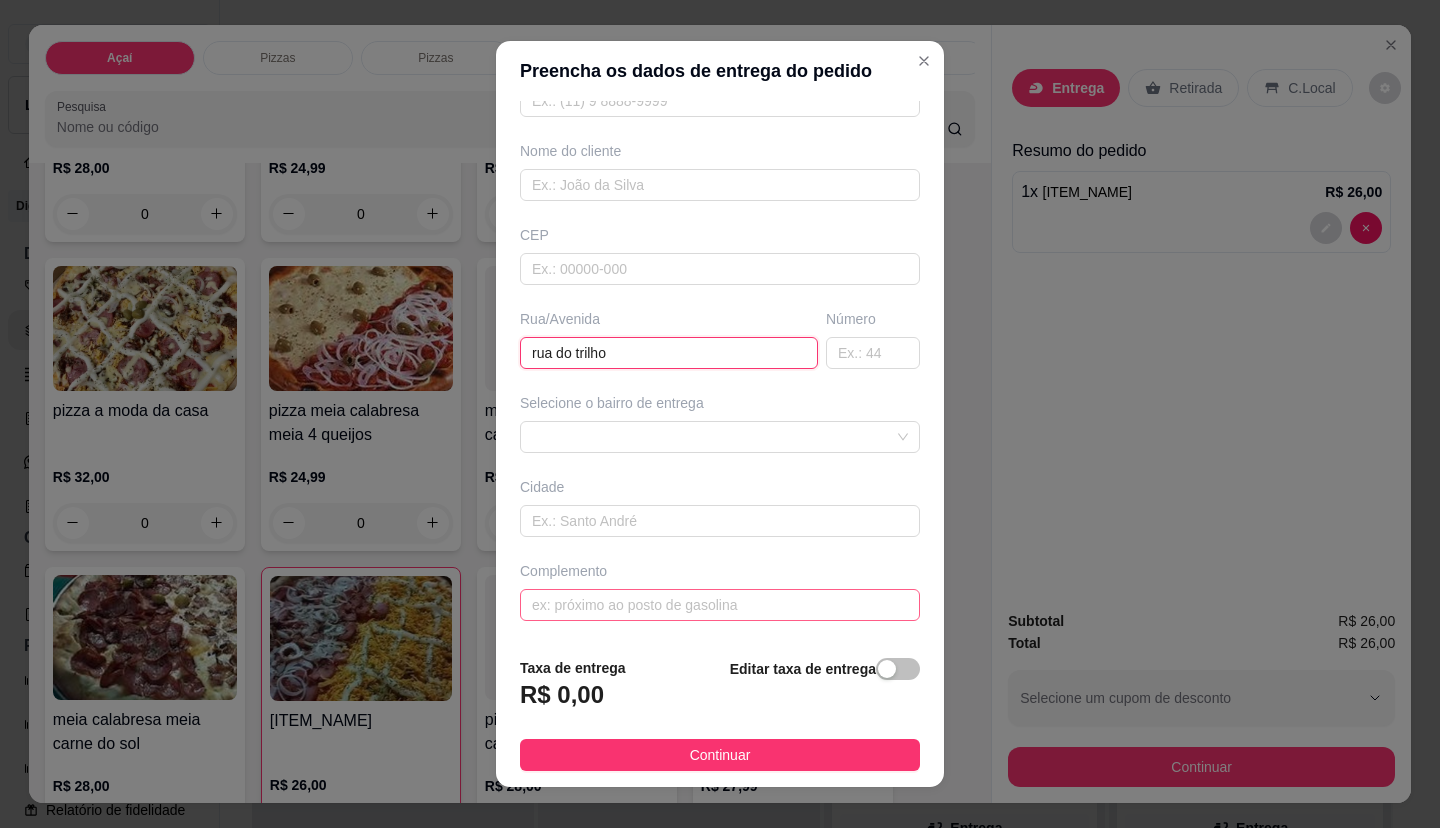 type on "rua do trilho" 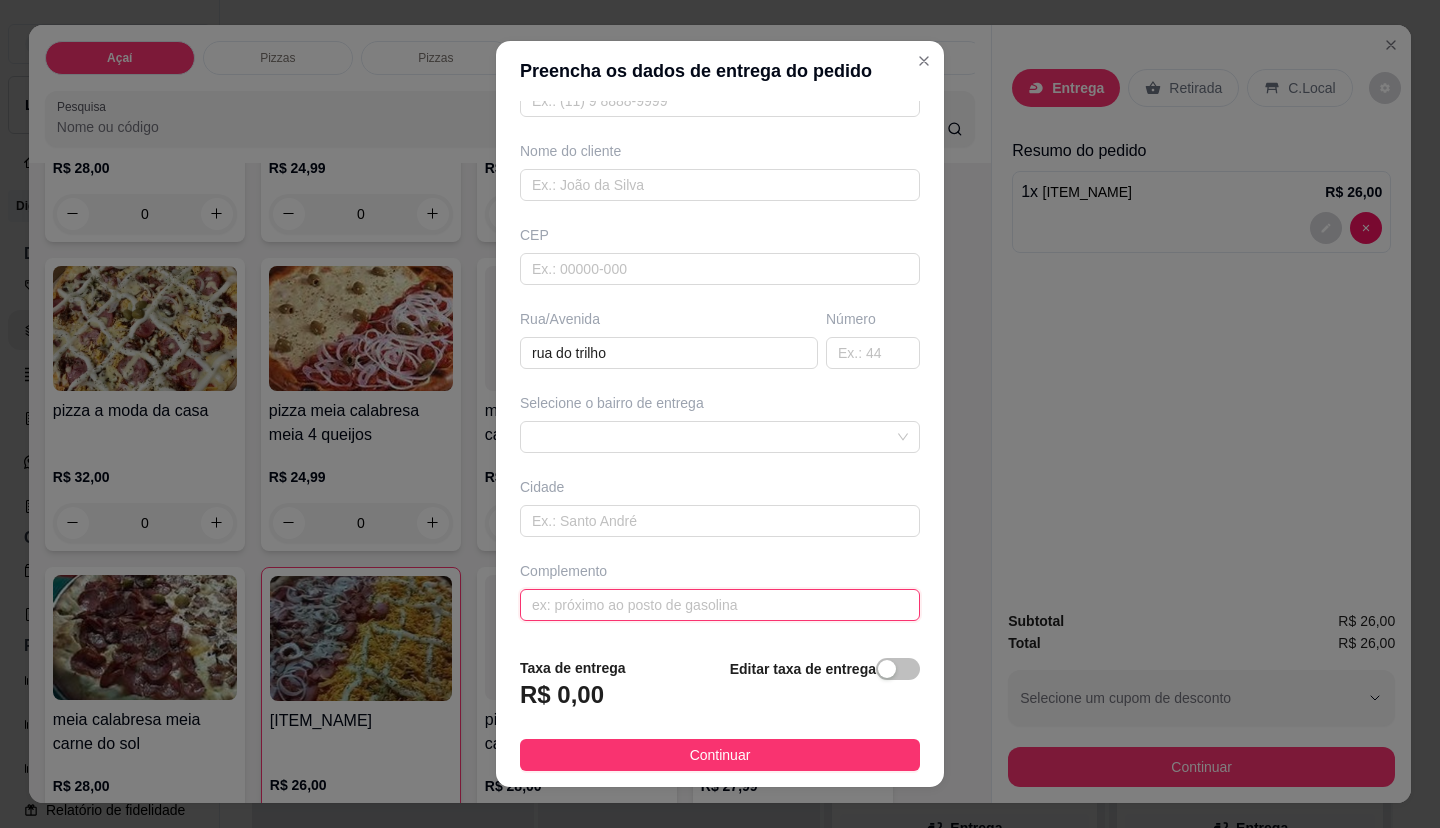 click at bounding box center [720, 605] 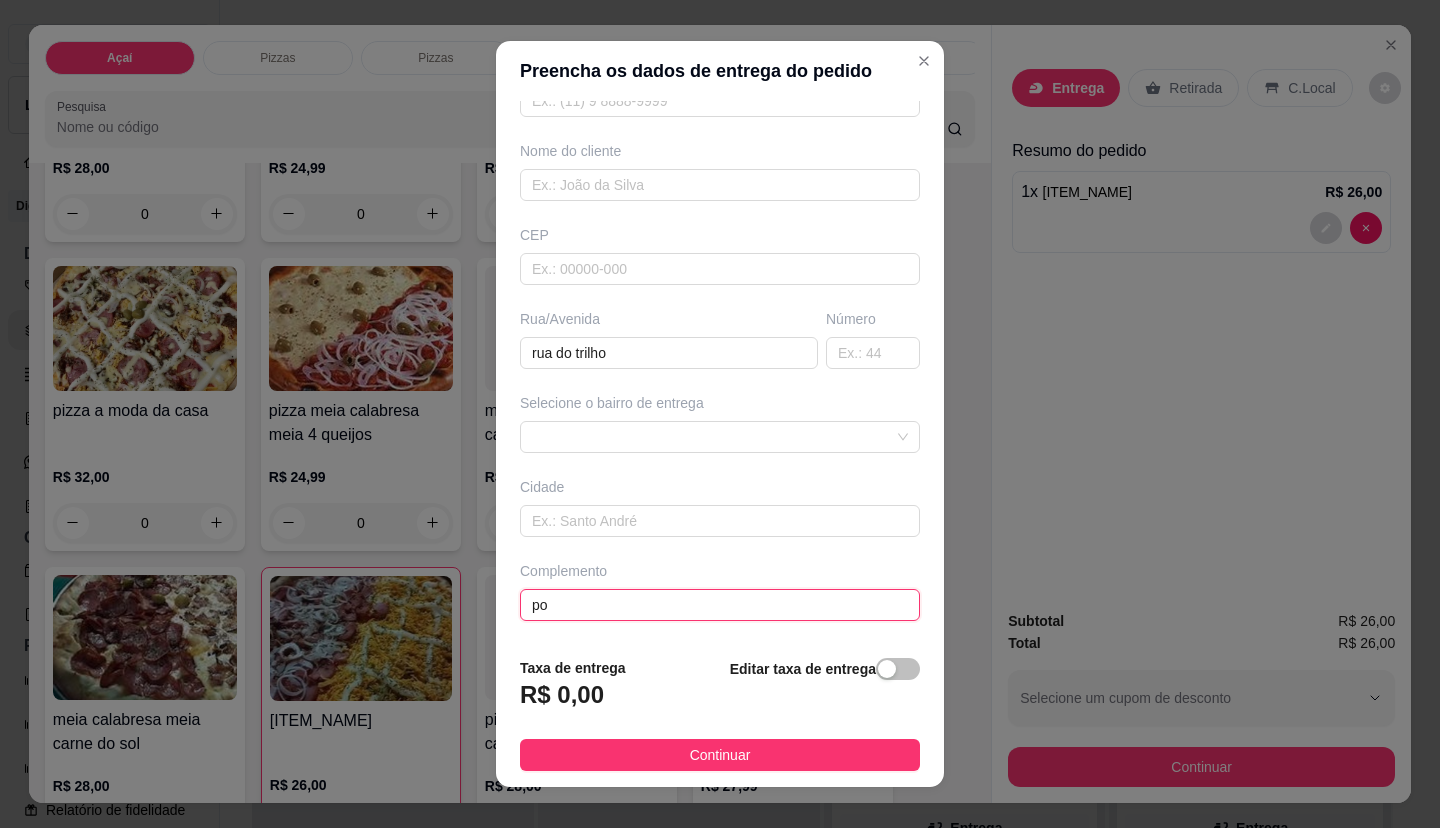 type on "p" 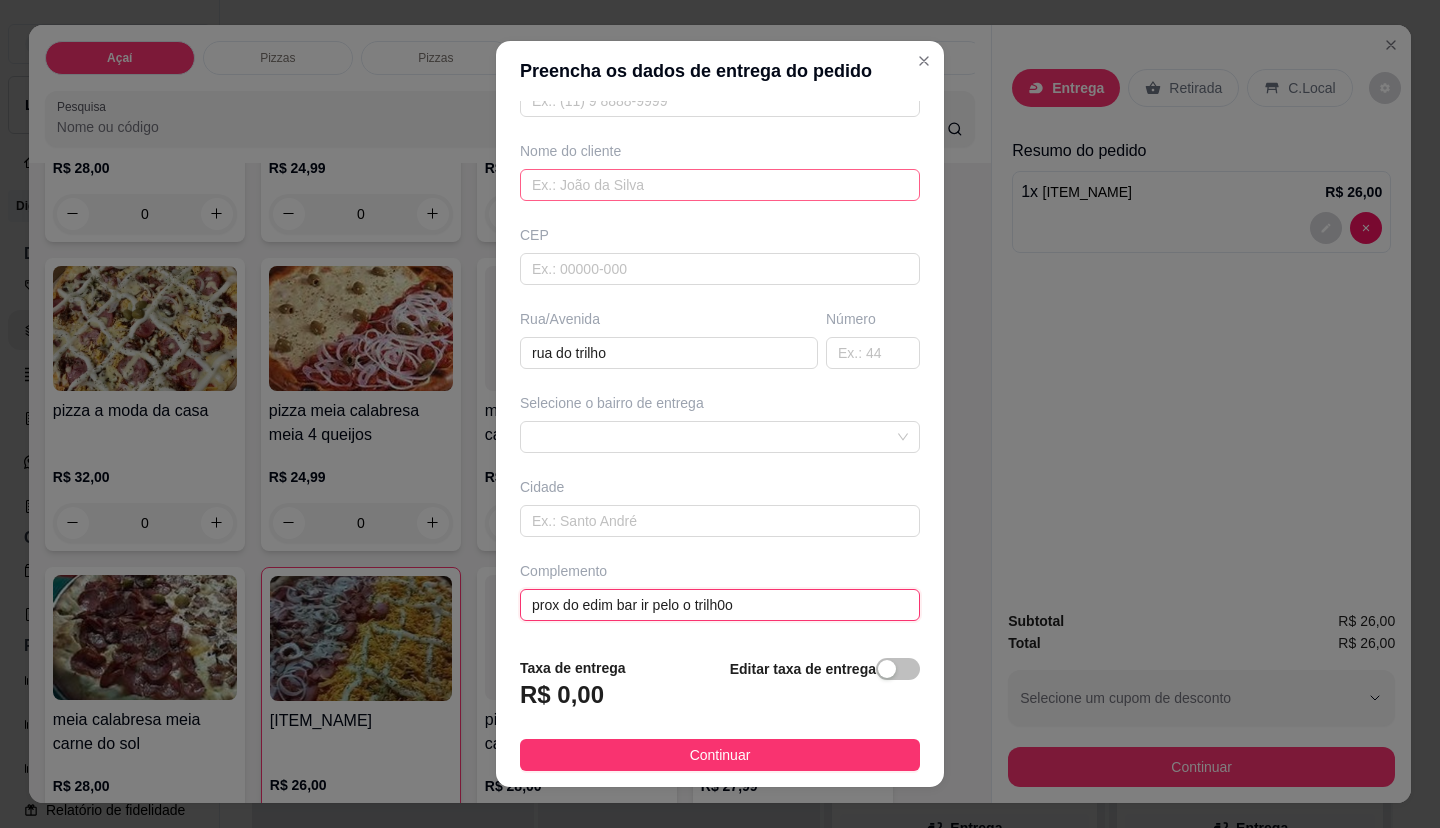 type on "prox do edim bar ir pelo o trilh0o" 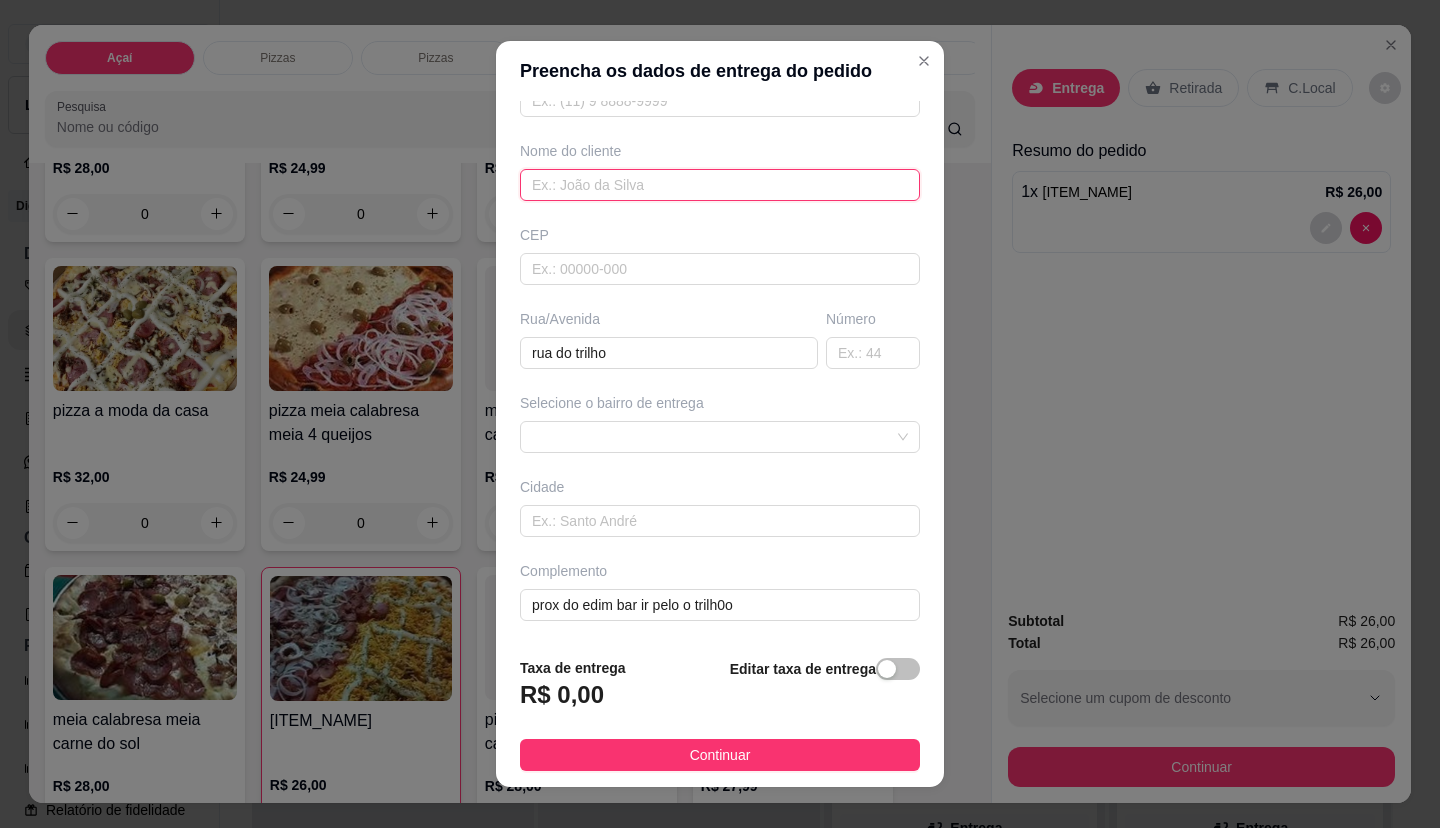 click at bounding box center (720, 185) 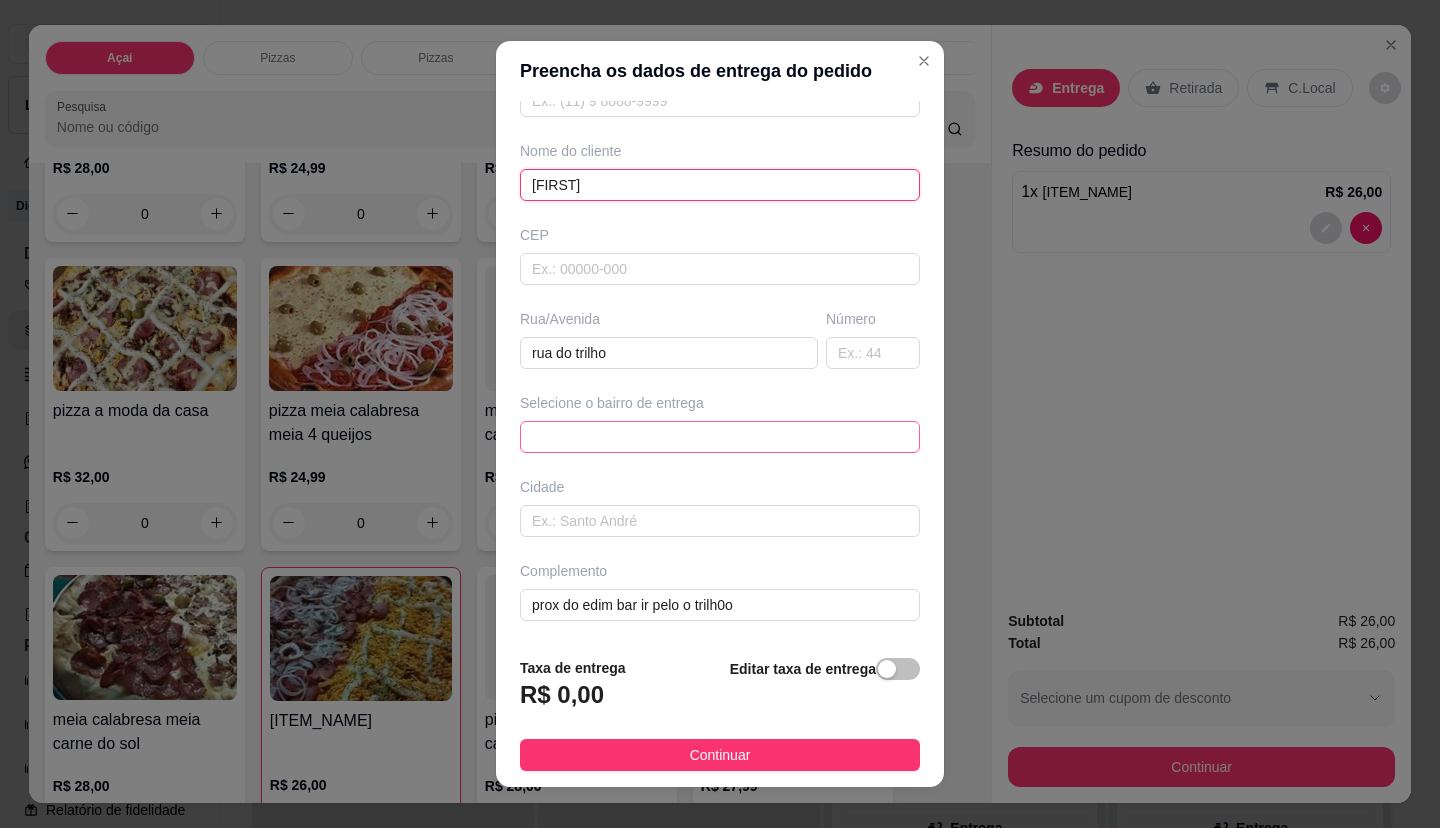 click at bounding box center (720, 437) 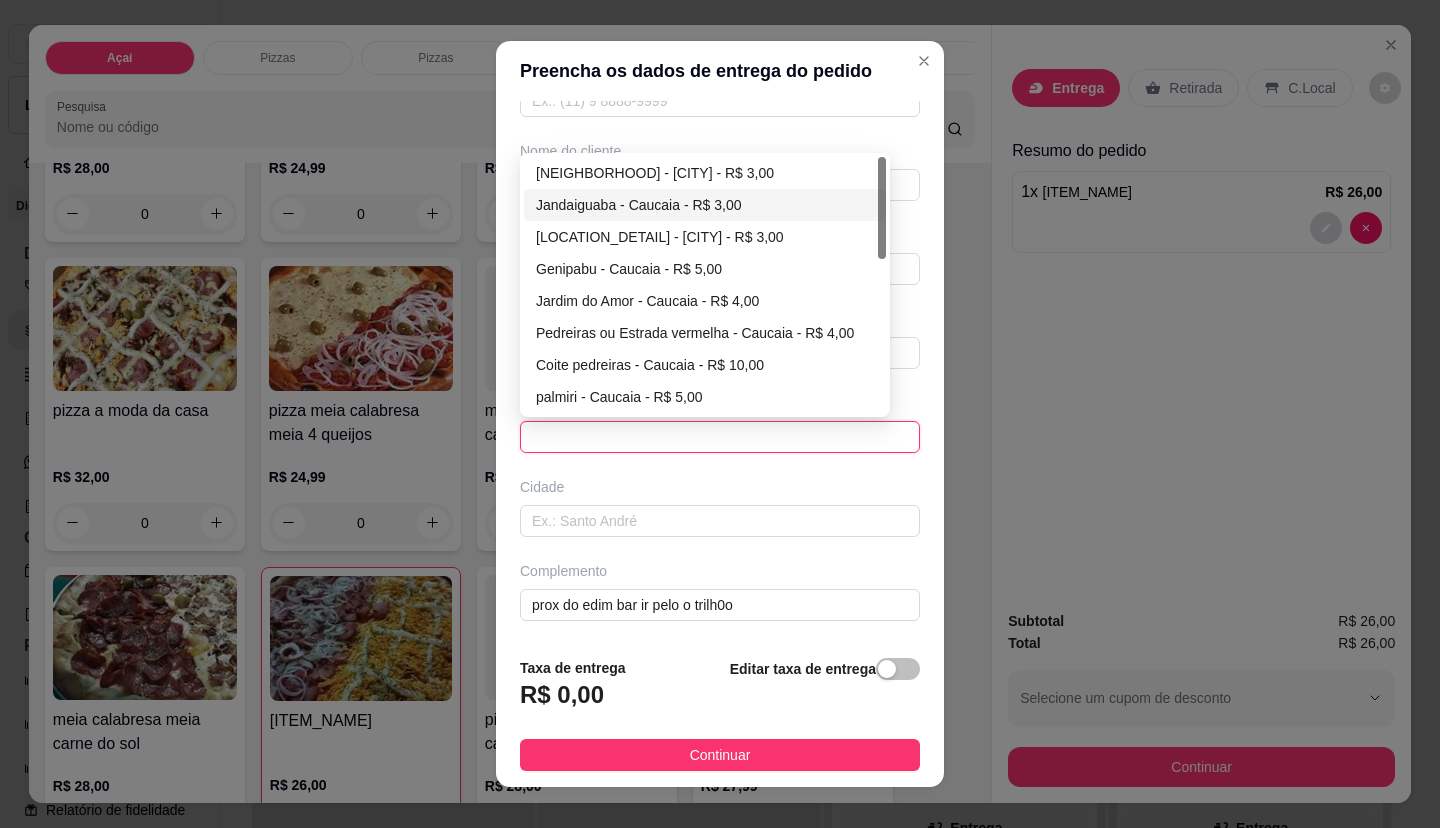 click on "Jandaiguaba - Caucaia - R$ 3,00" at bounding box center [705, 205] 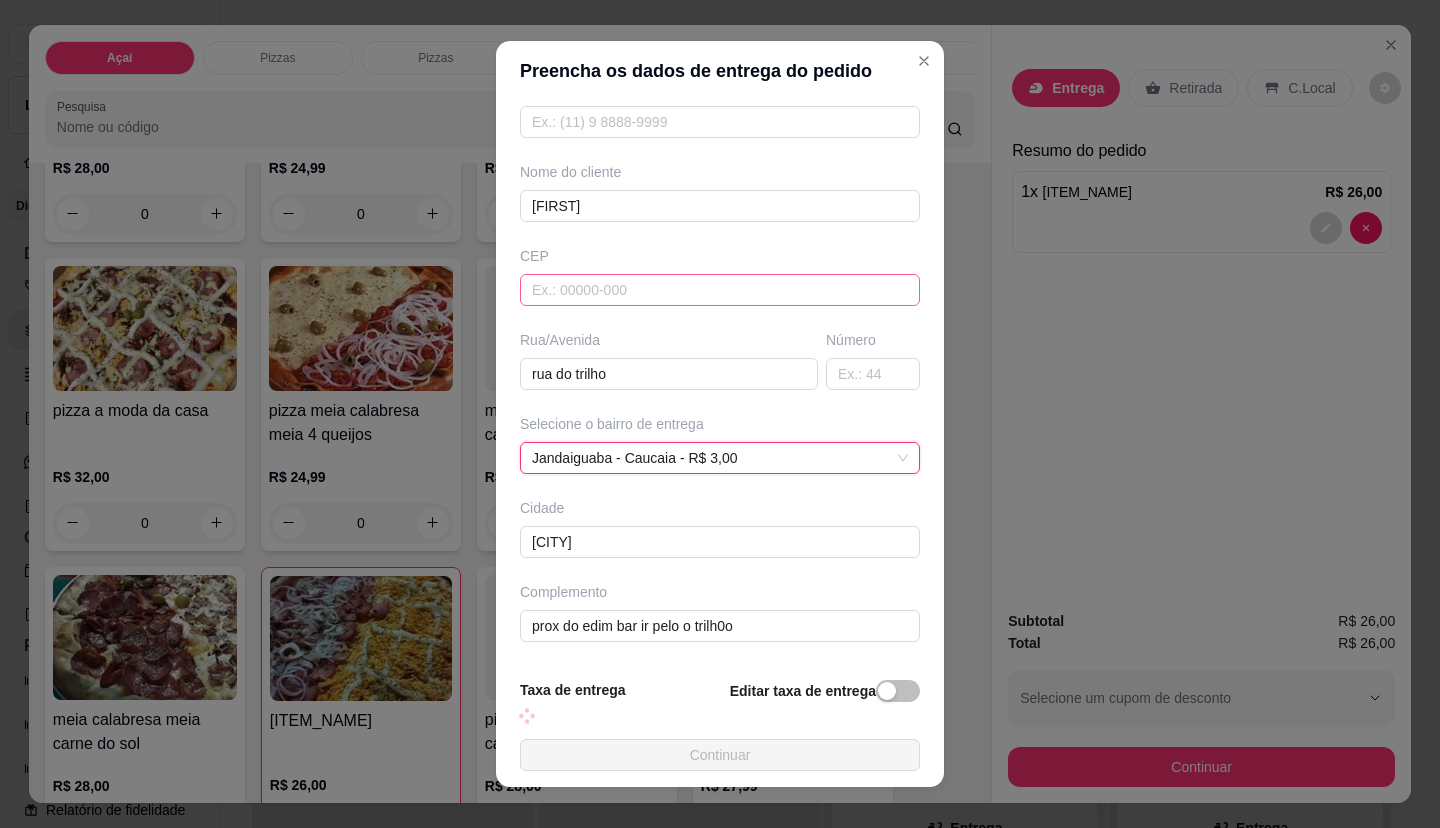 scroll, scrollTop: 0, scrollLeft: 0, axis: both 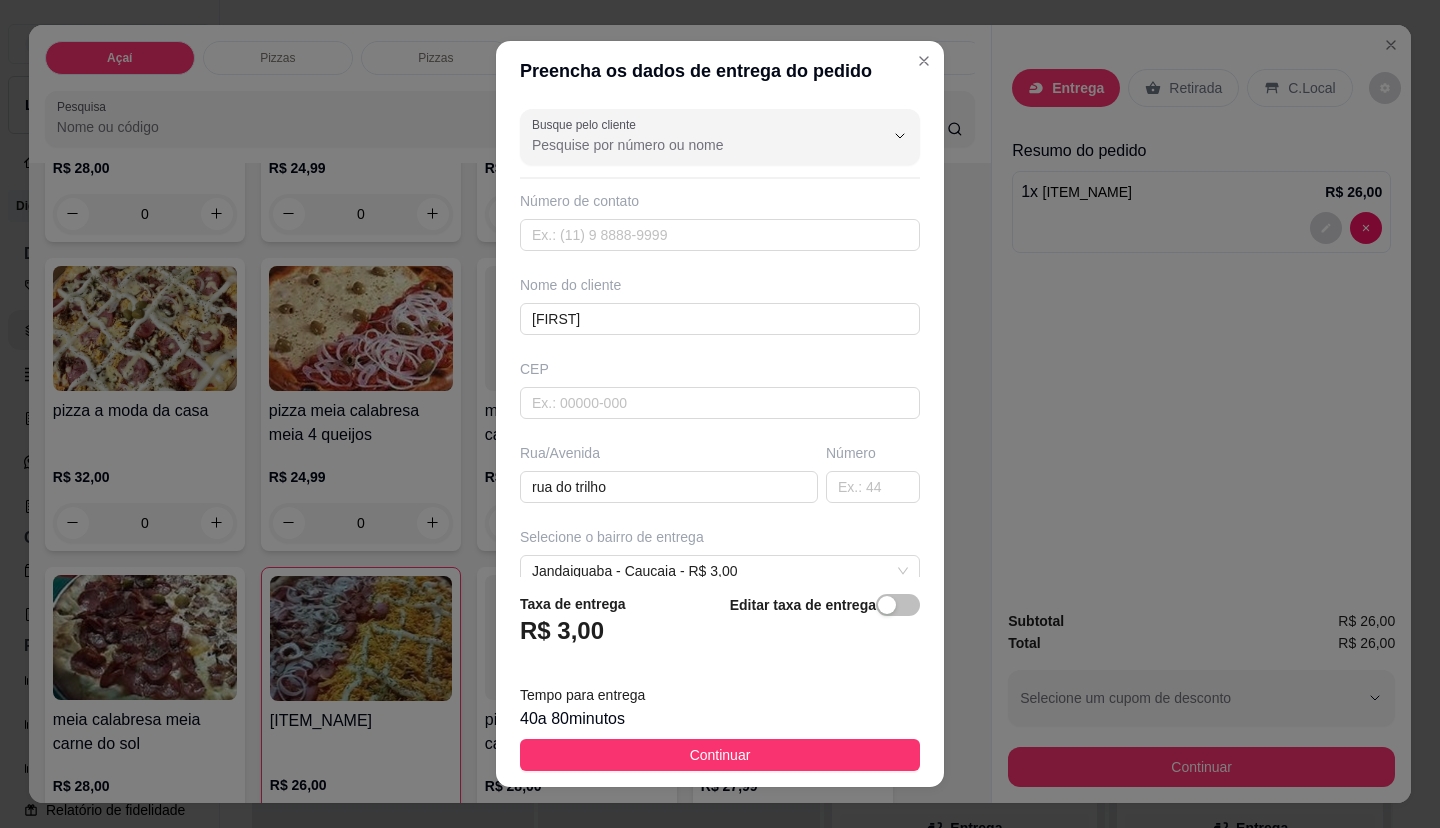 click on "Selecione o bairro de entrega" at bounding box center (720, 537) 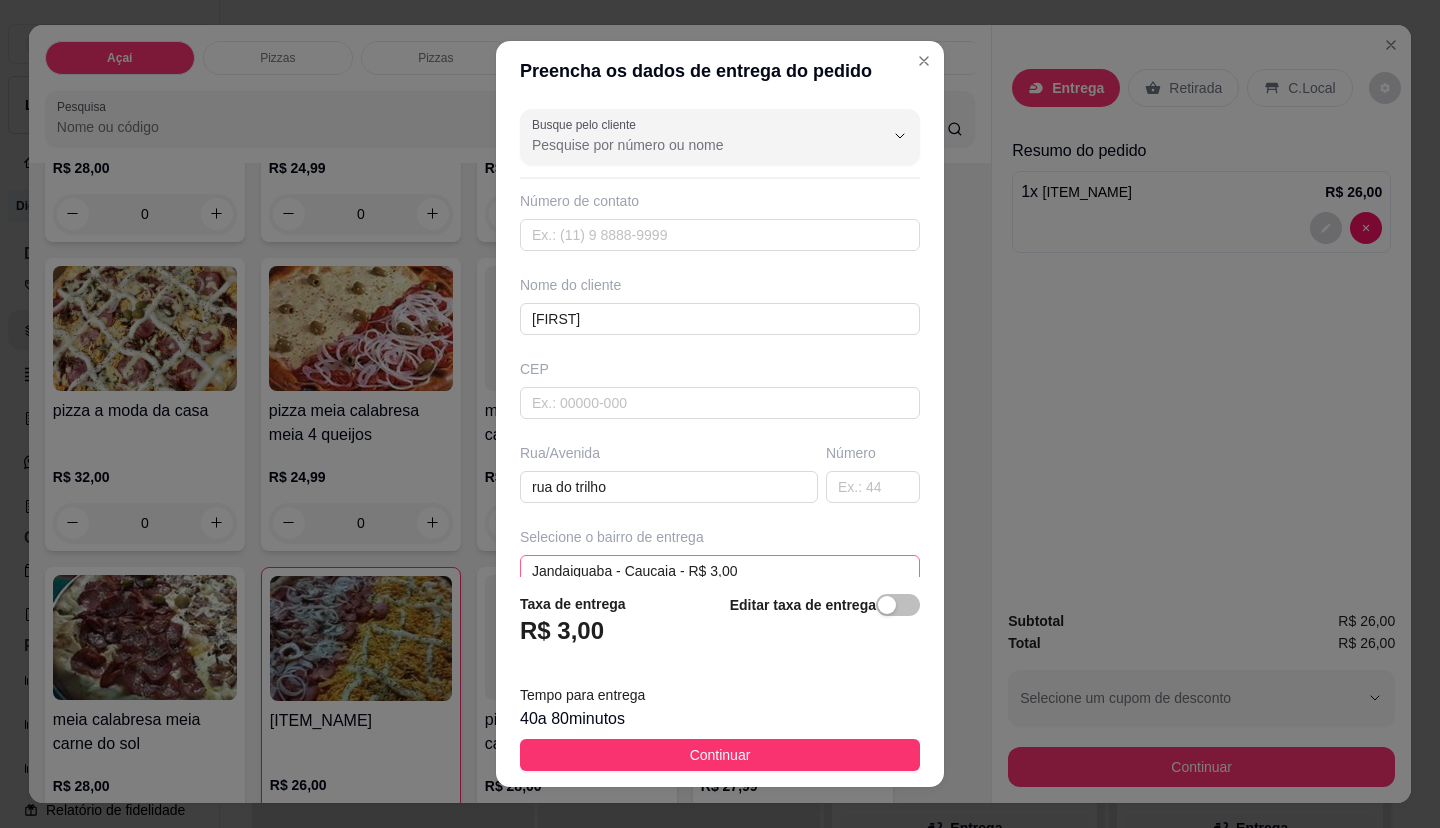 click on "Jandaiguaba - Caucaia - R$ 3,00" at bounding box center (720, 571) 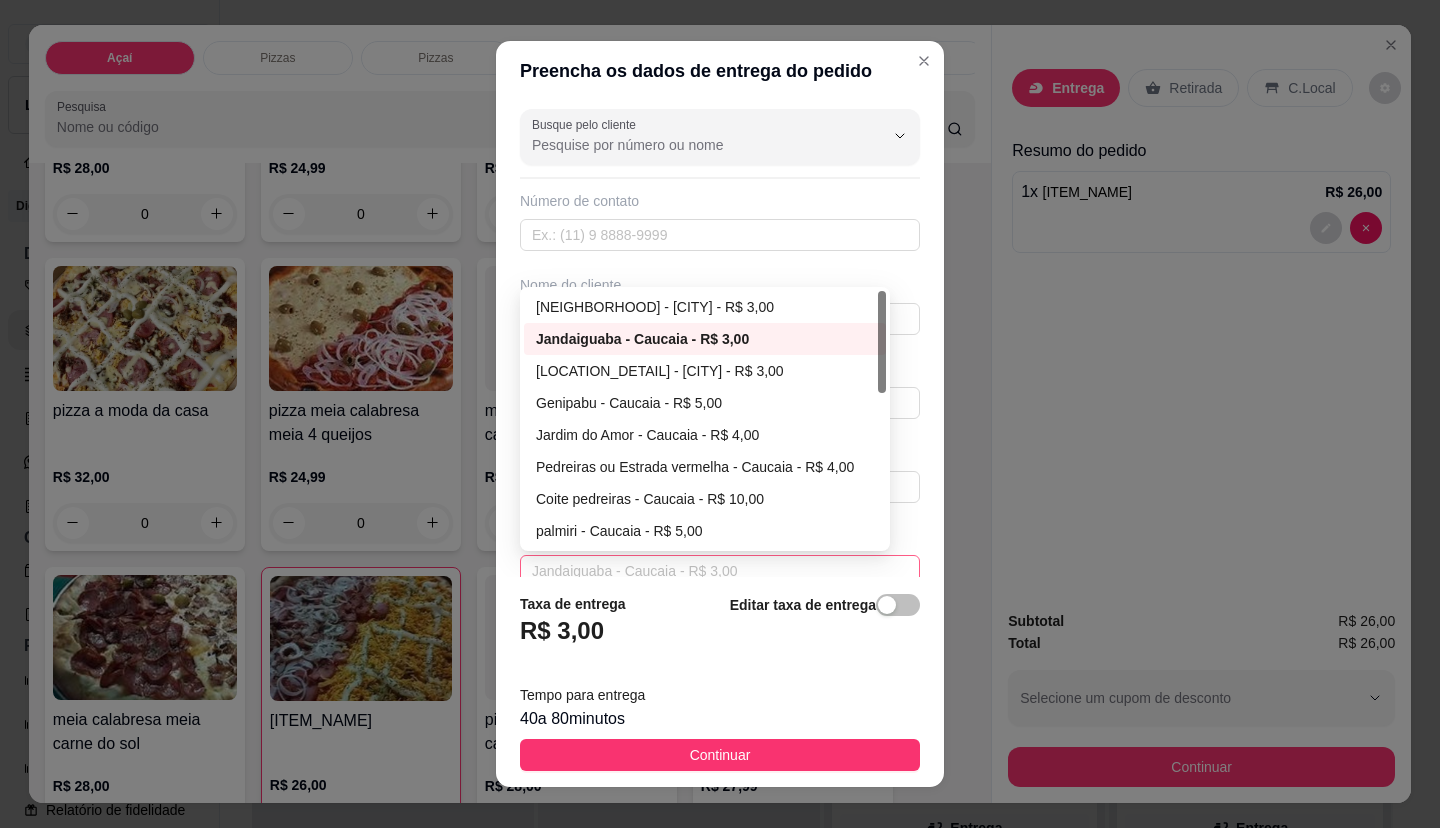 scroll, scrollTop: 10, scrollLeft: 0, axis: vertical 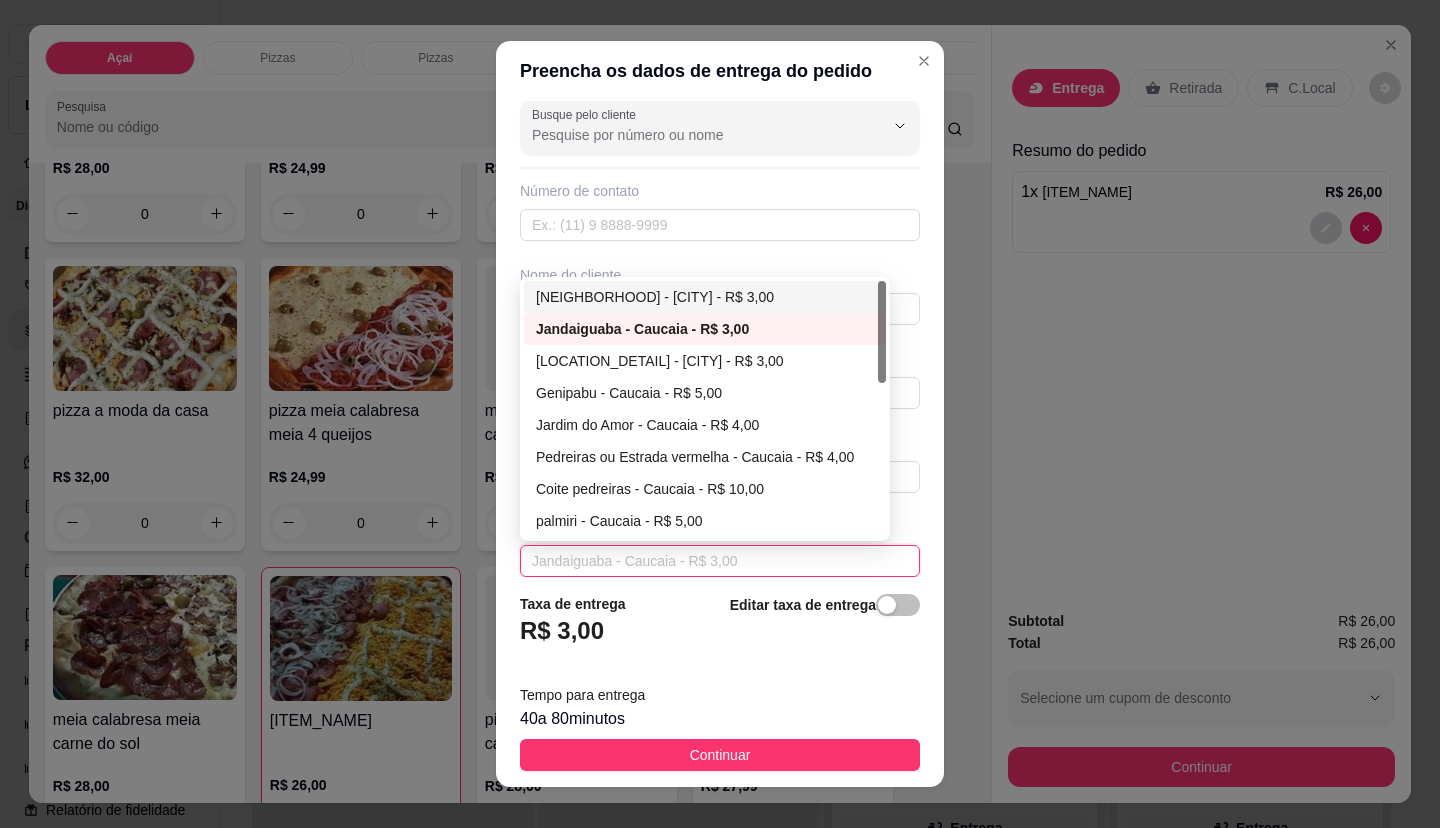 click on "[NEIGHBORHOOD] - [CITY] - R$ 3,00" at bounding box center (705, 297) 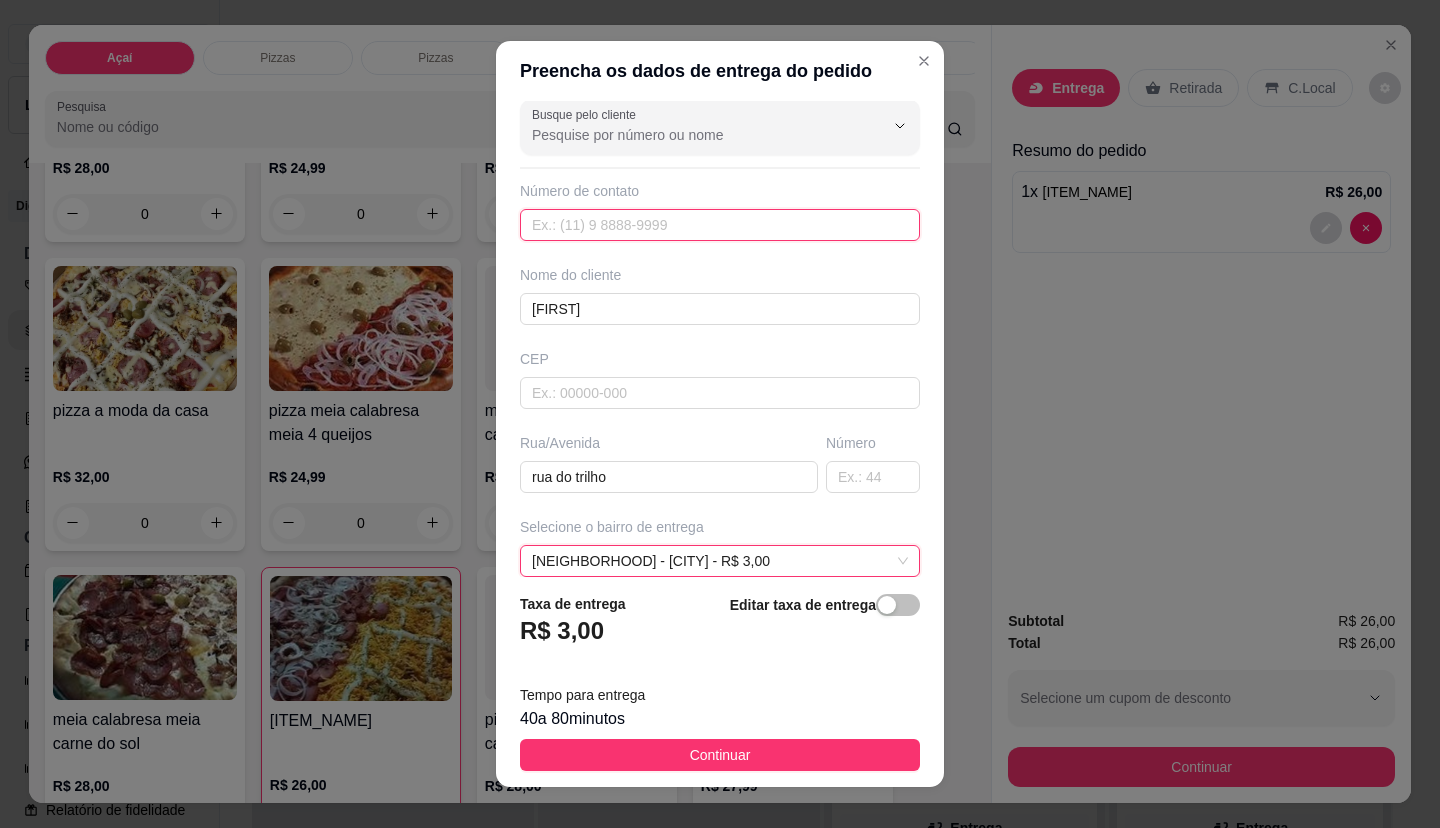 click at bounding box center [720, 225] 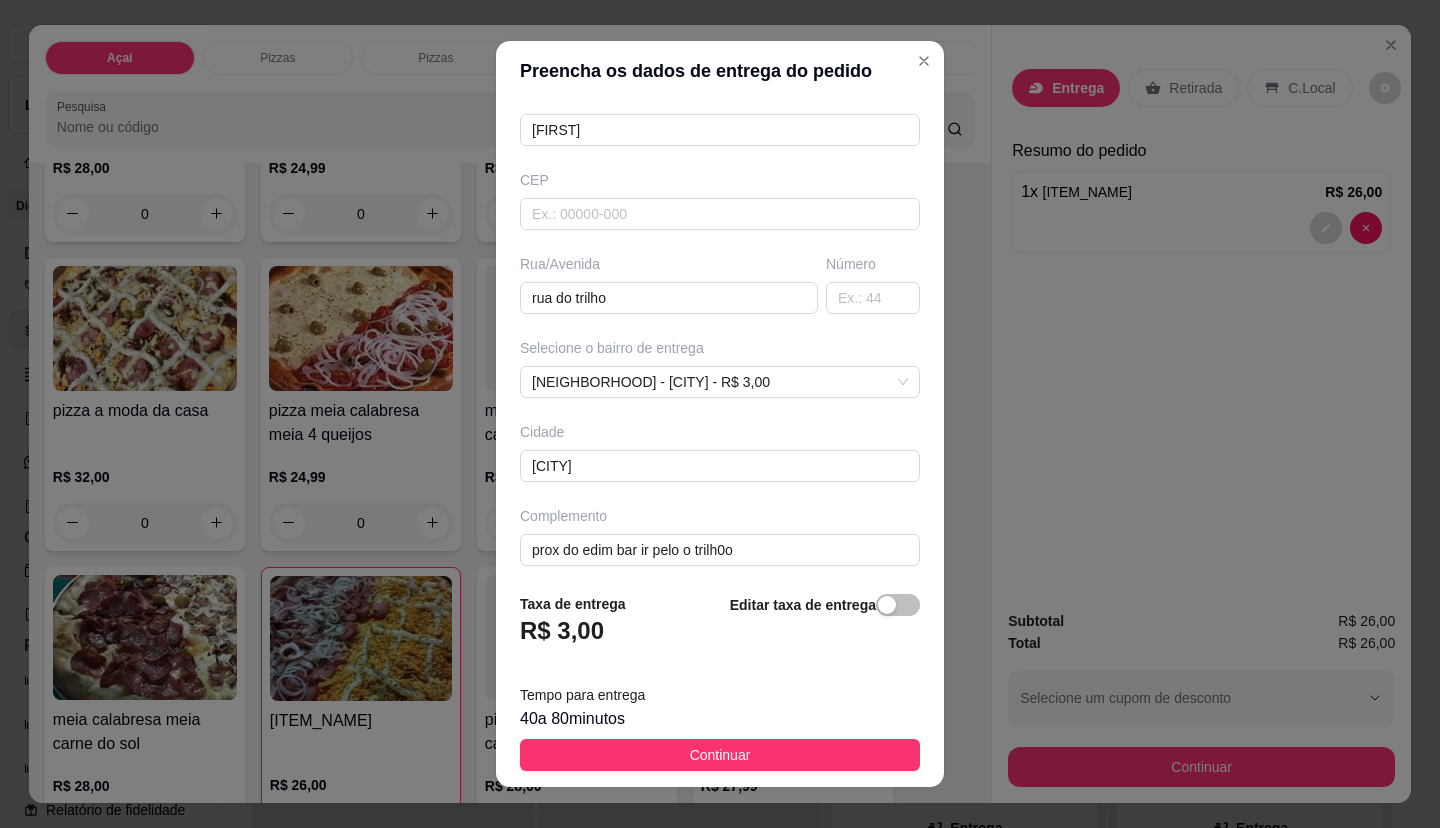 scroll, scrollTop: 198, scrollLeft: 0, axis: vertical 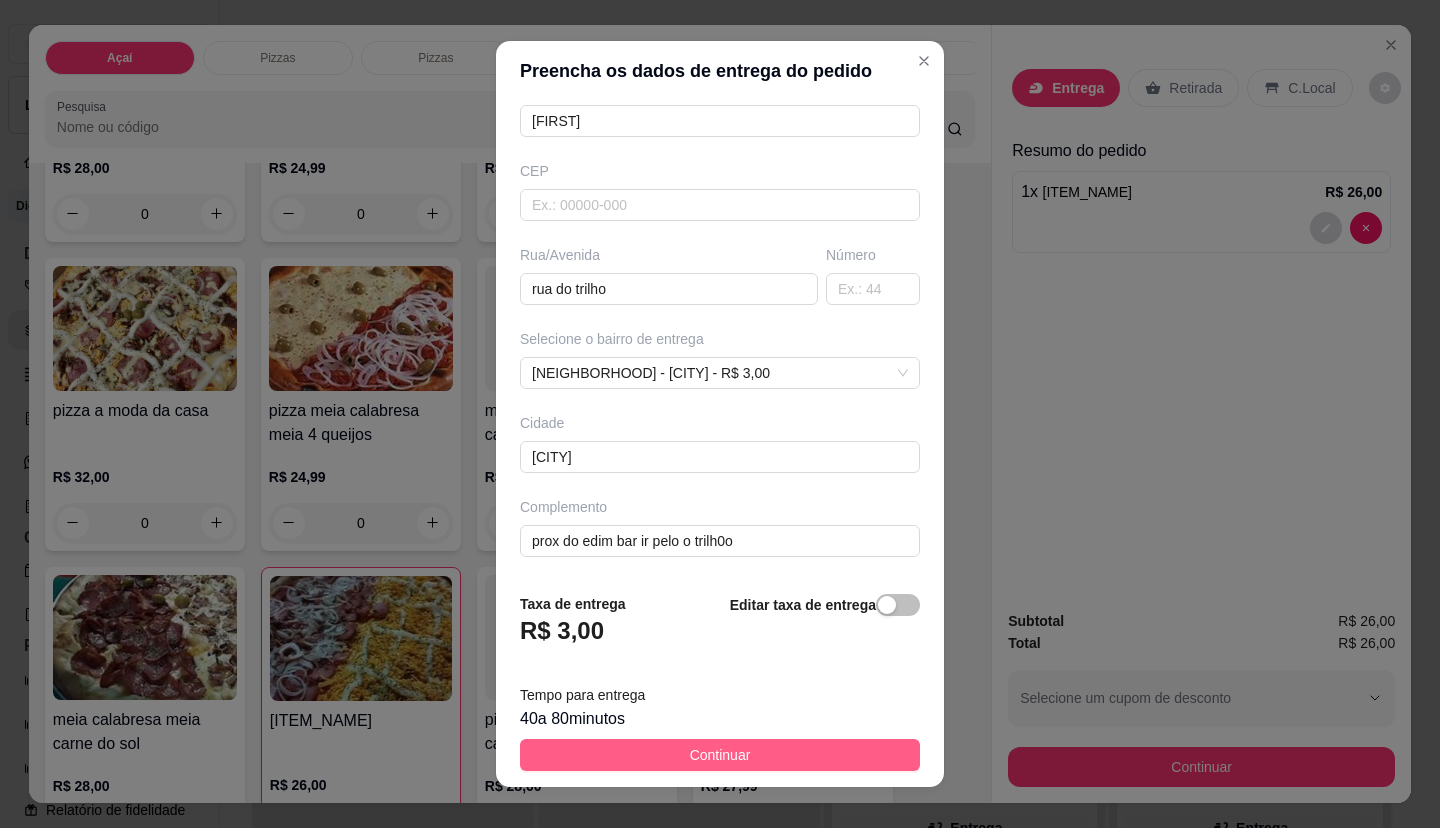 type on "([DDD]) [PHONE]" 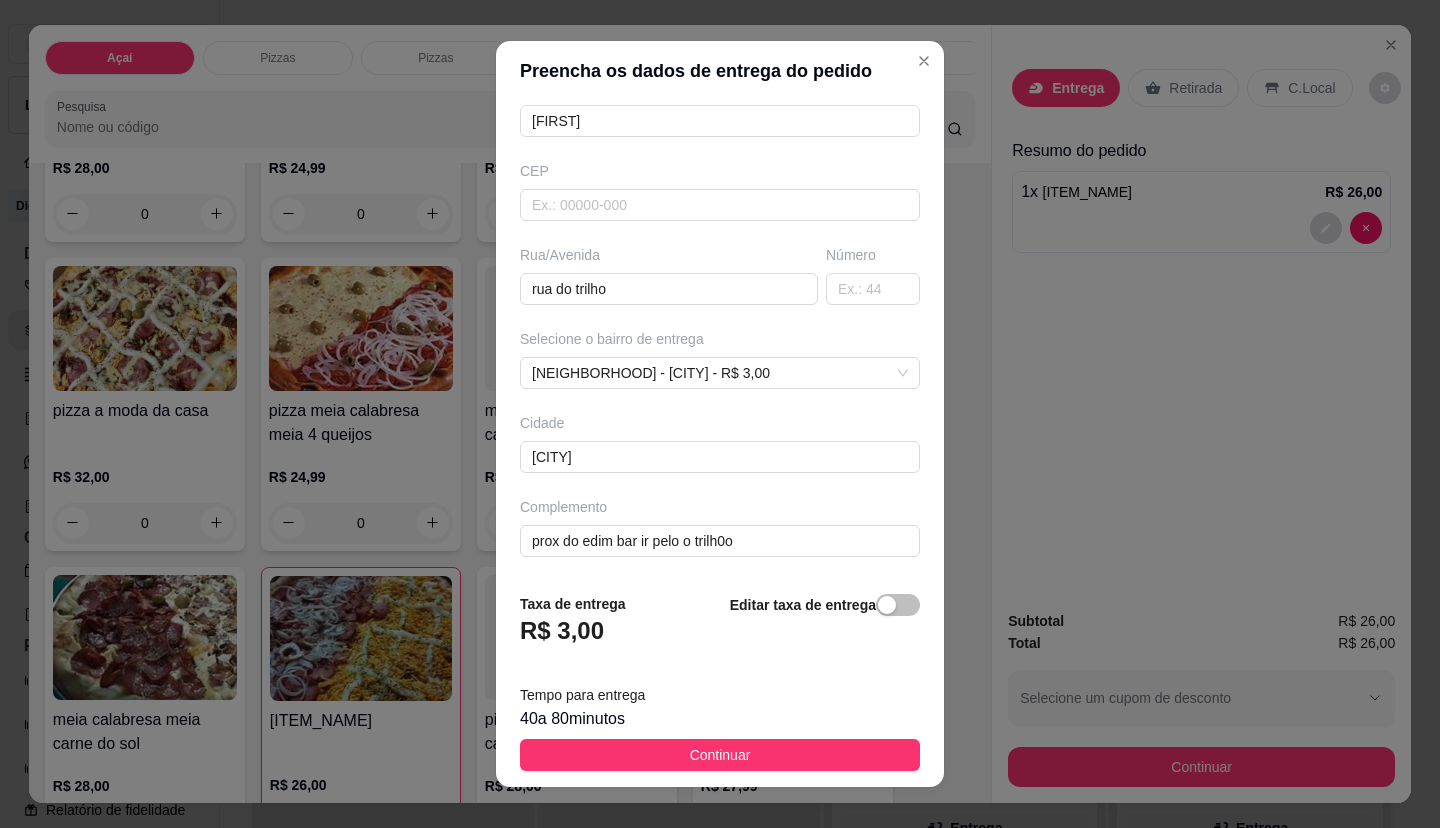 click on "Continuar" at bounding box center [720, 755] 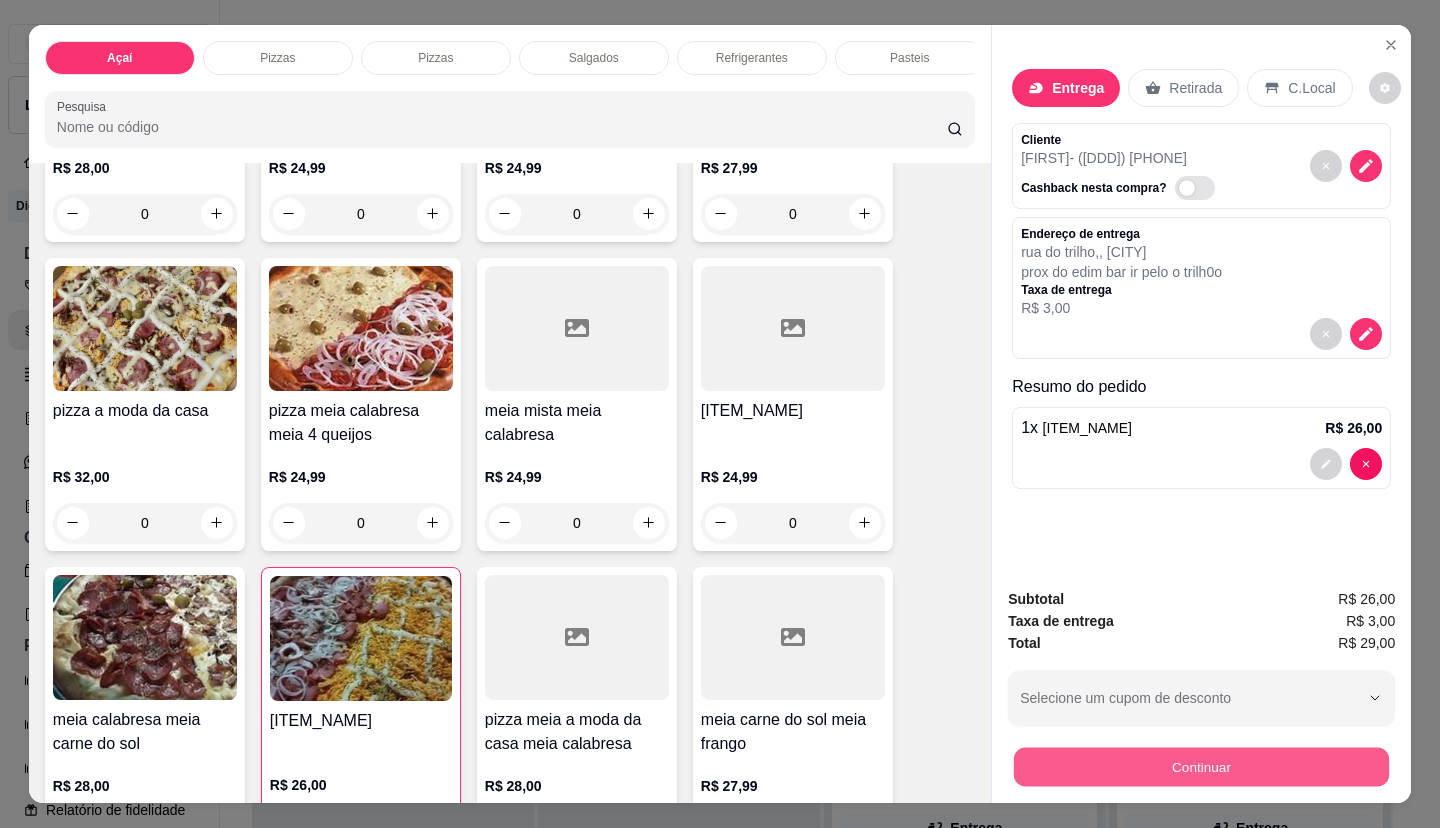 click on "Continuar" at bounding box center (1201, 767) 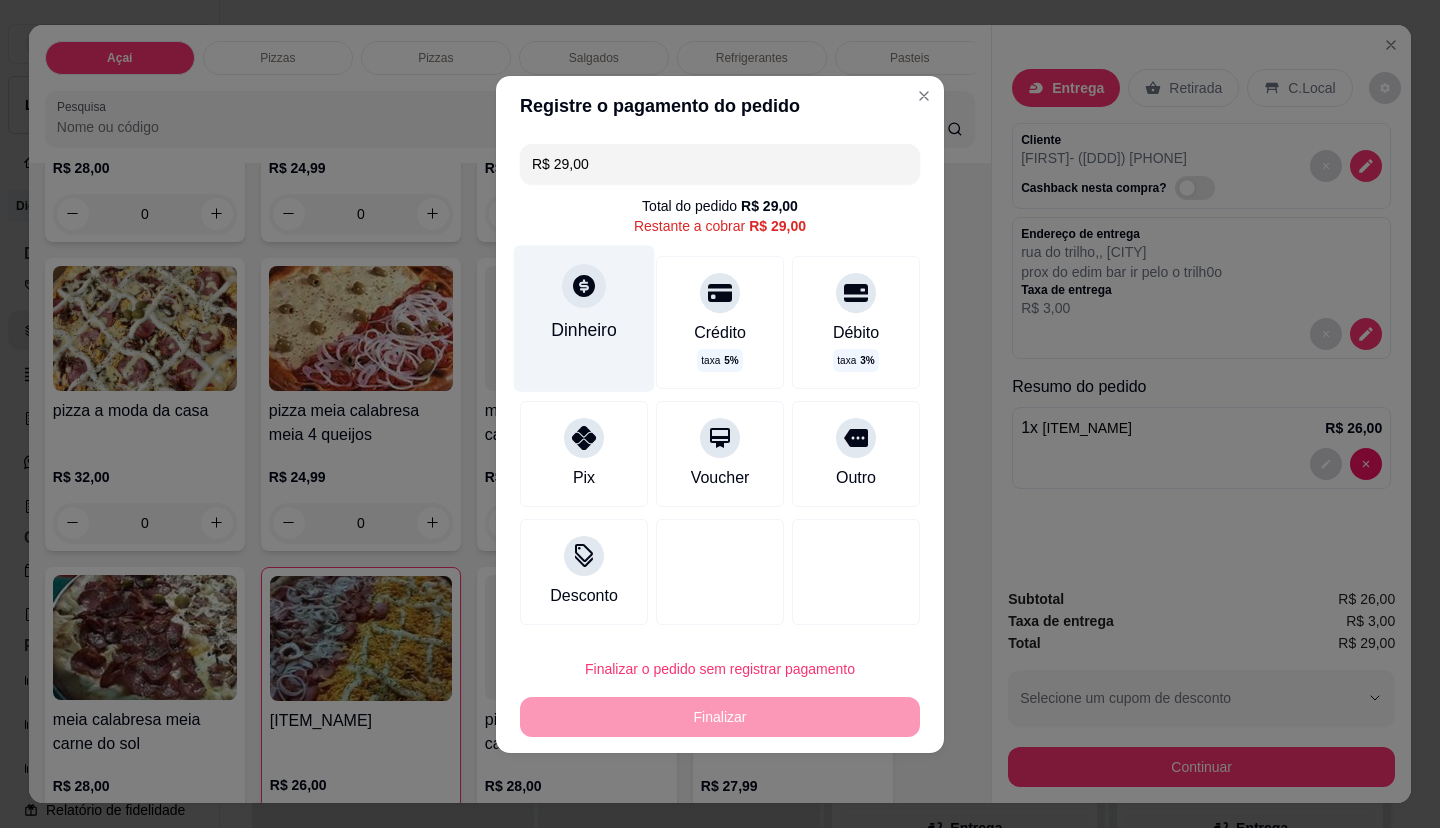 click on "Dinheiro" at bounding box center (584, 329) 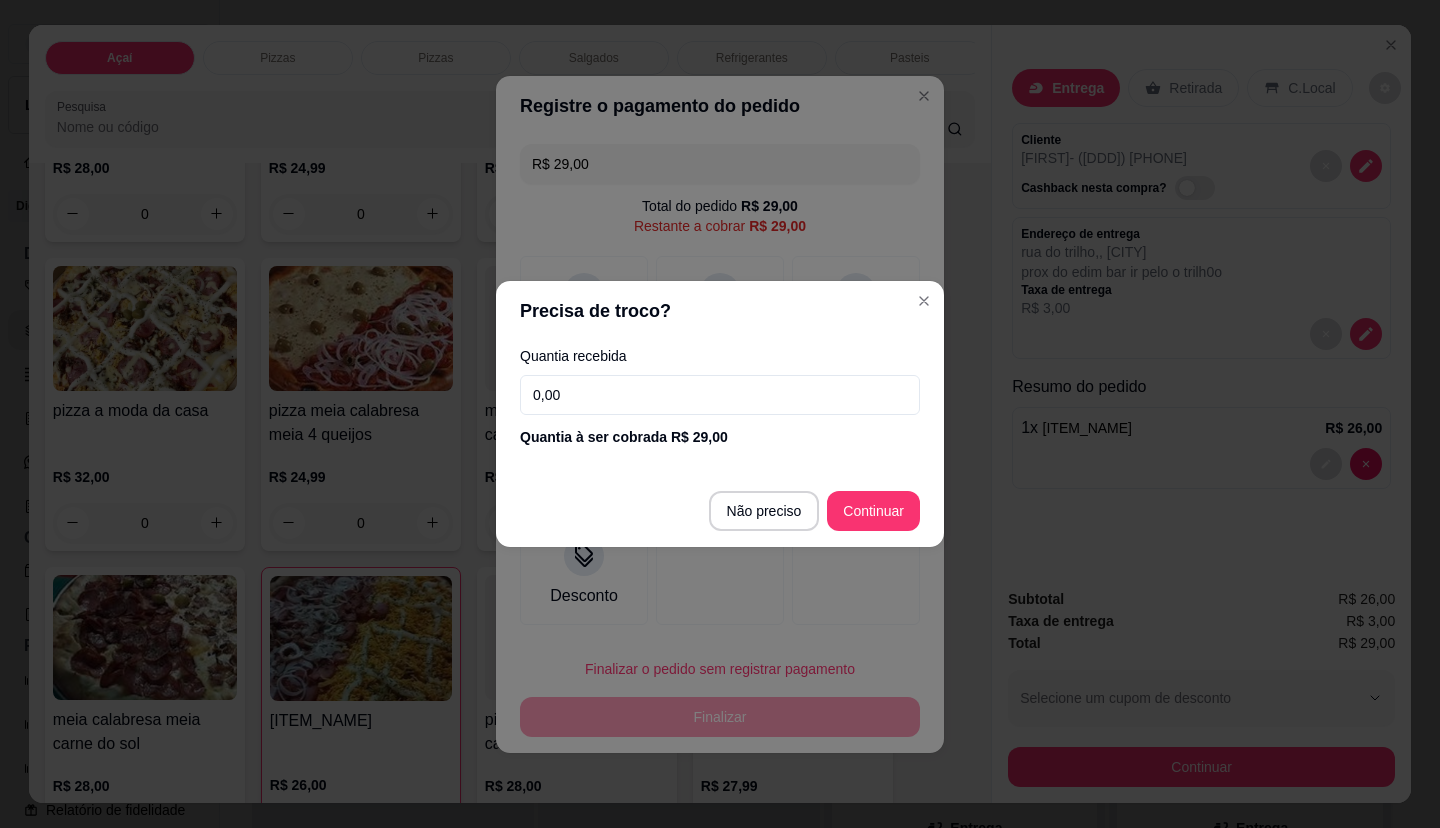 click on "0,00" at bounding box center (720, 395) 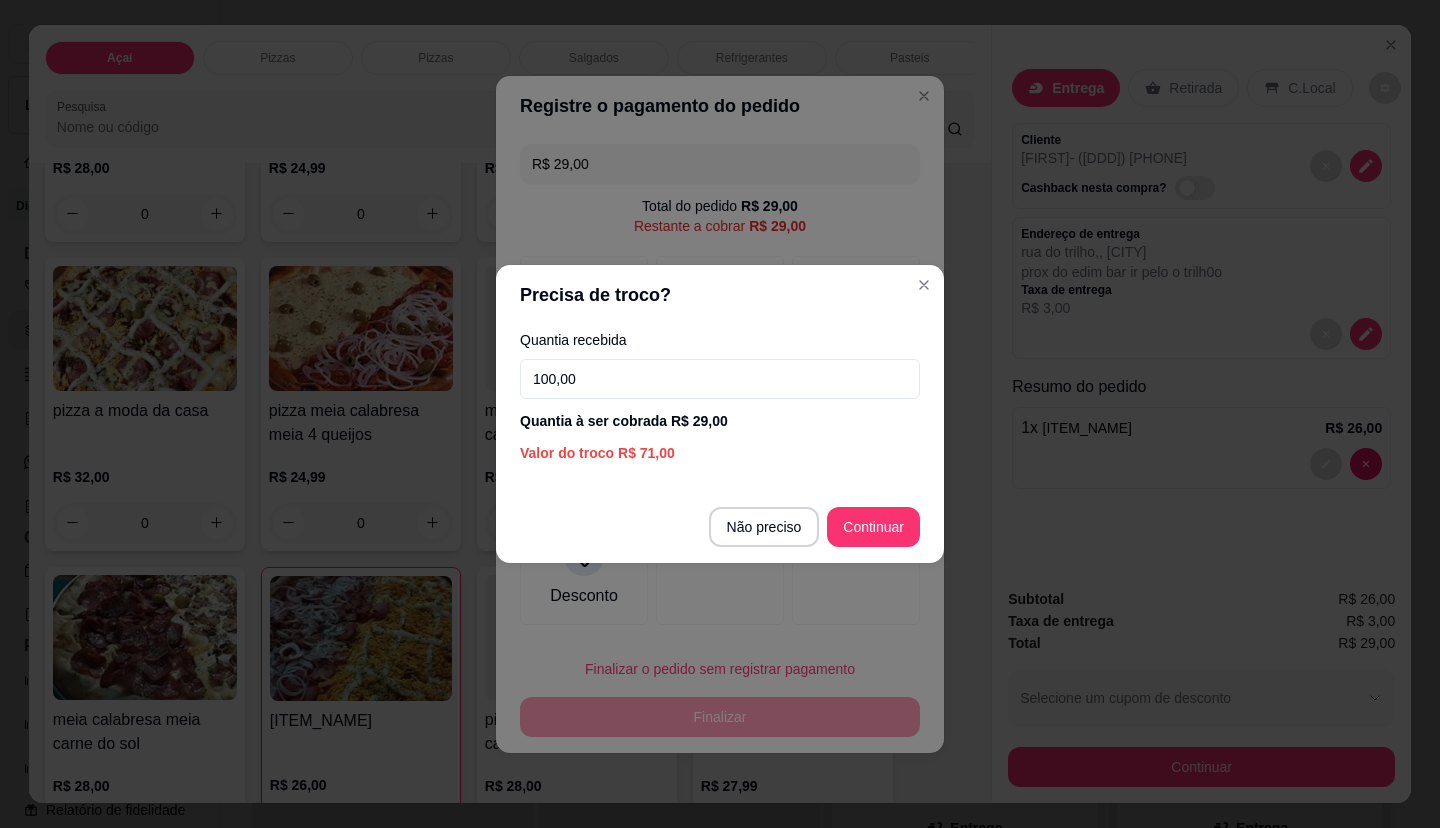 type on "100,00" 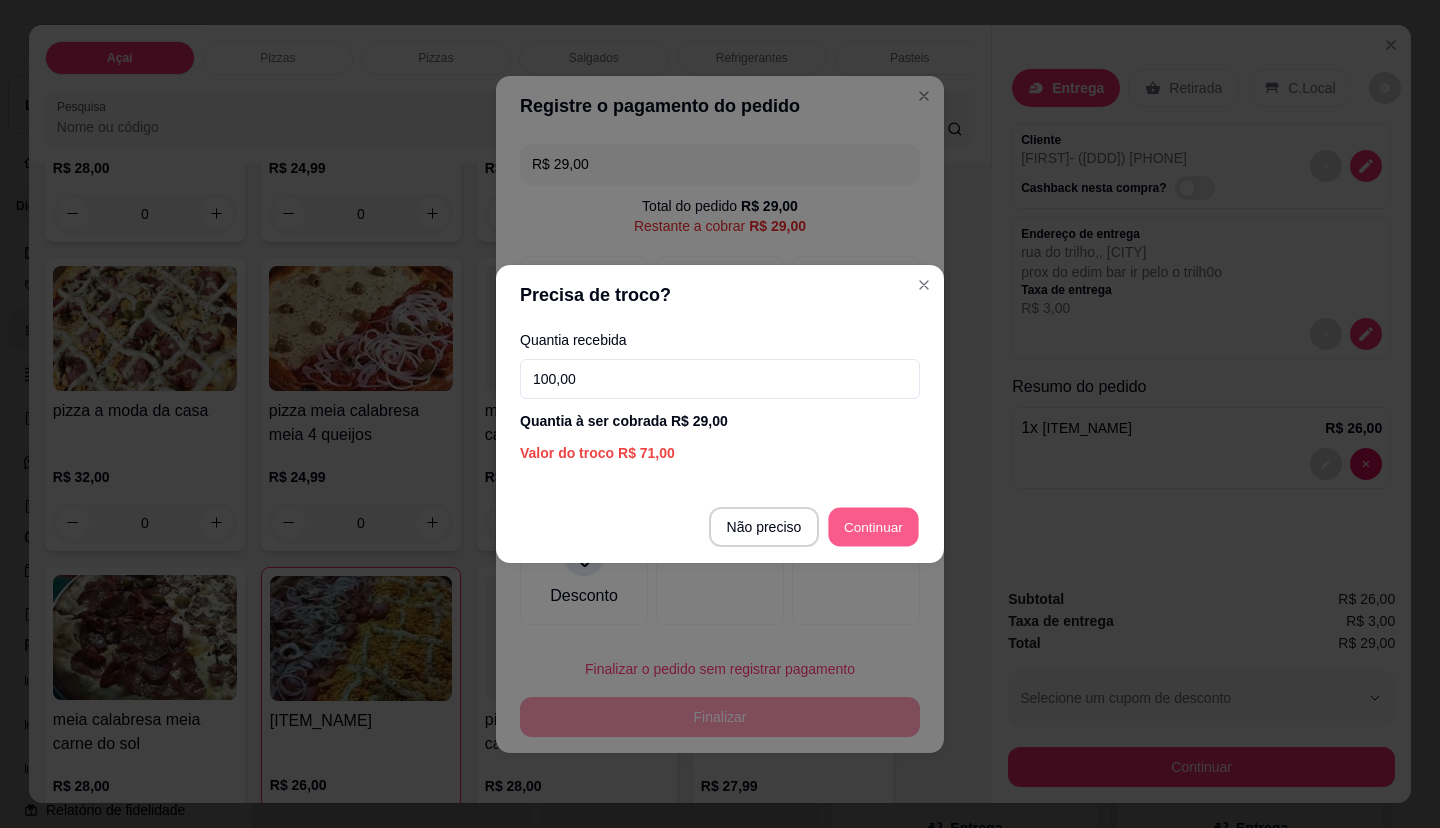 type on "R$ 0,00" 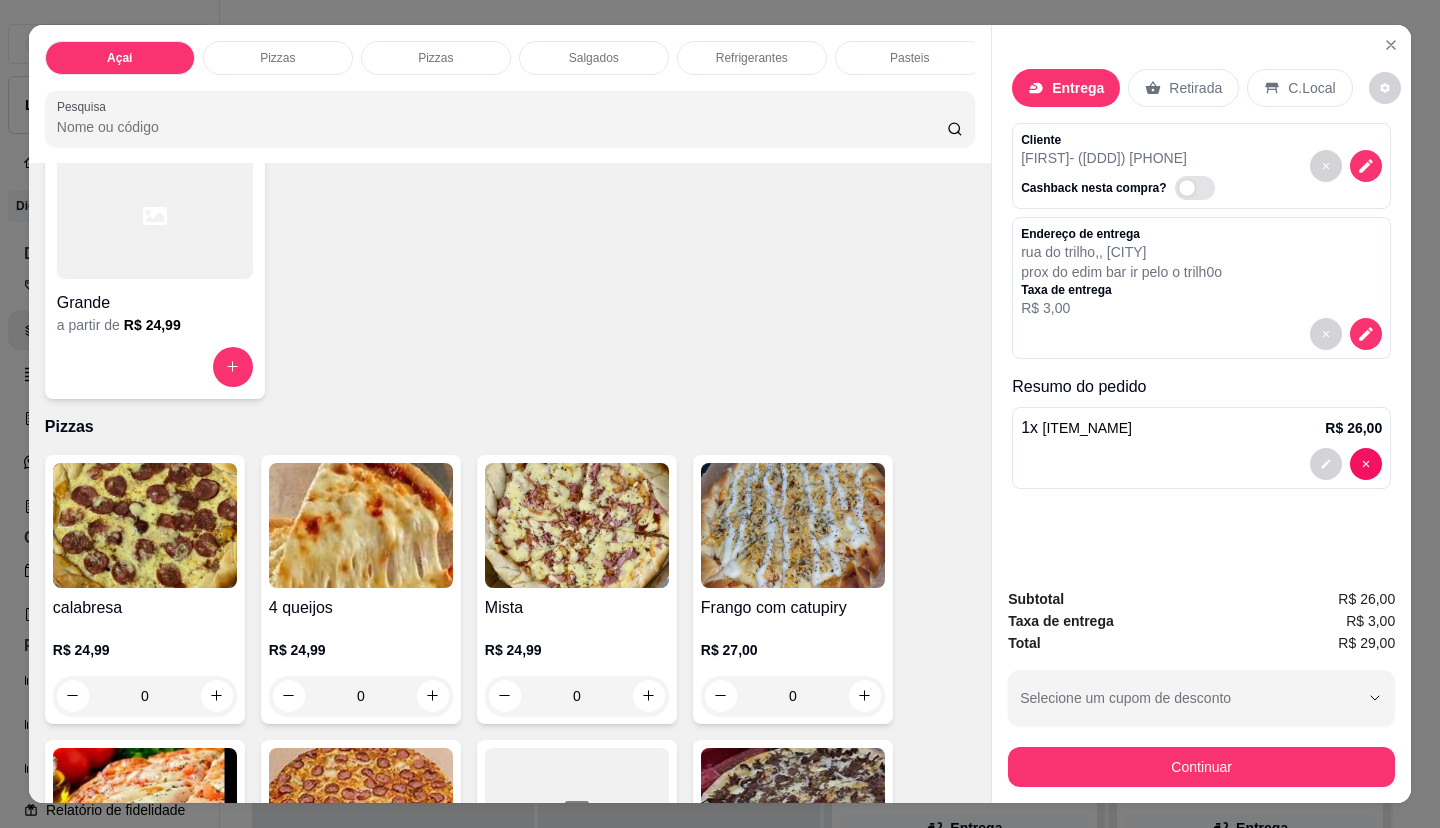 scroll, scrollTop: 0, scrollLeft: 0, axis: both 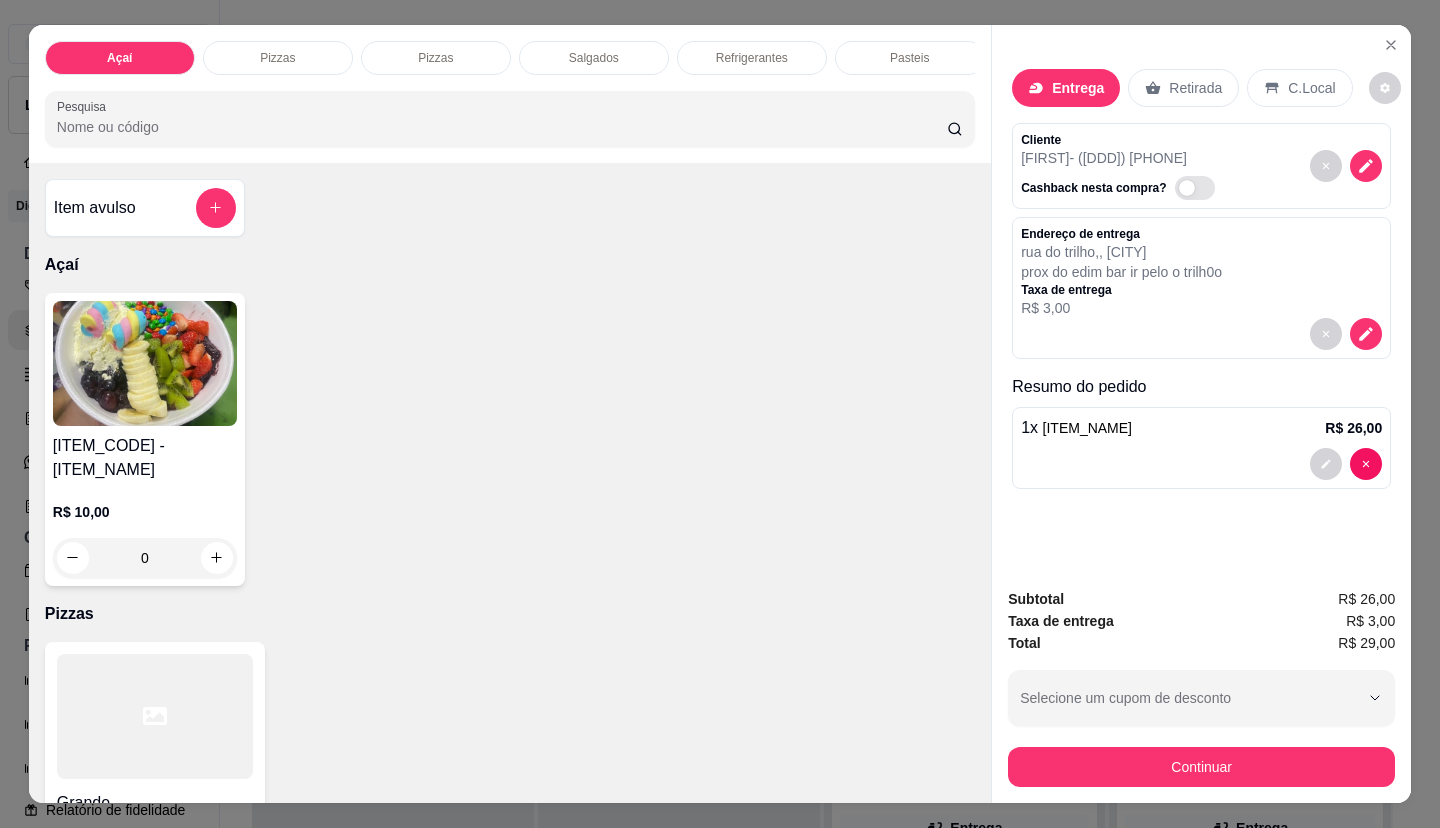 click on "Item avulso" at bounding box center (145, 208) 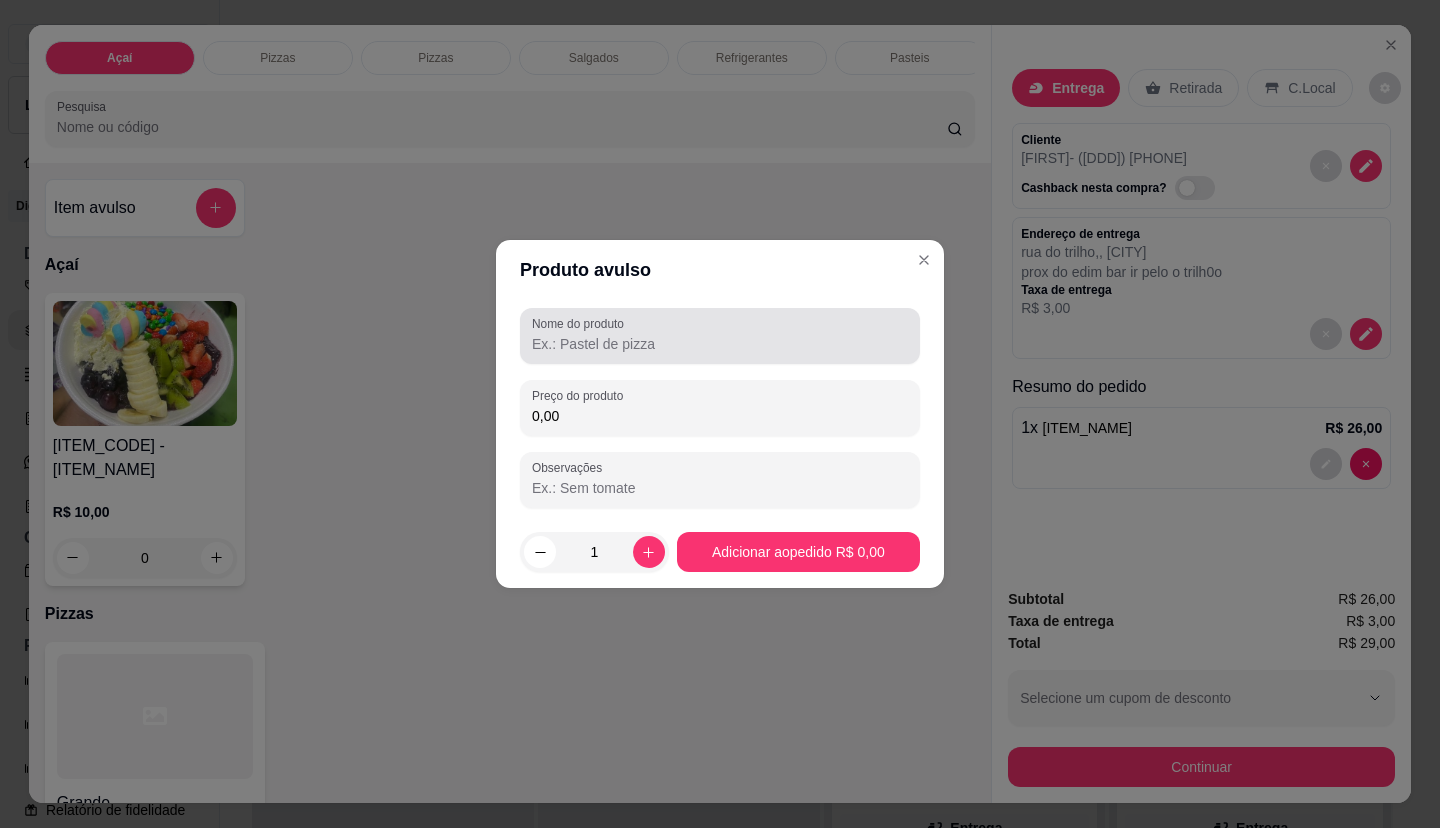 click on "Nome do produto" at bounding box center [720, 344] 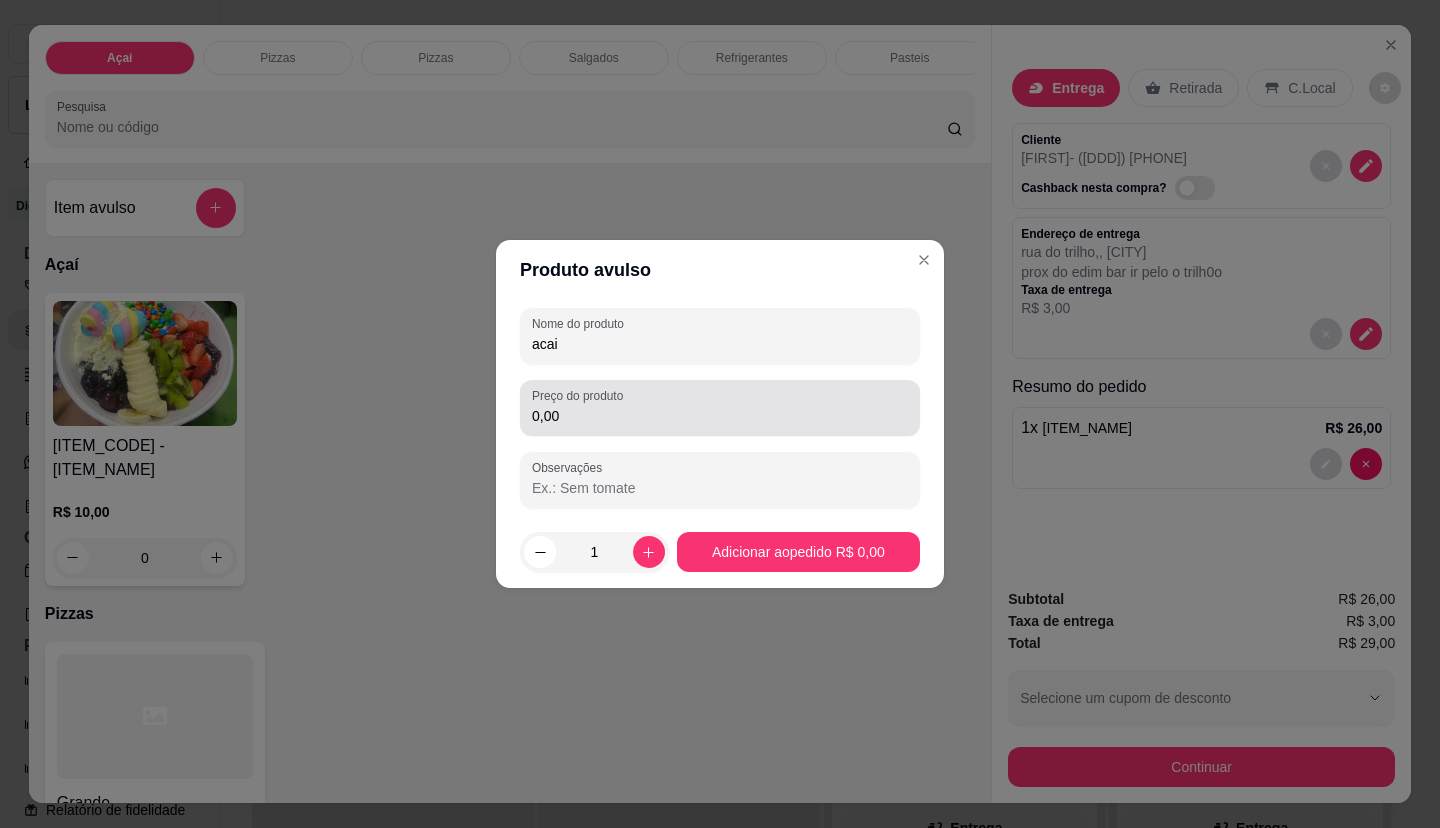 type on "acai" 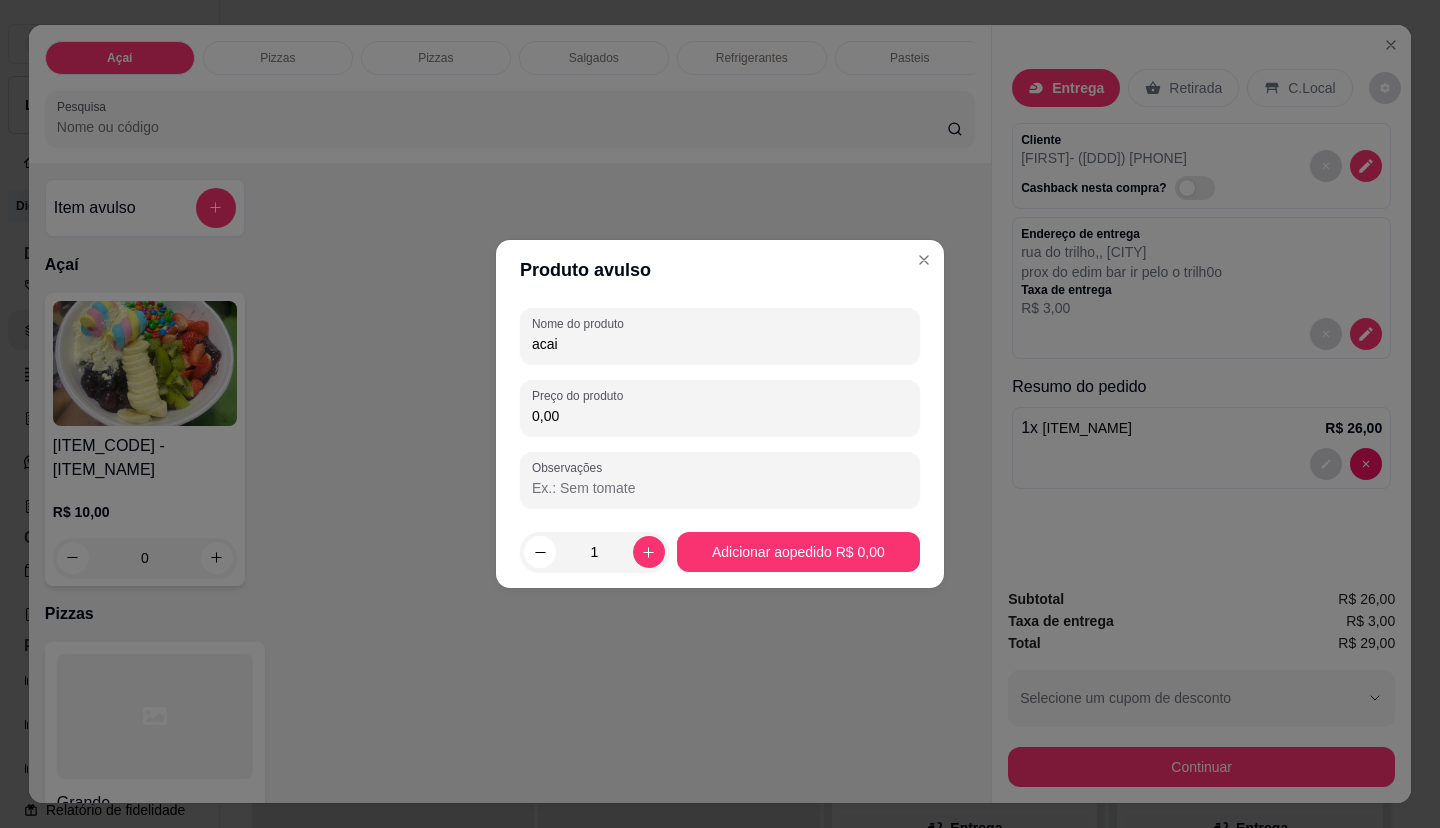 click on "0,00" at bounding box center [720, 416] 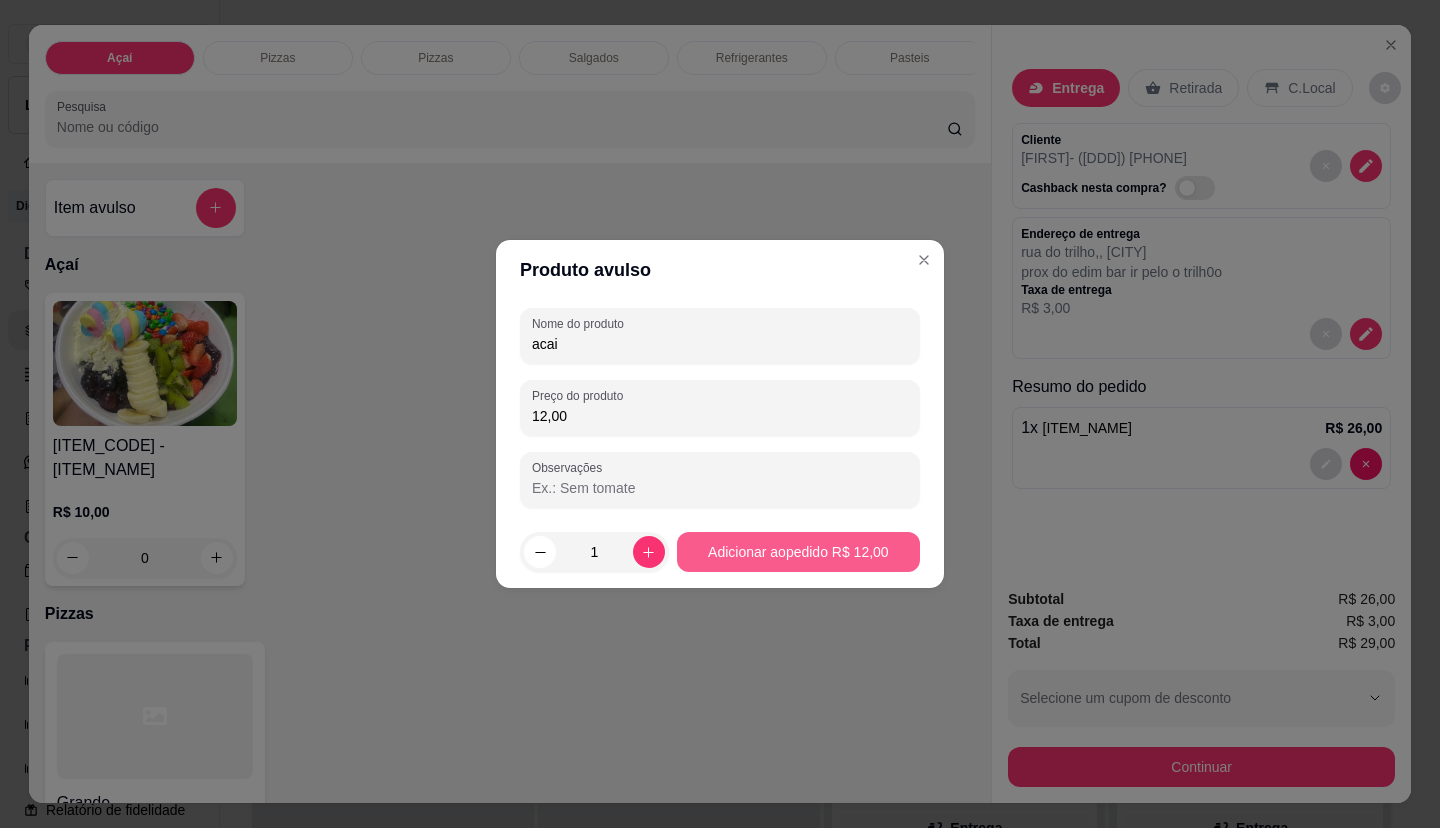 type on "12,00" 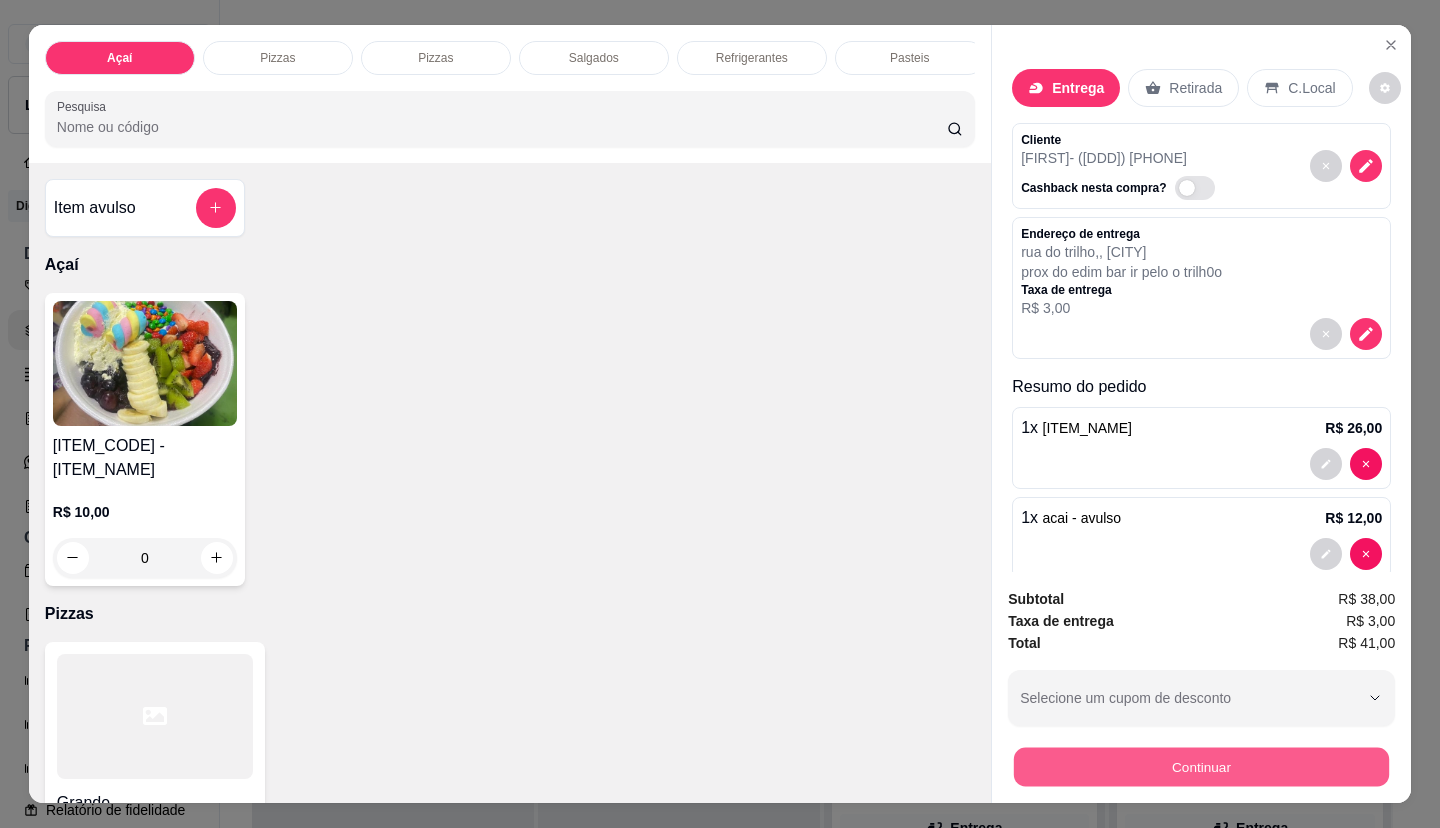 click on "Continuar" at bounding box center [1201, 767] 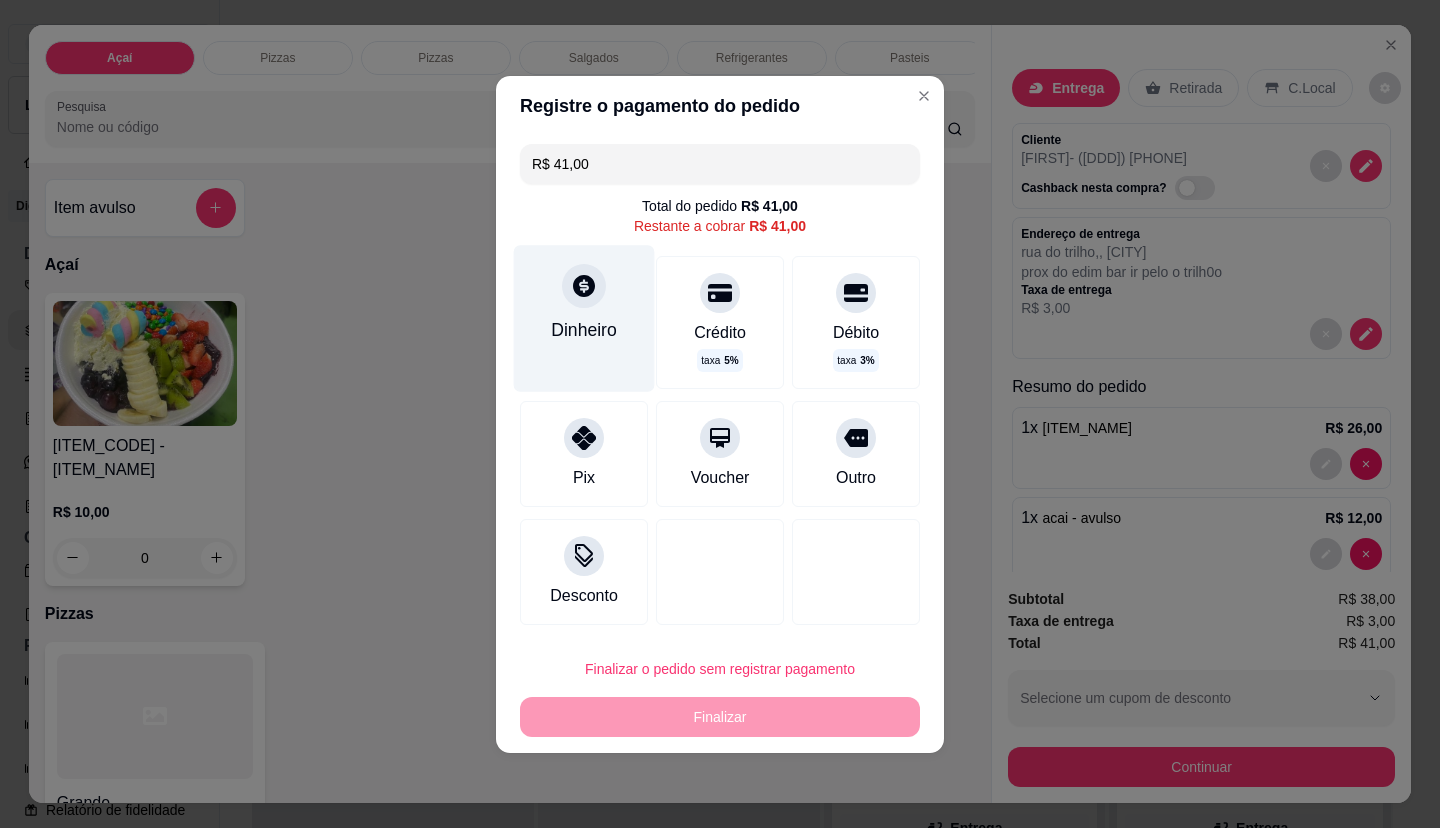 click on "Dinheiro" at bounding box center (584, 329) 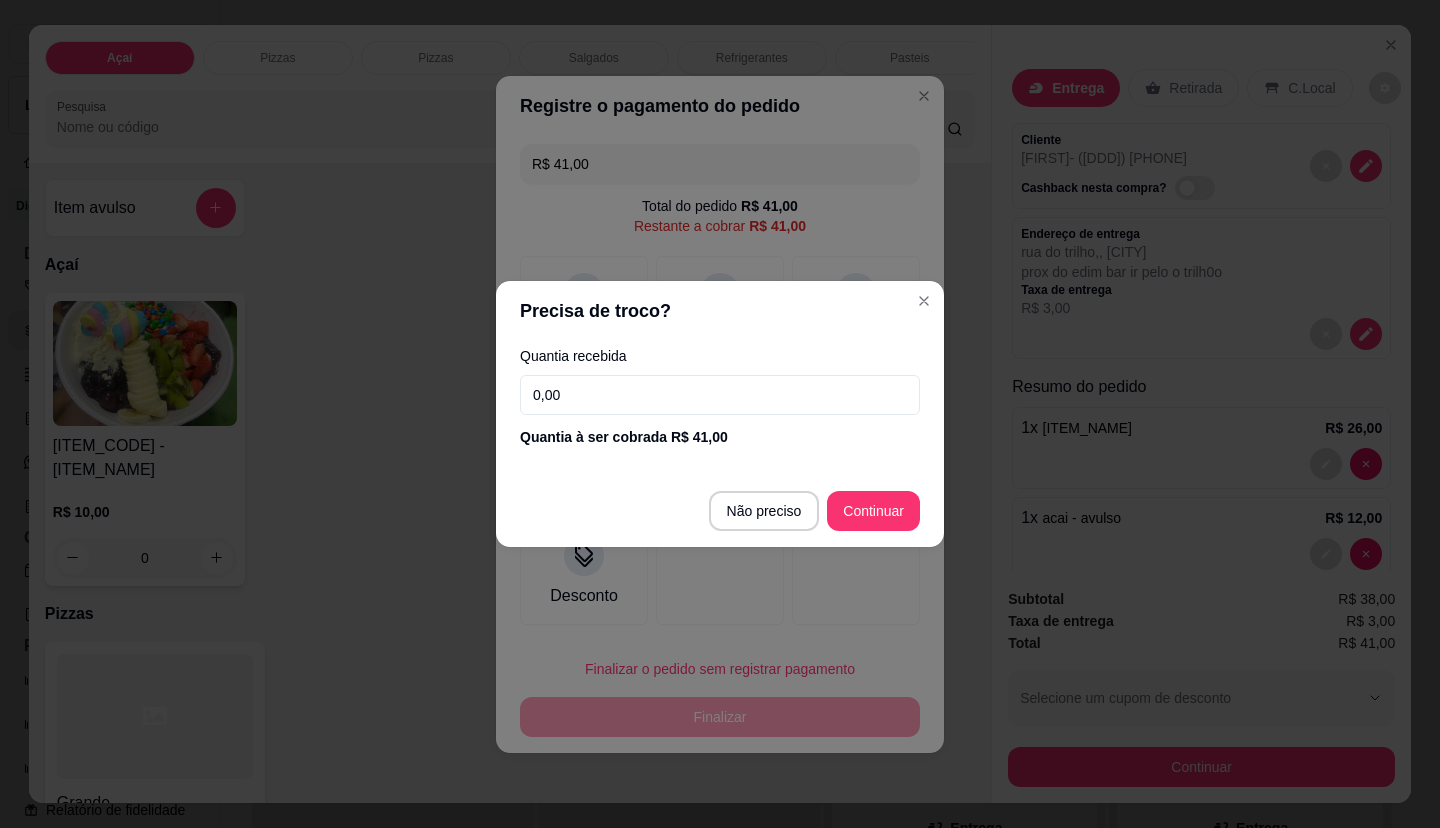 click on "0,00" at bounding box center (720, 395) 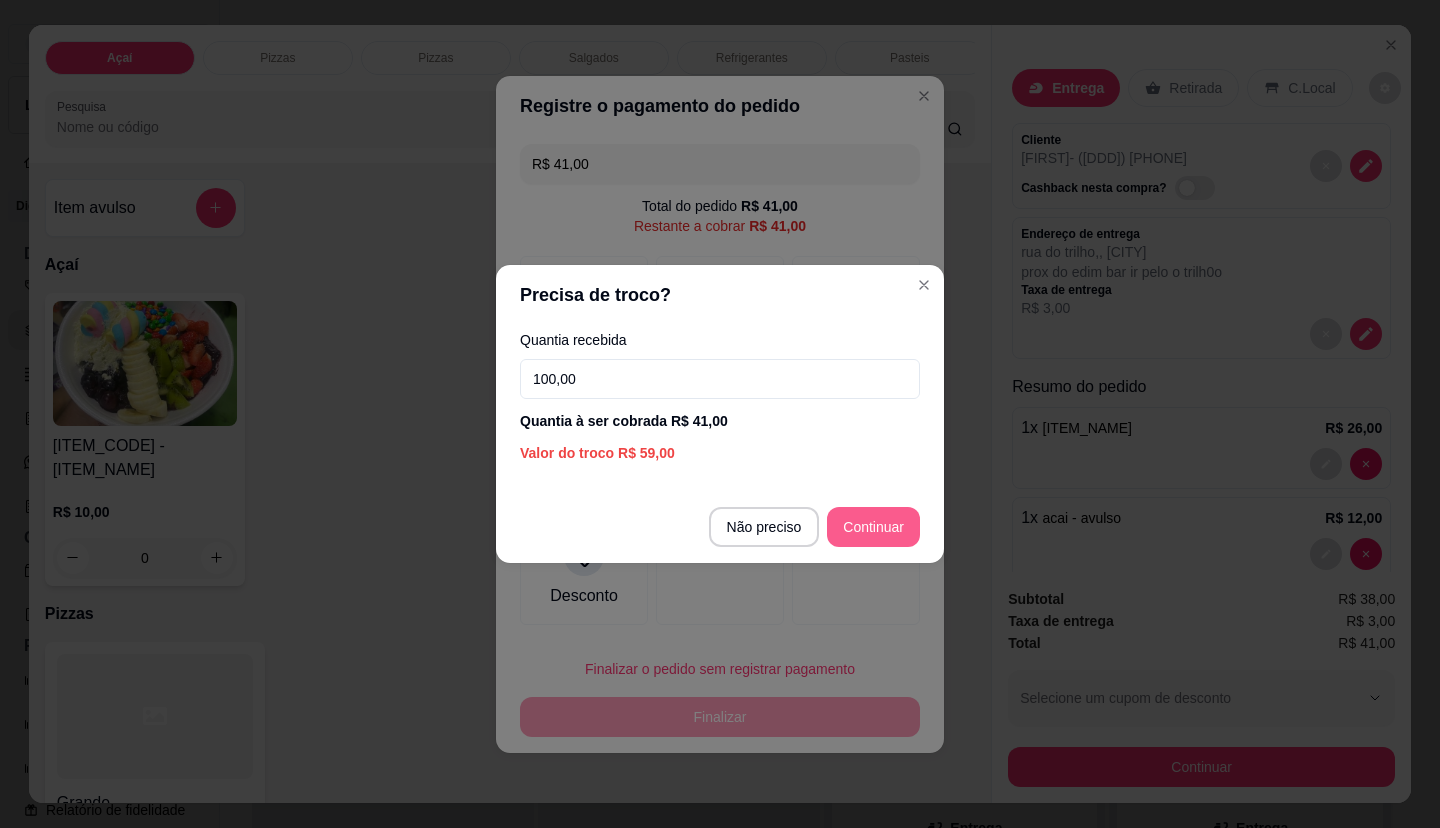 type on "100,00" 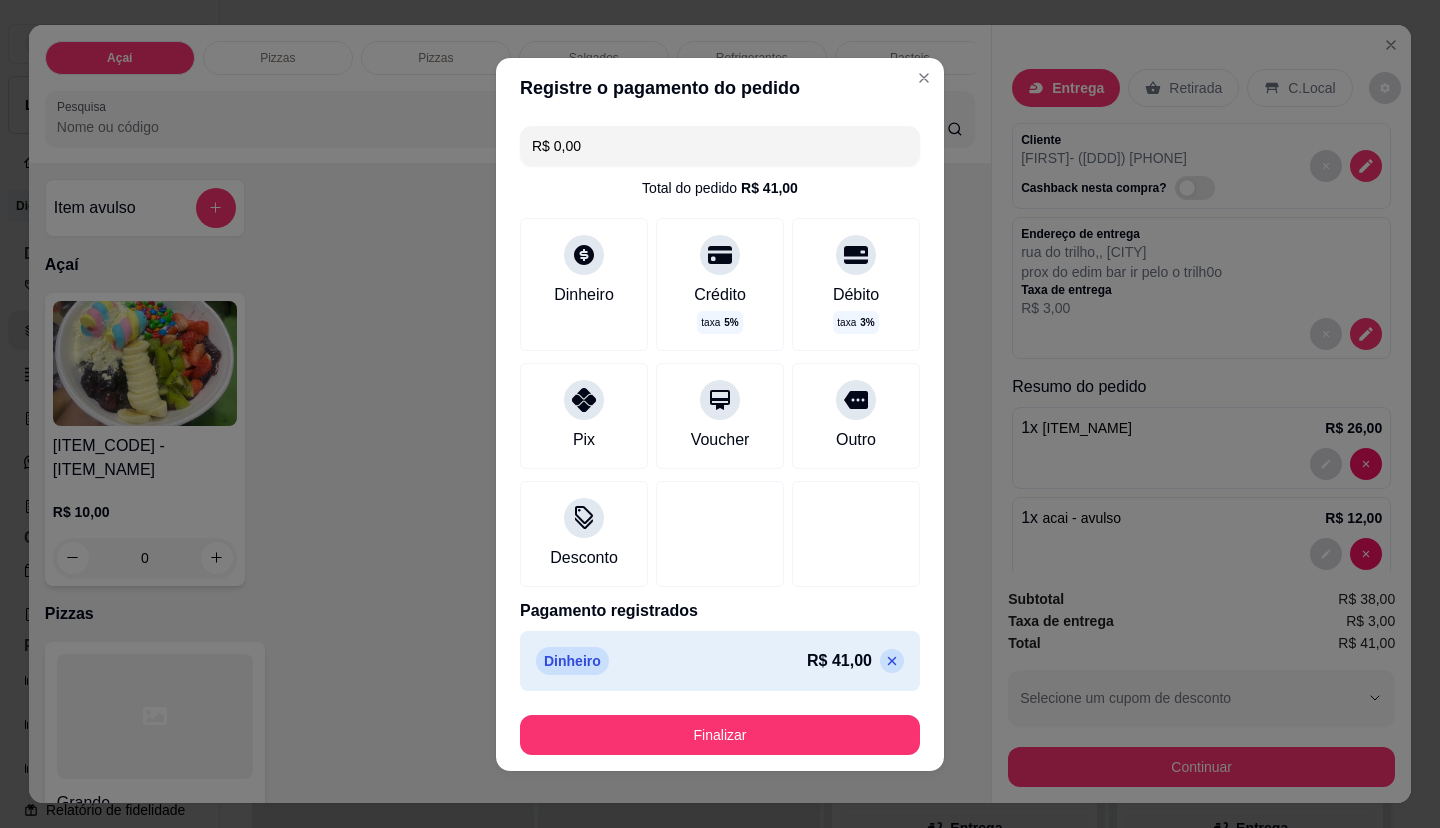 type on "R$ 0,00" 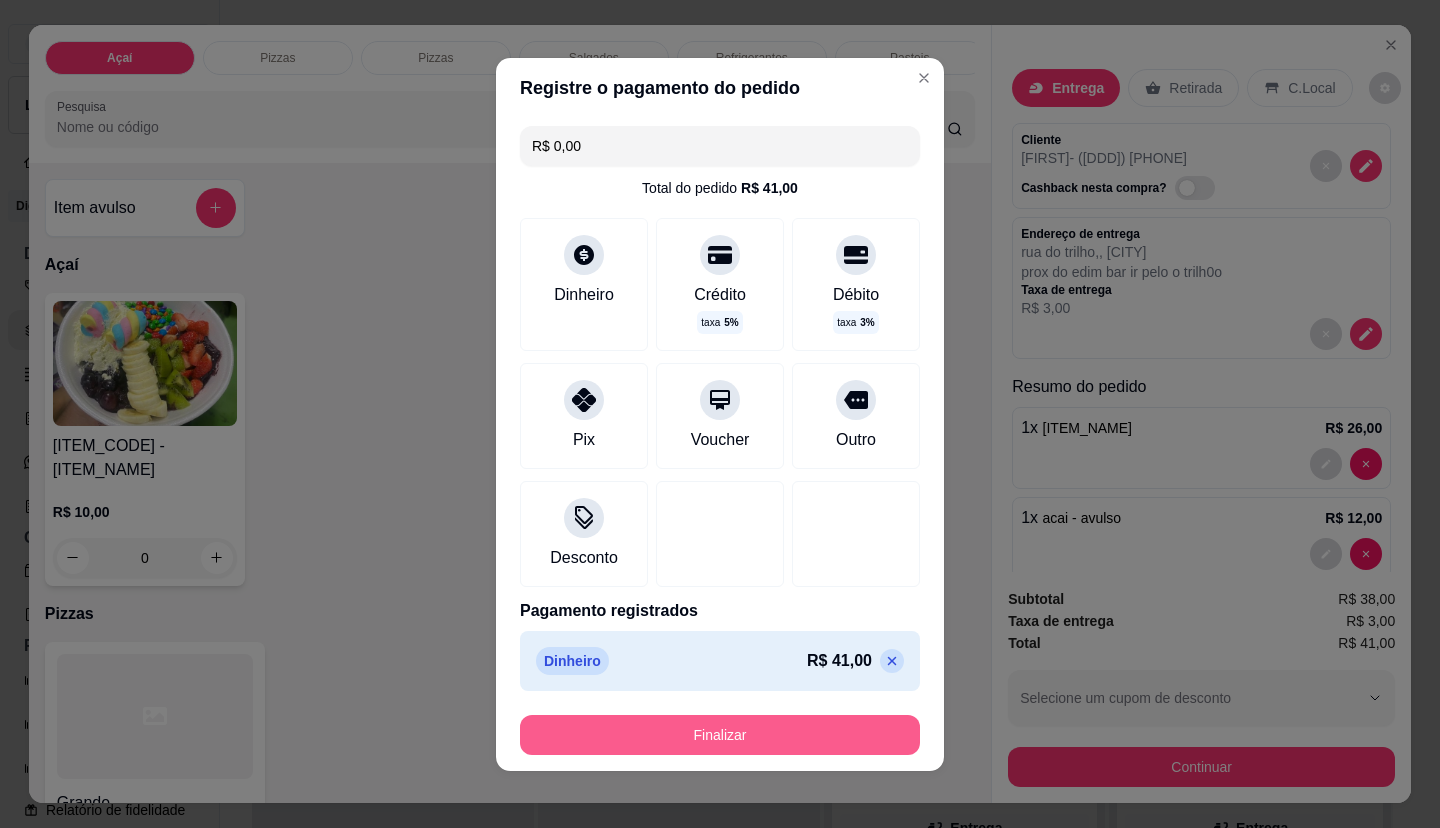 click on "Finalizar" at bounding box center [720, 735] 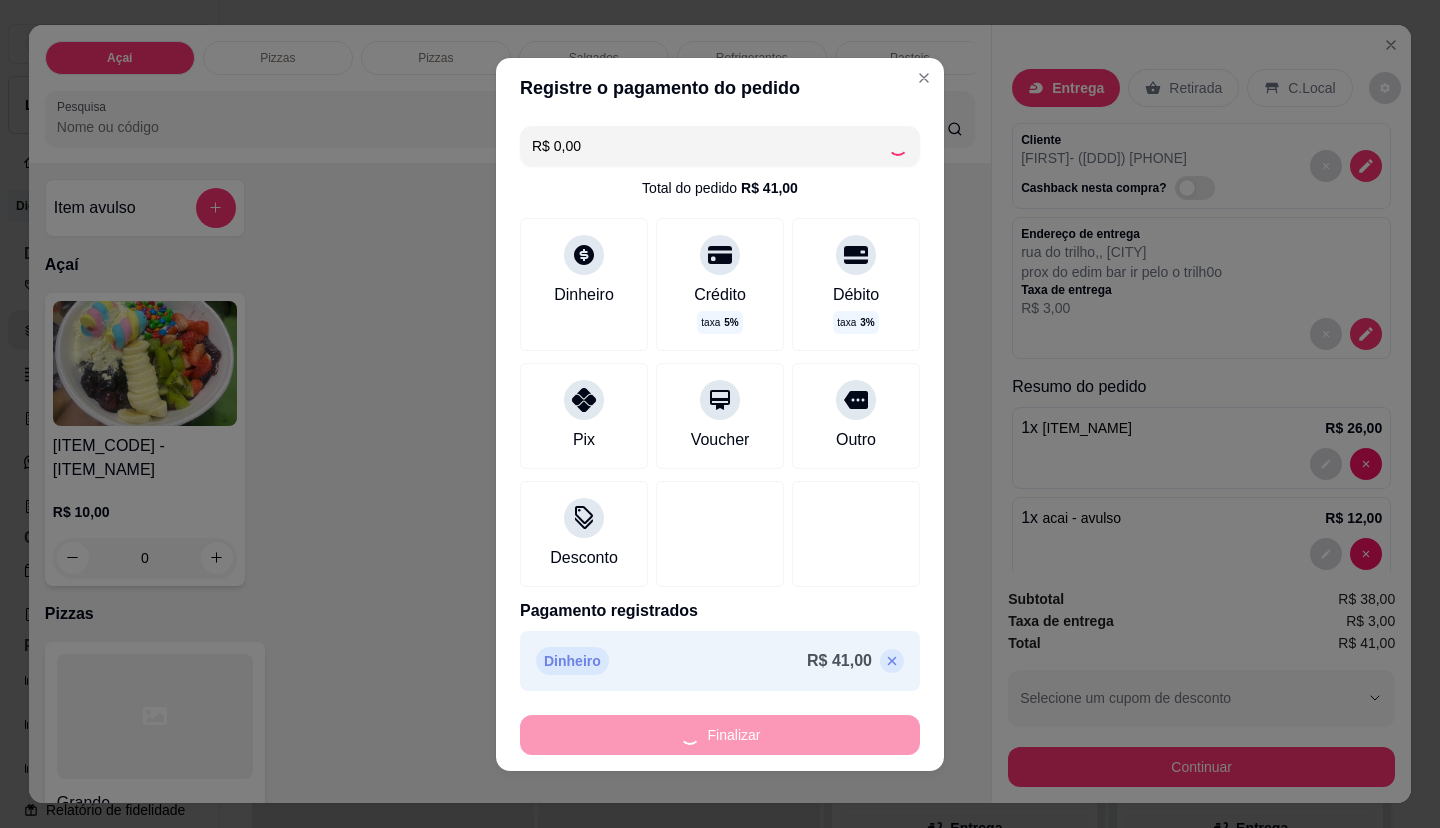 type on "0" 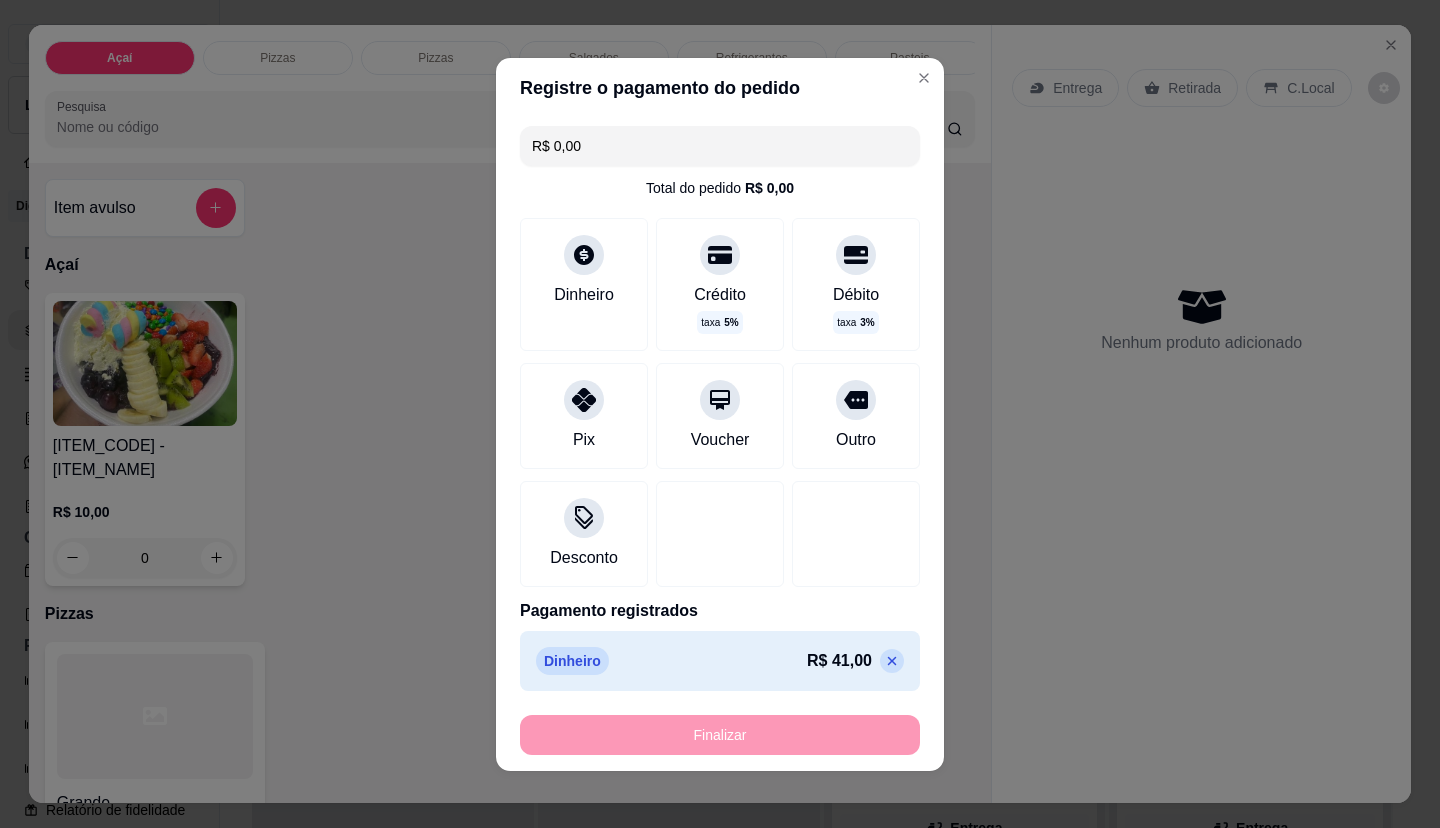 type on "-R$ 41,00" 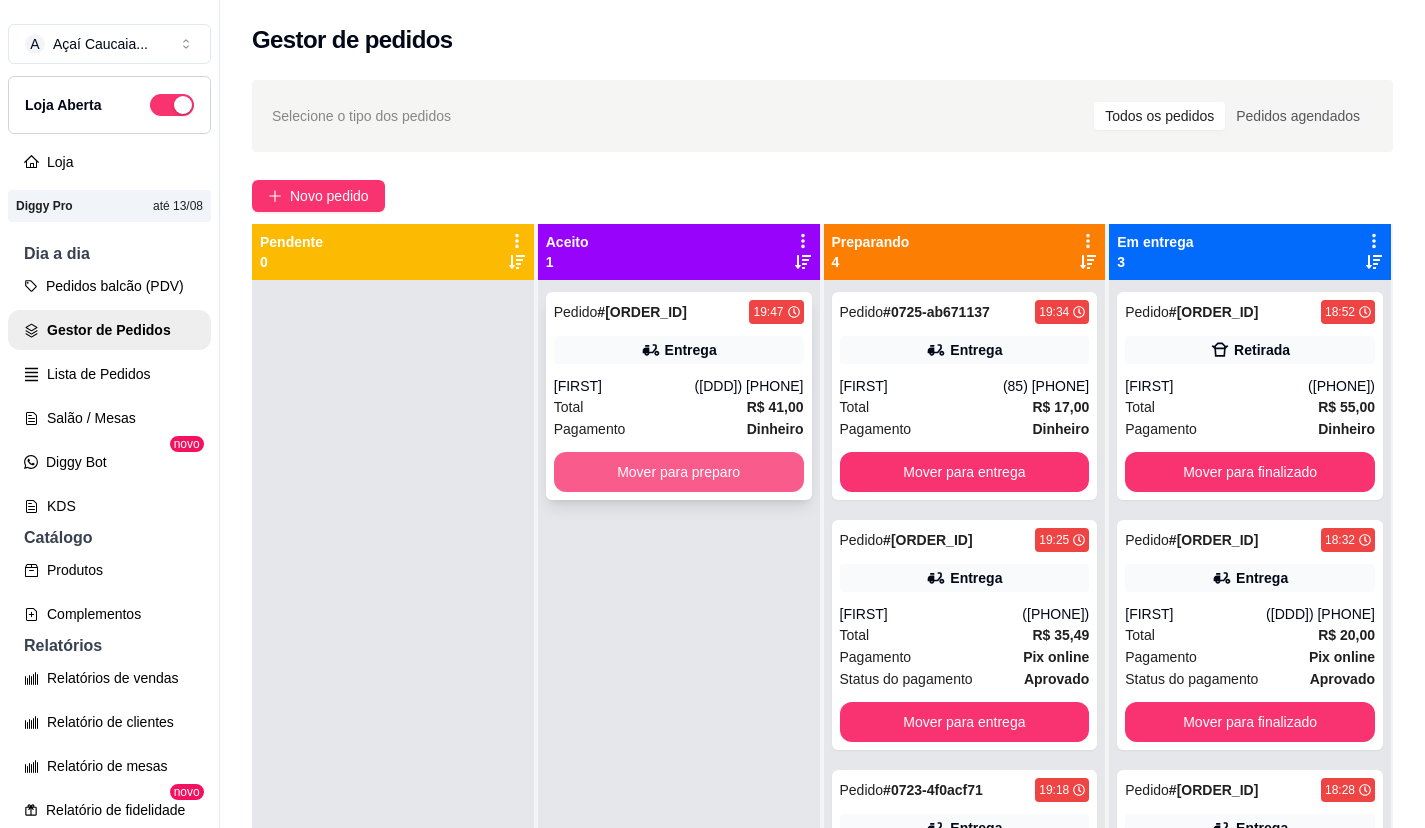 click on "Mover para preparo" at bounding box center (679, 472) 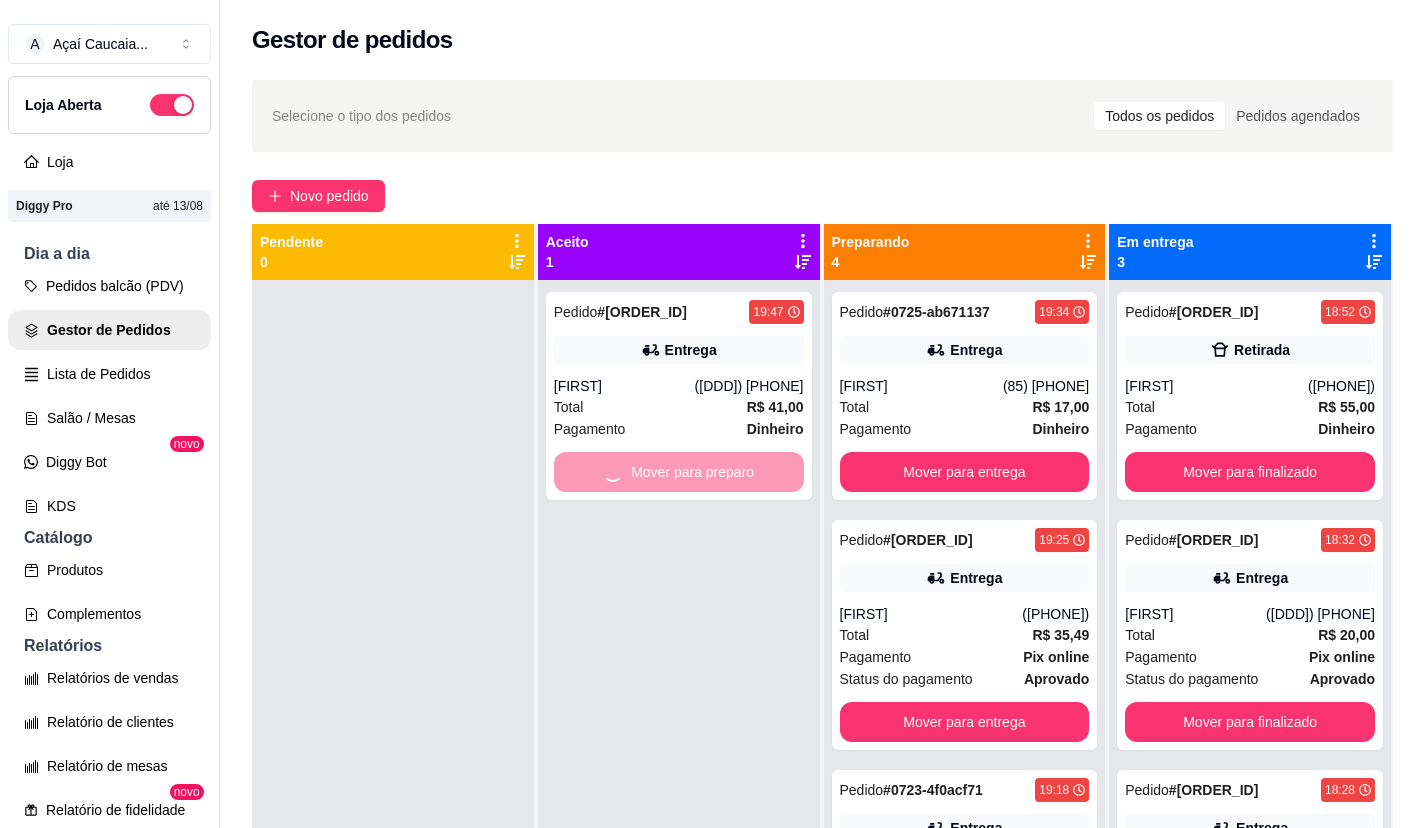click on "Pedido # [ORDER_ID] [TIME] Entrega [FIRST] ([PHONE]) Total R$ 41,00 Pagamento Dinheiro Mover para preparo" at bounding box center [679, 694] 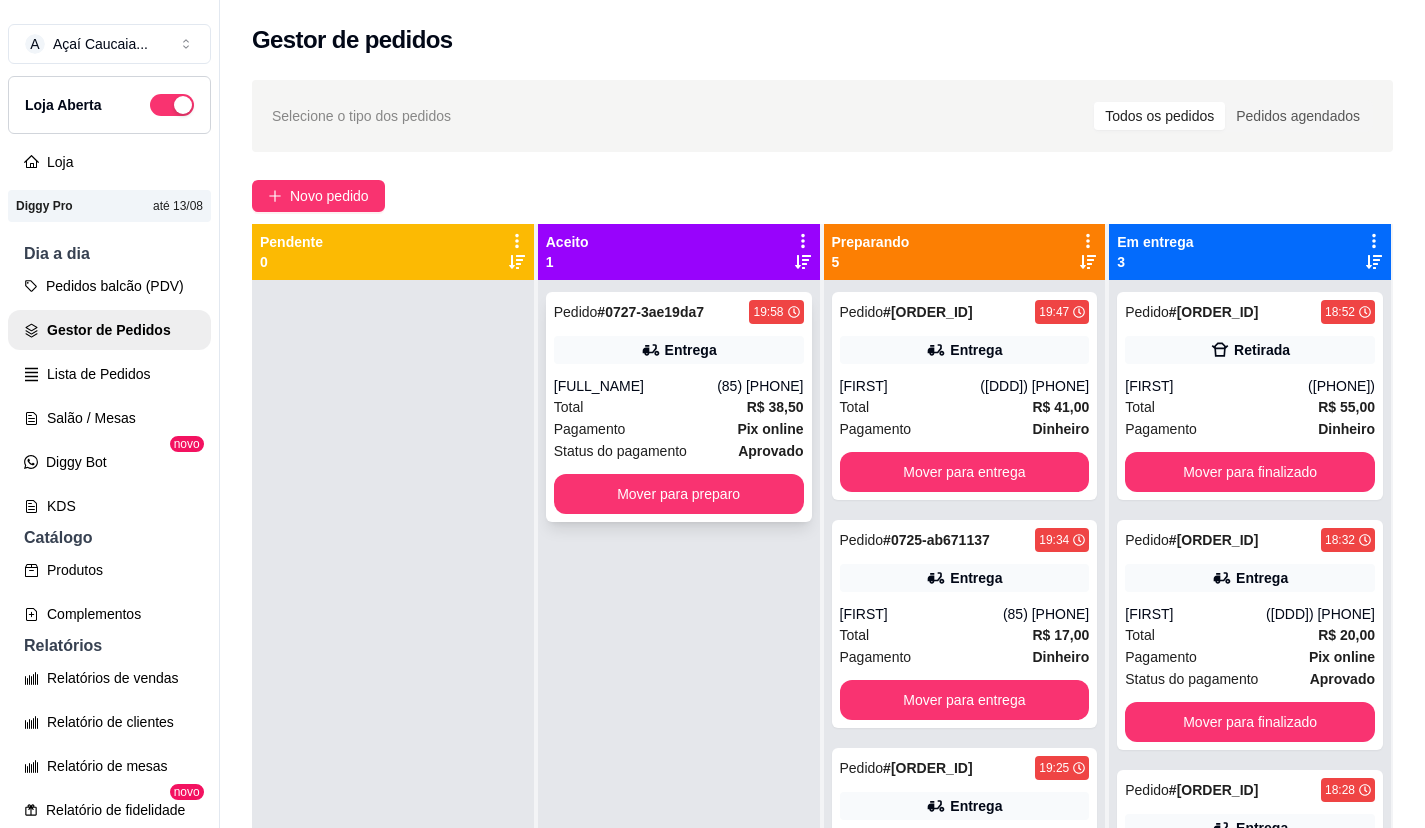 click on "(85) [PHONE]" at bounding box center [760, 386] 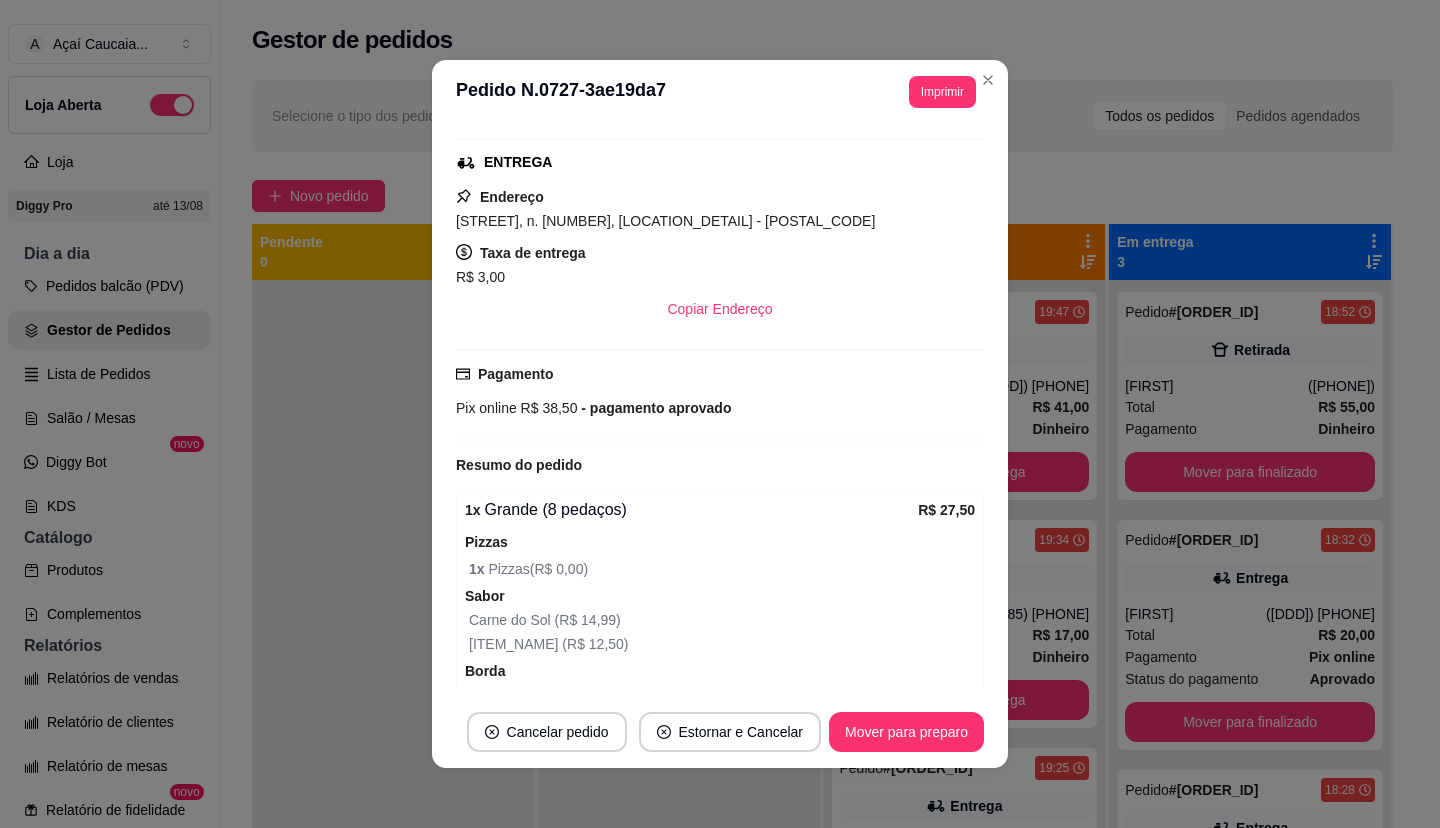 scroll, scrollTop: 500, scrollLeft: 0, axis: vertical 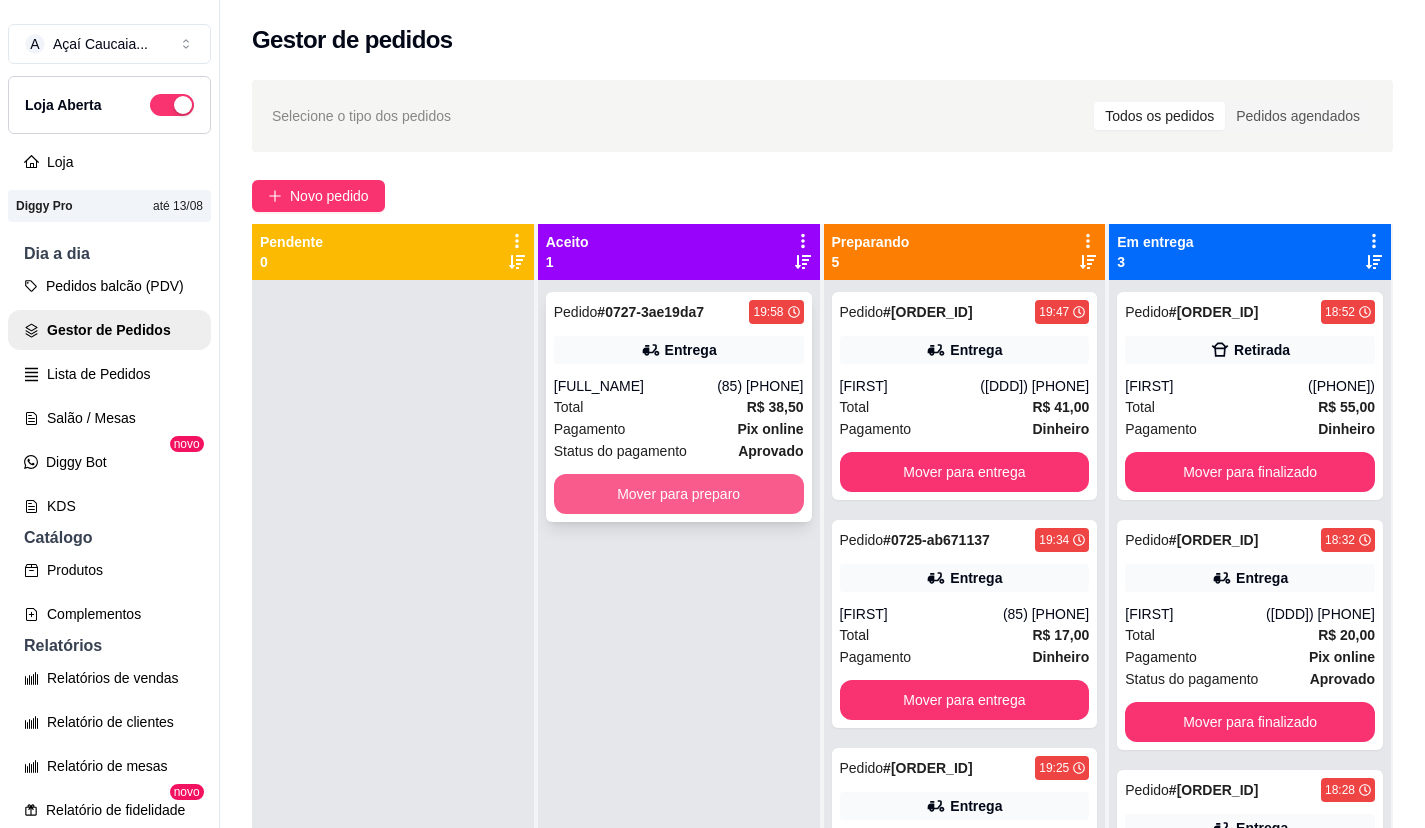 click on "Mover para preparo" at bounding box center [679, 494] 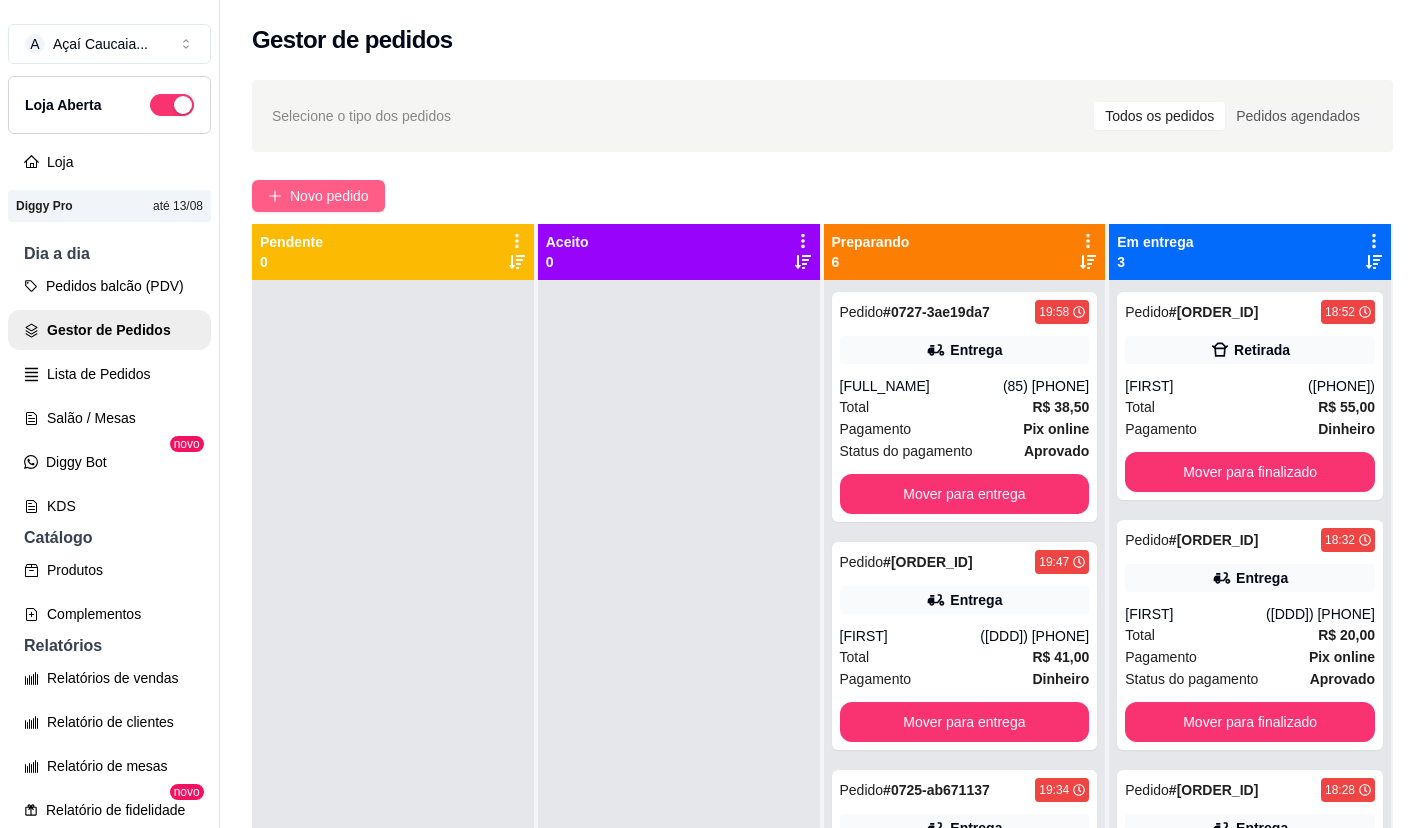 click on "Novo pedido" at bounding box center (318, 196) 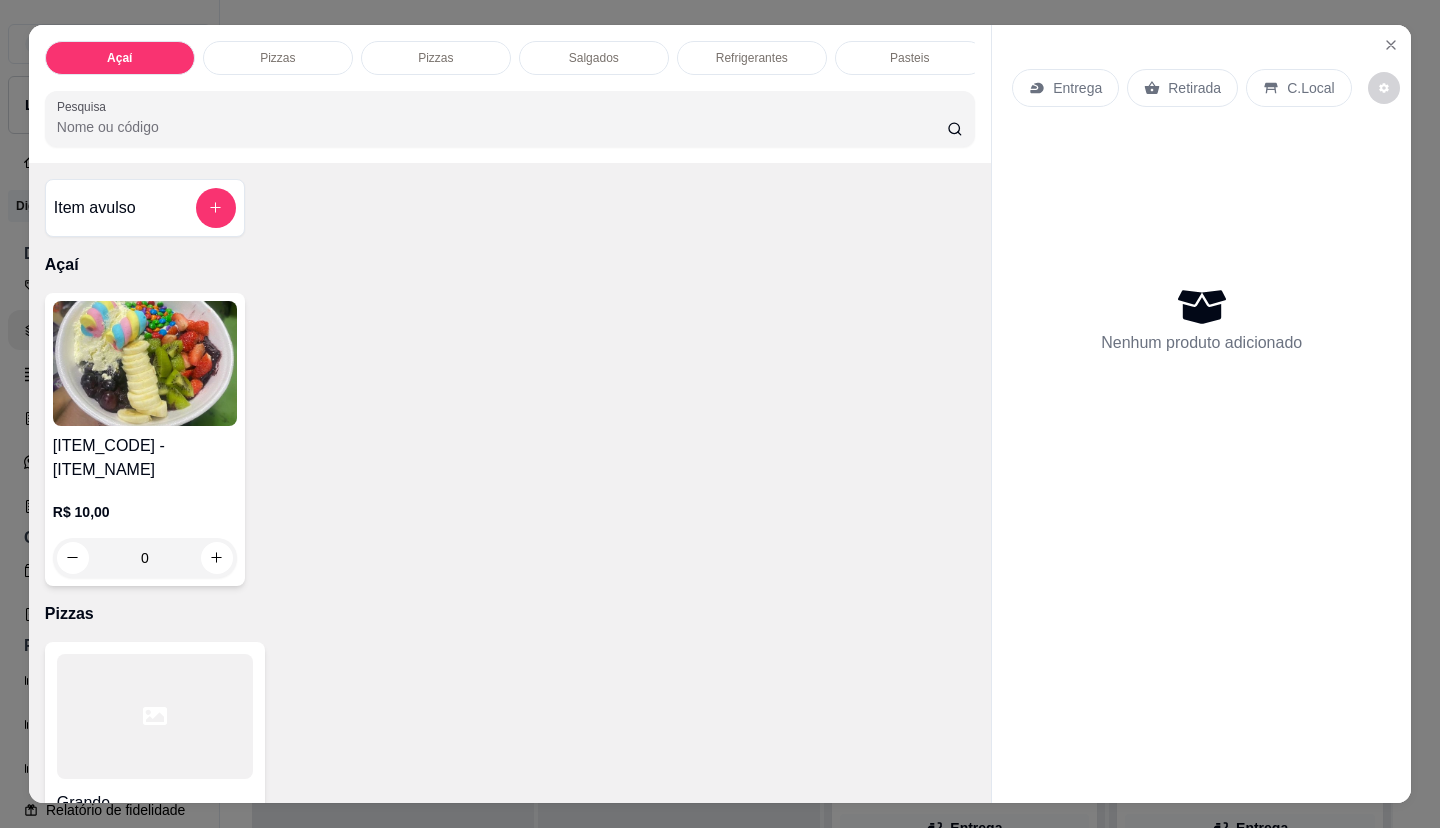 click on "Retirada" at bounding box center (1194, 88) 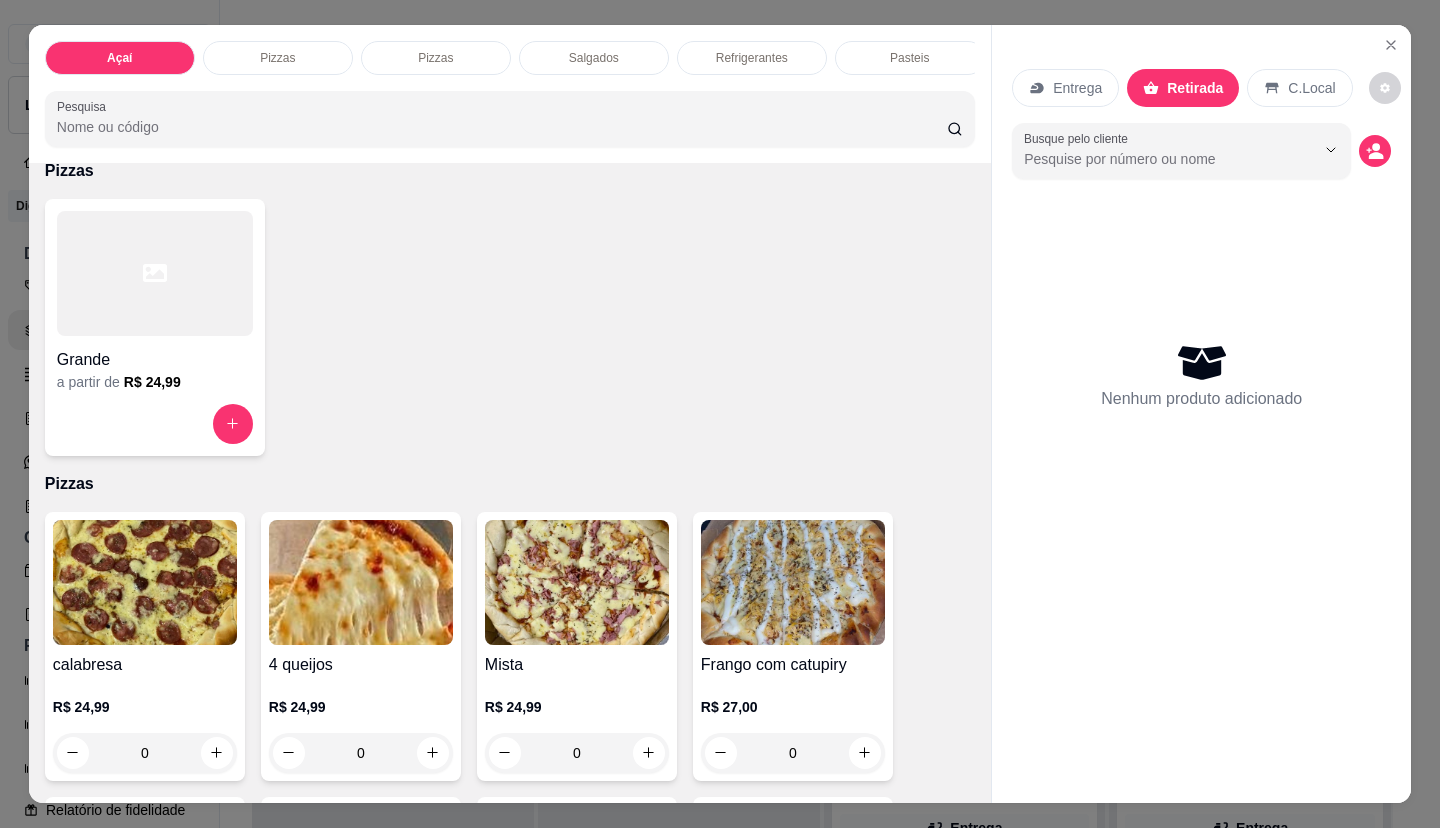 scroll, scrollTop: 500, scrollLeft: 0, axis: vertical 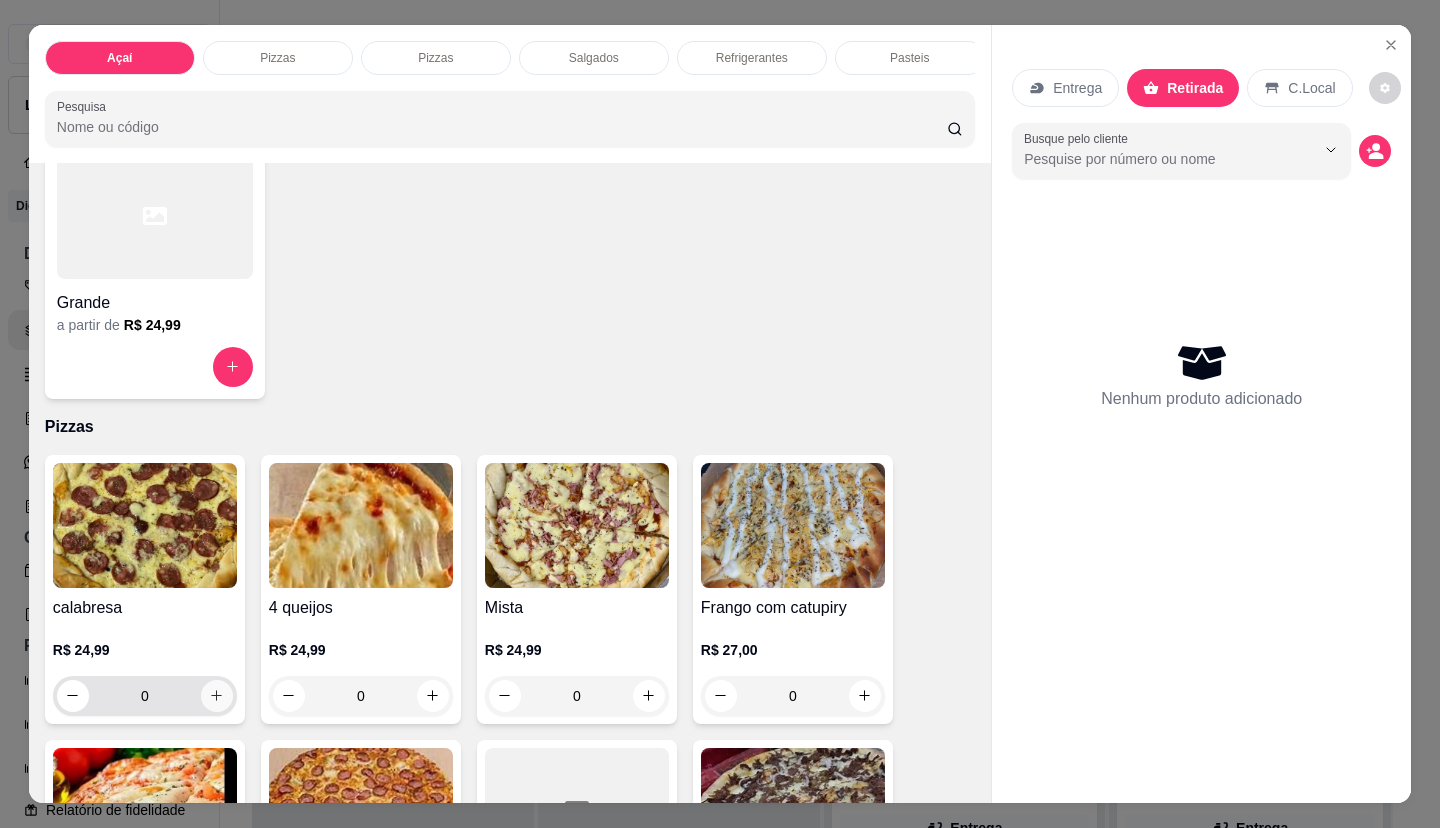 click at bounding box center (217, 696) 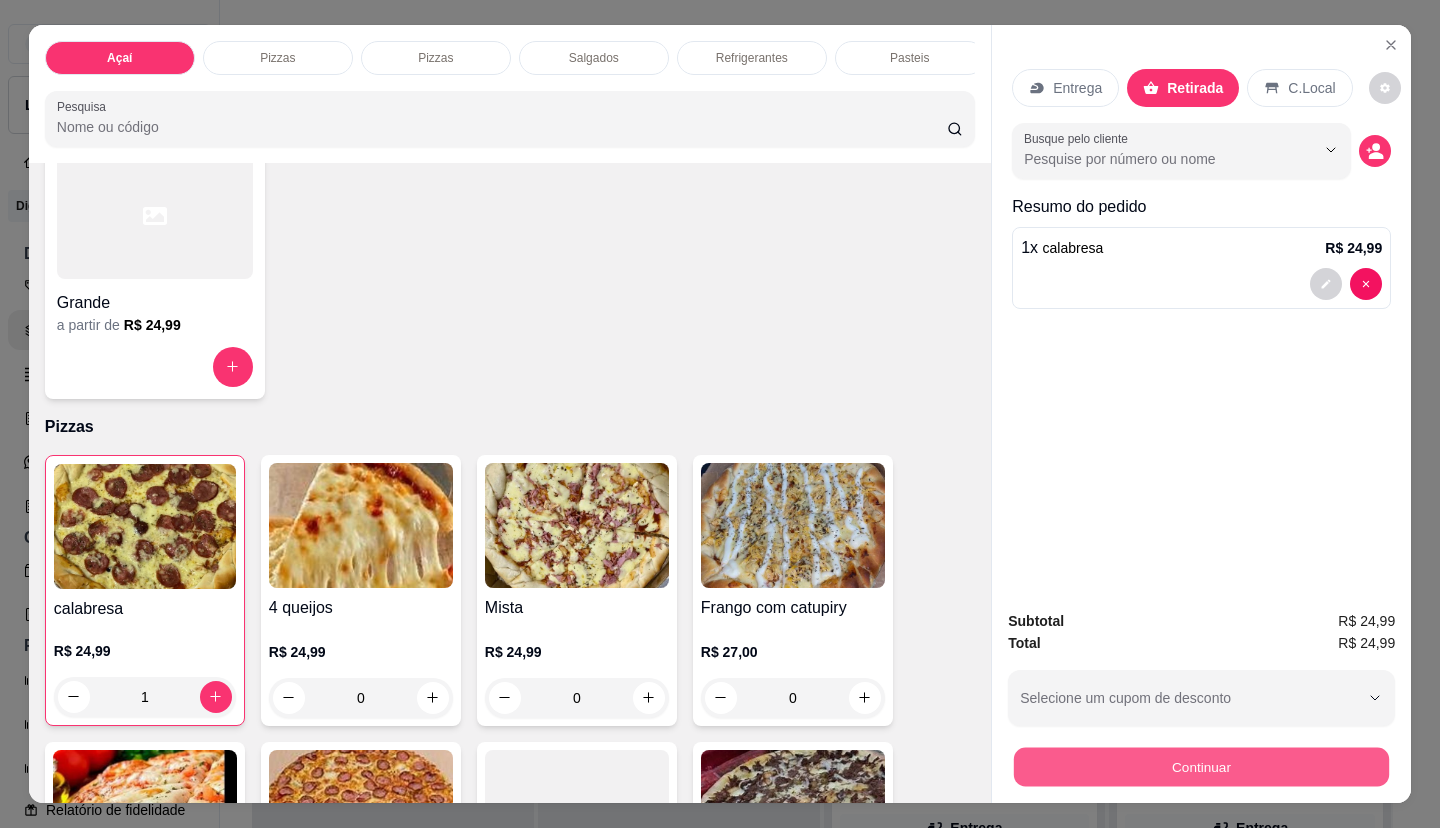 click on "Continuar" at bounding box center (1201, 767) 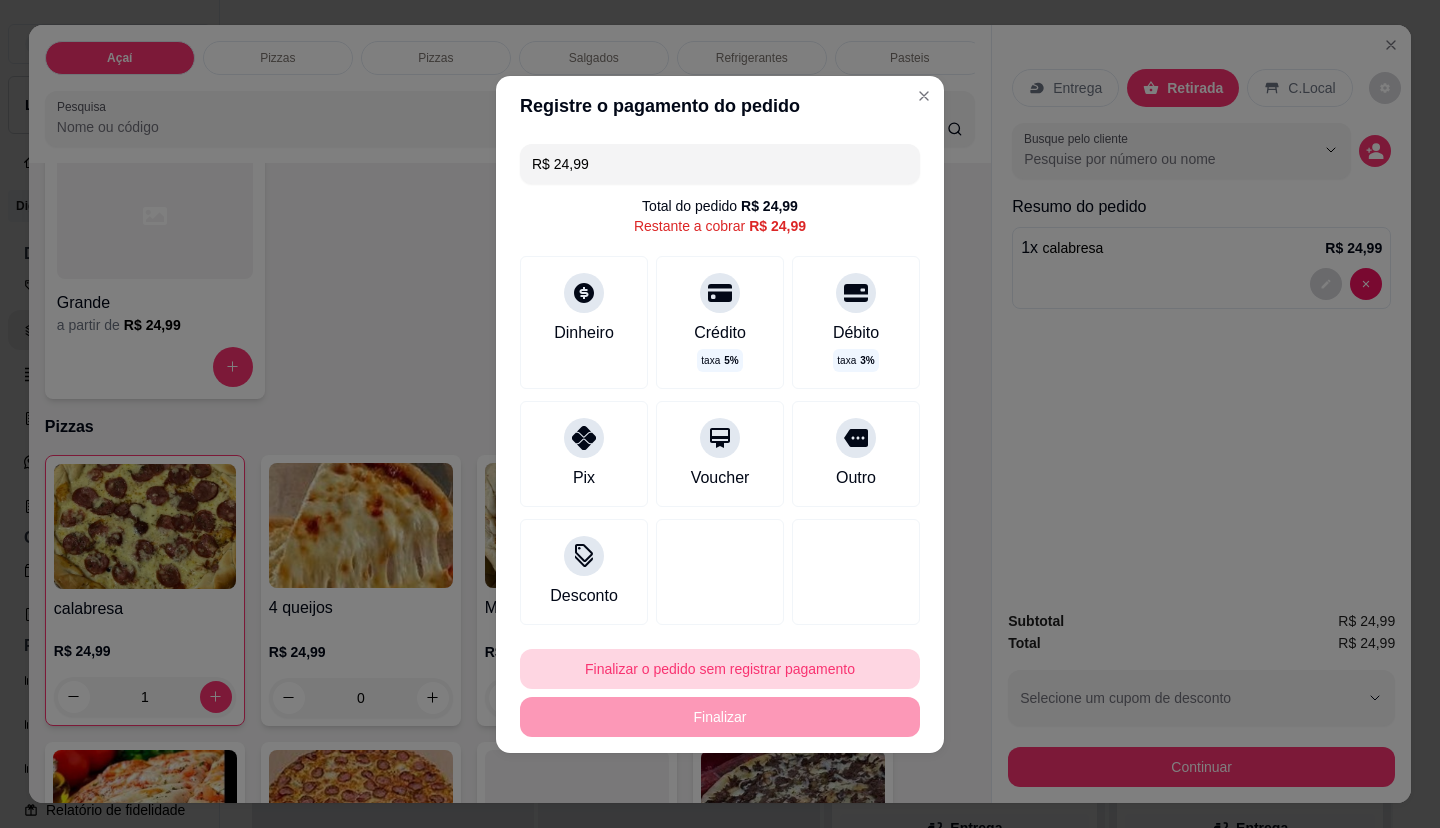 click on "Finalizar o pedido sem registrar pagamento" at bounding box center [720, 669] 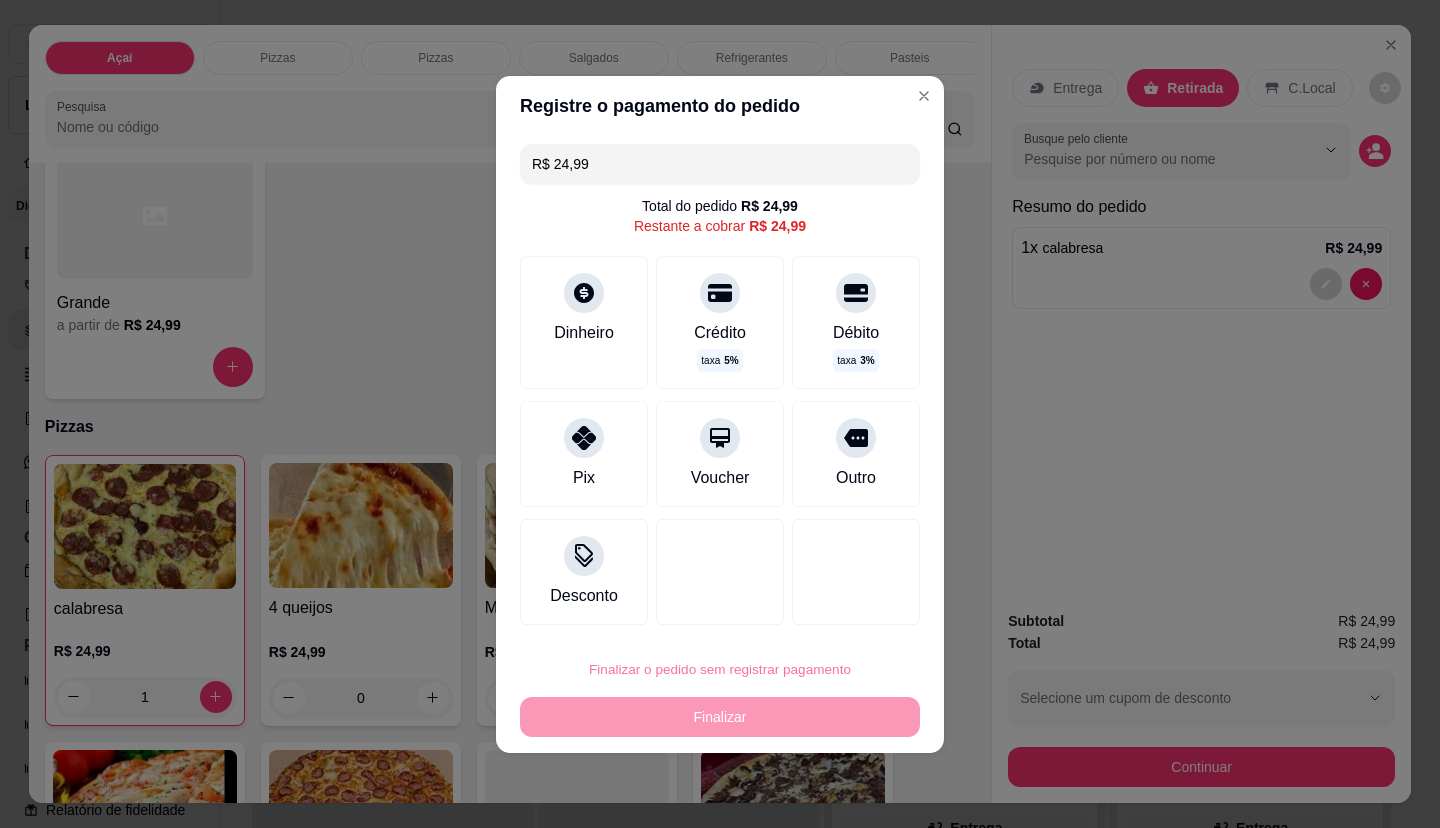 click on "Confirmar" at bounding box center [841, 612] 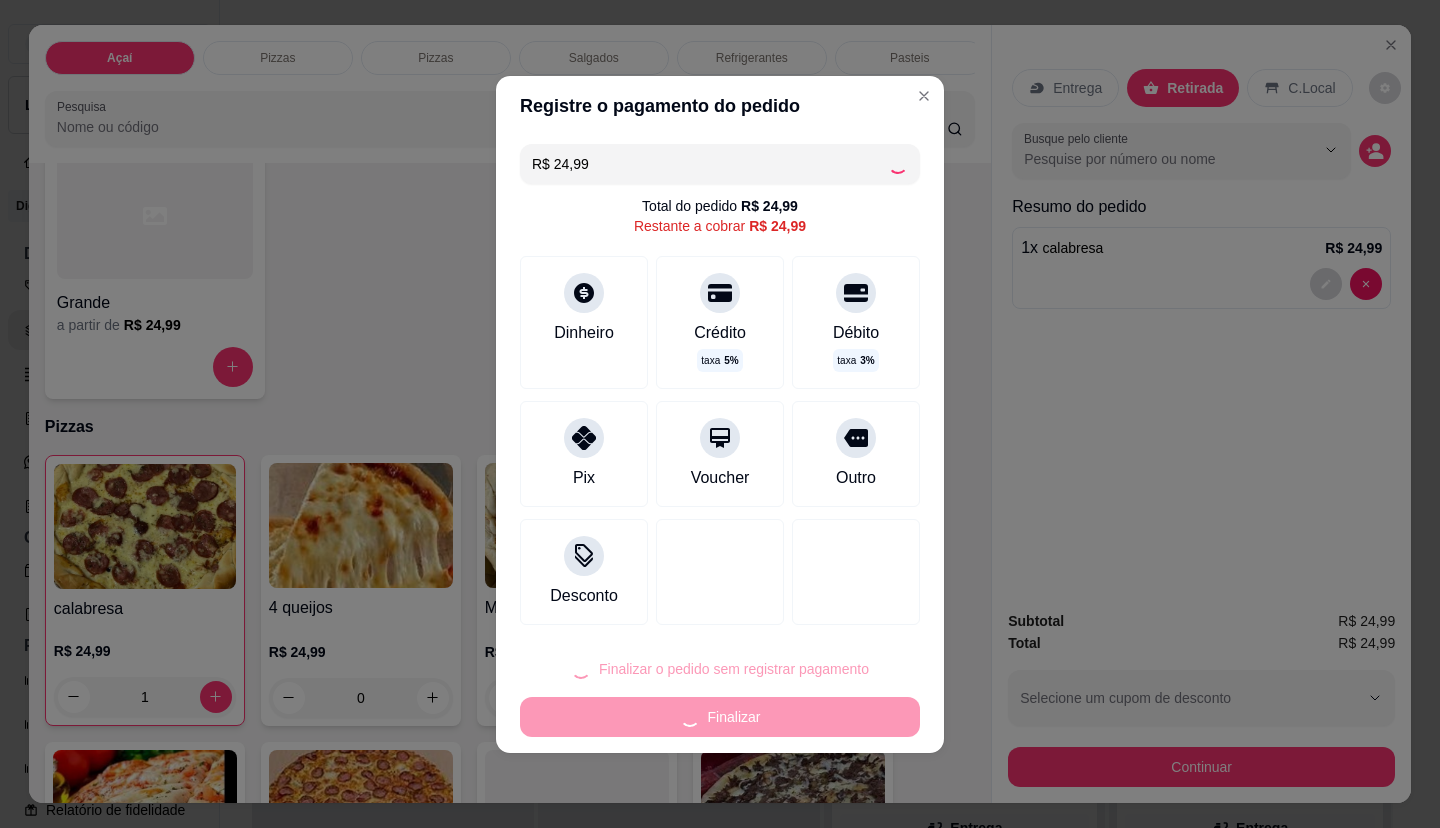 type on "0" 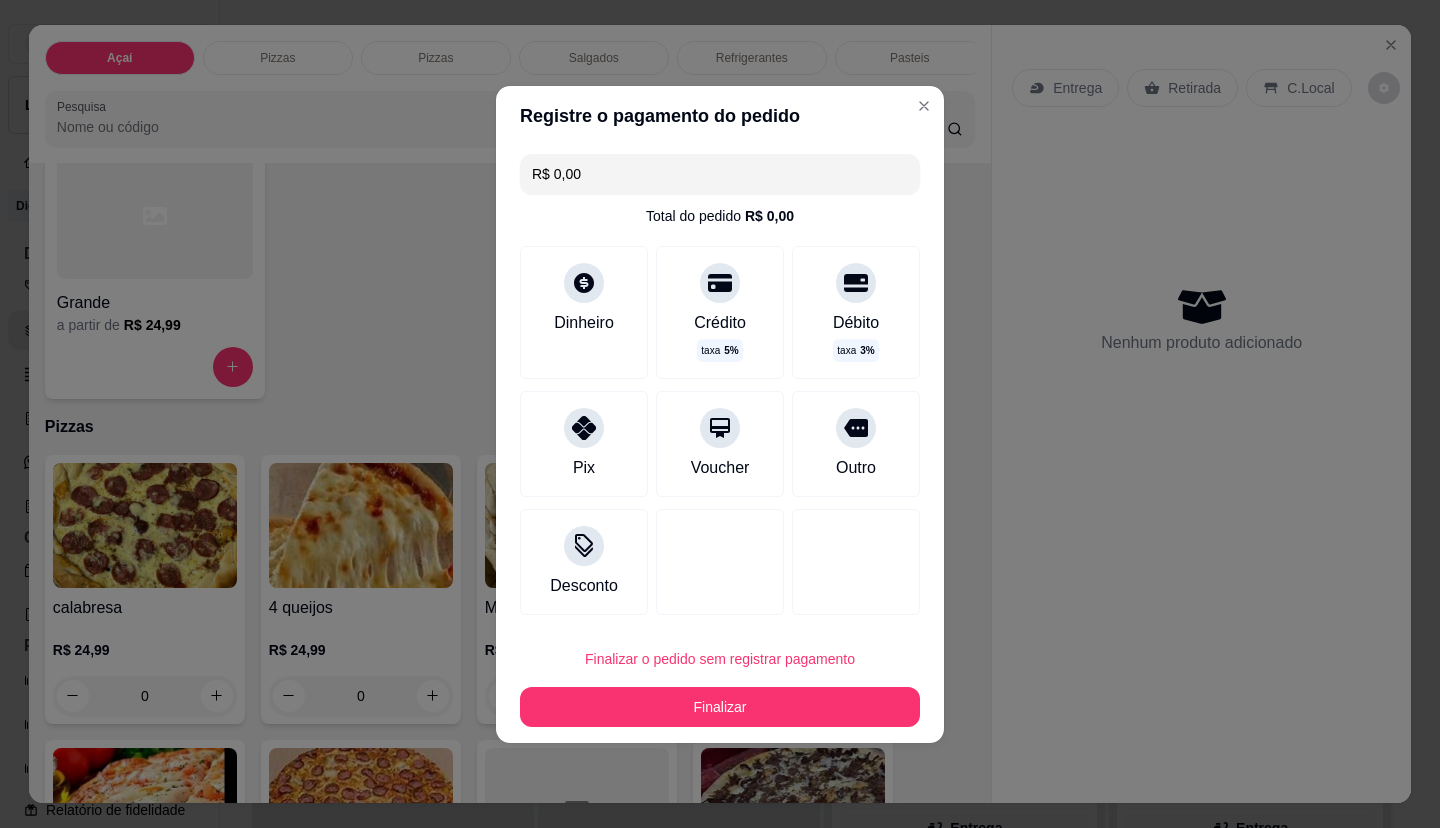 type on "R$ 0,00" 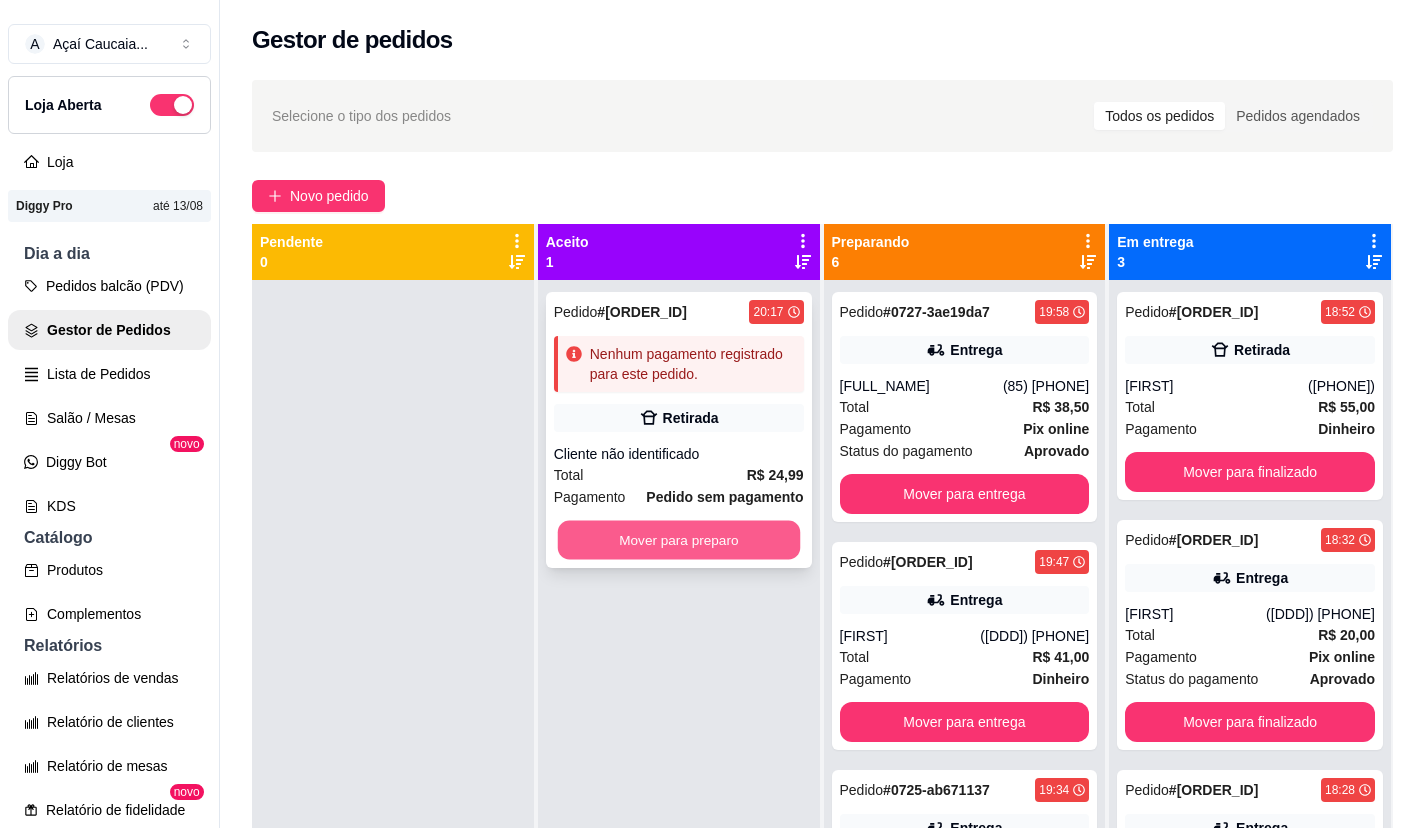 click on "Mover para preparo" at bounding box center (678, 540) 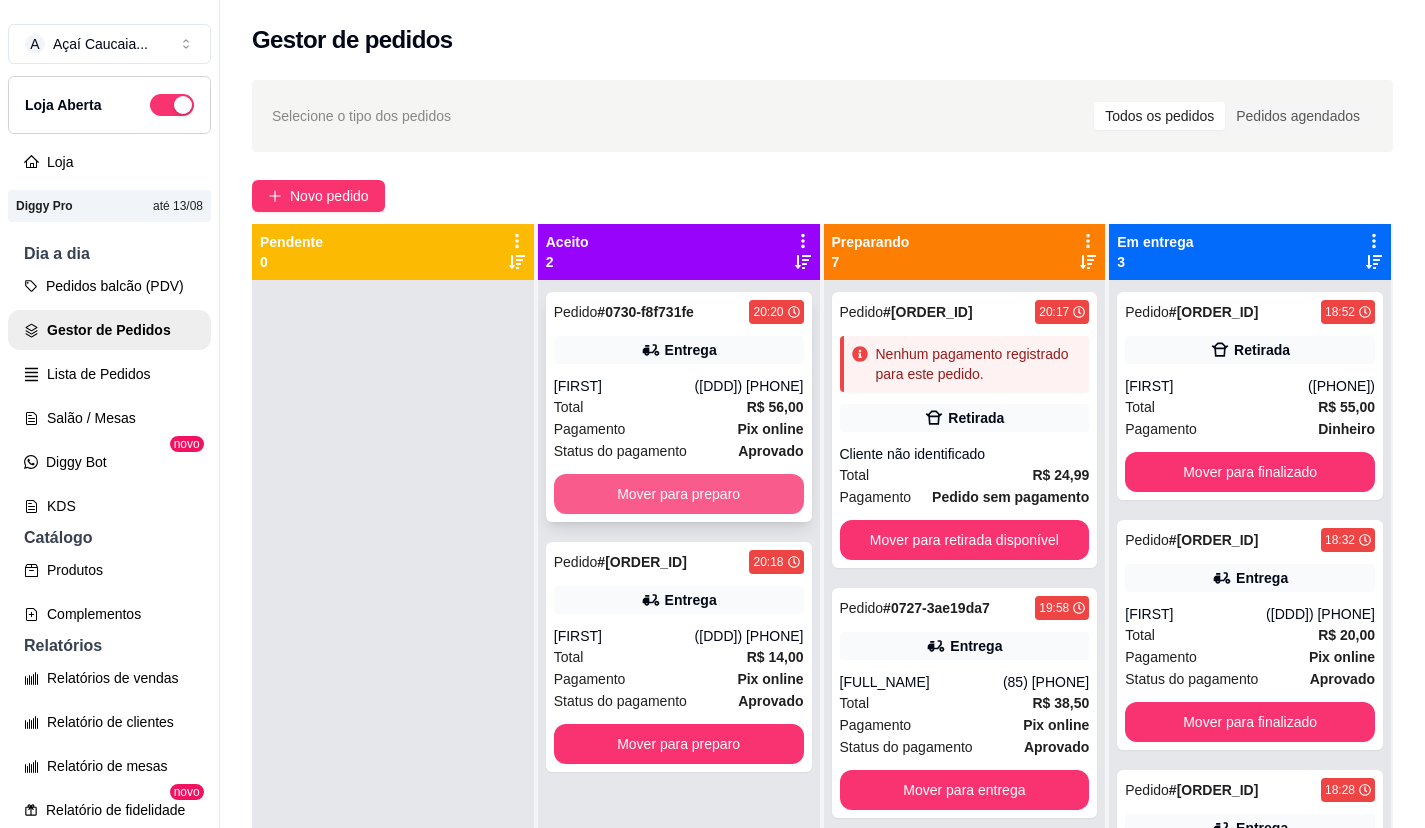 click on "Mover para preparo" at bounding box center (679, 494) 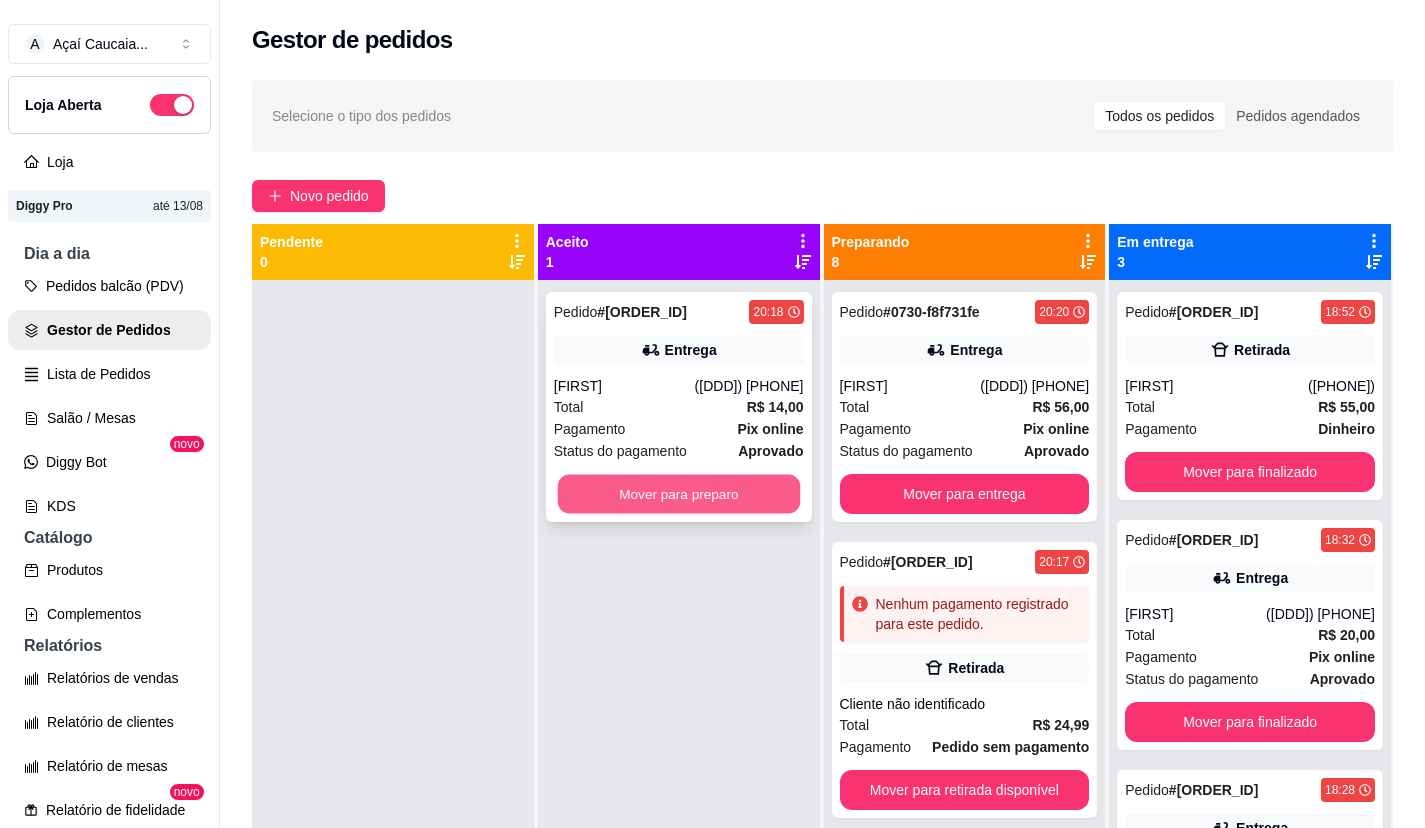click on "Mover para preparo" at bounding box center [678, 494] 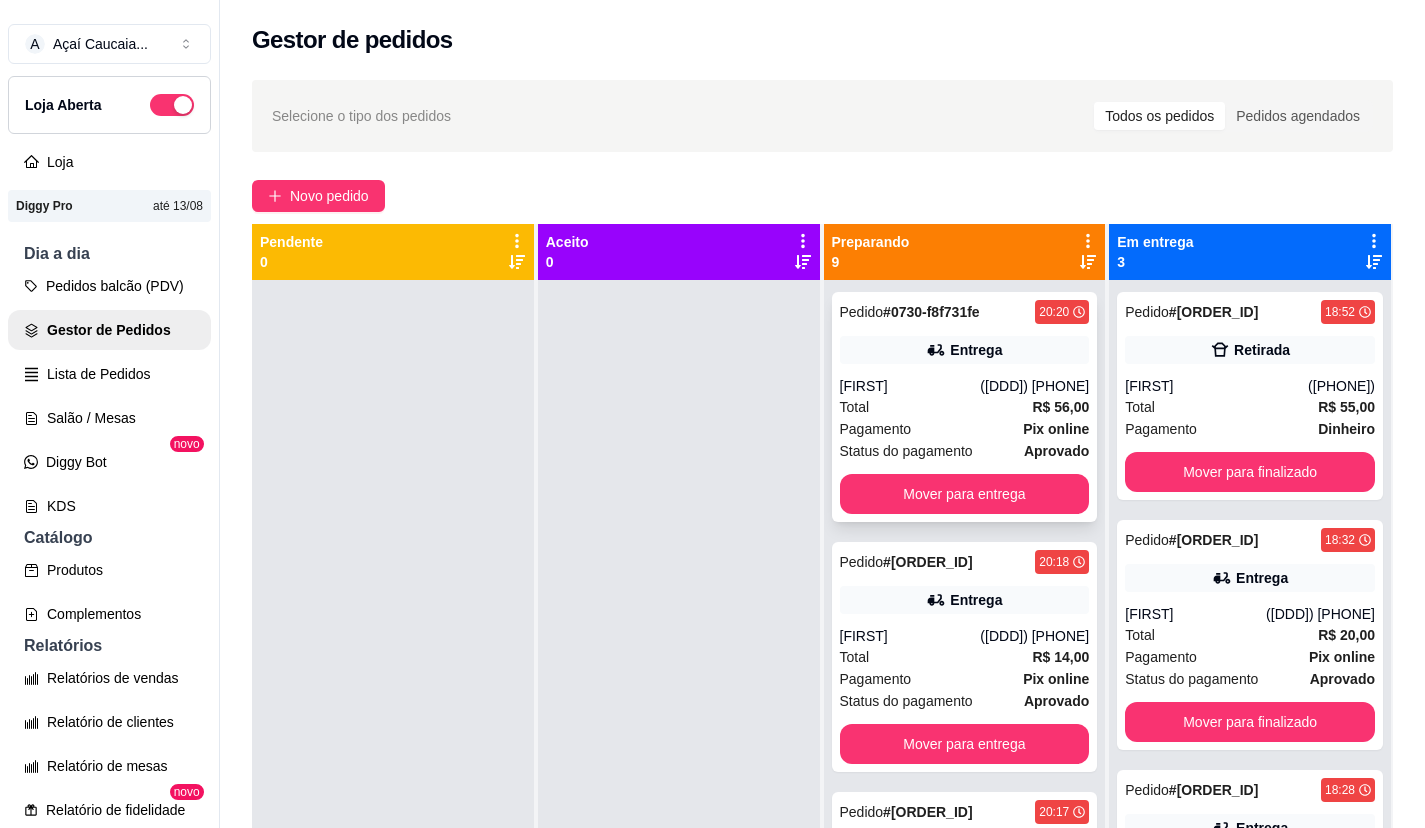 click on "([DDD]) [PHONE]" at bounding box center [1034, 386] 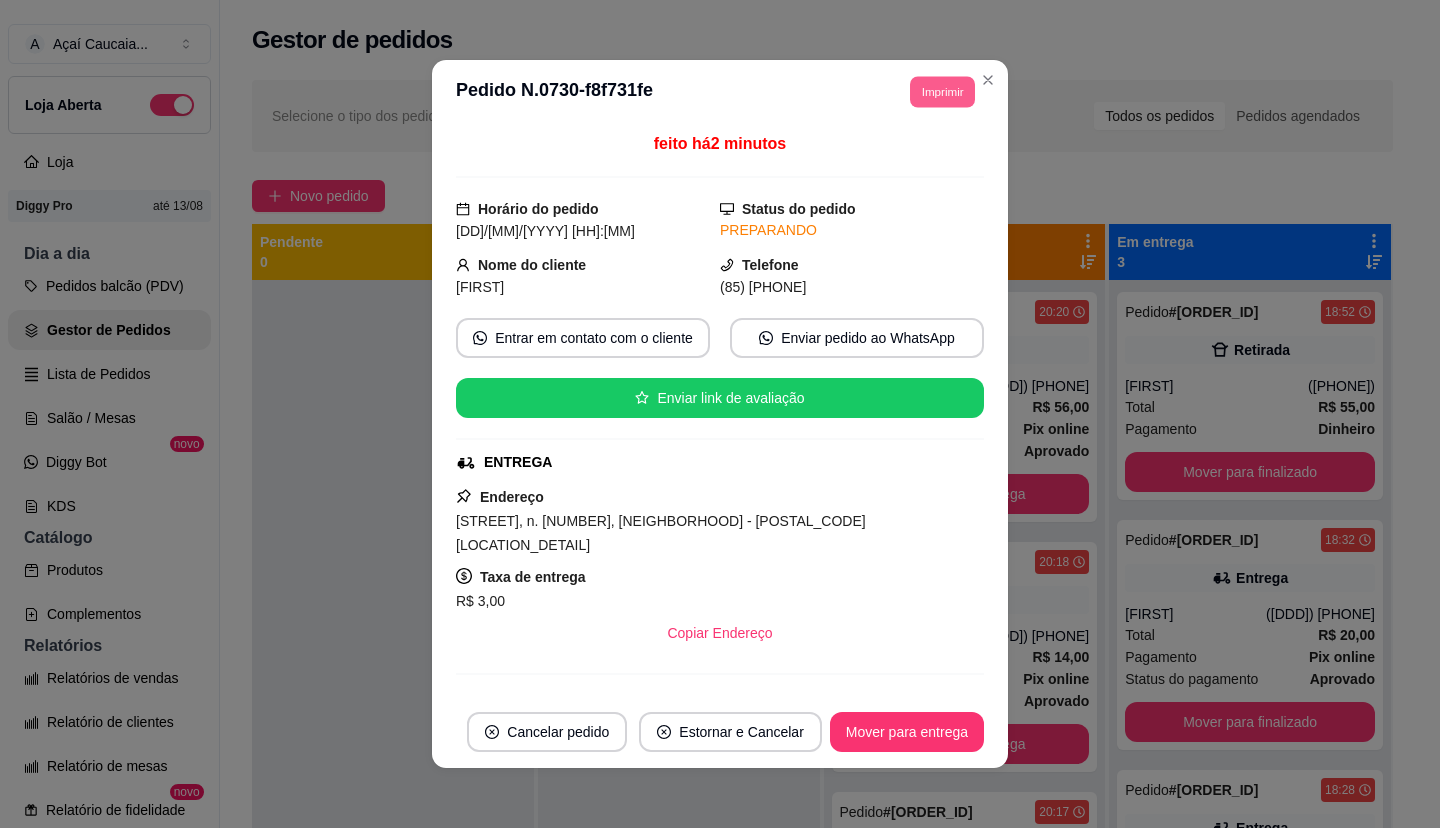 click on "Imprimir" at bounding box center (942, 91) 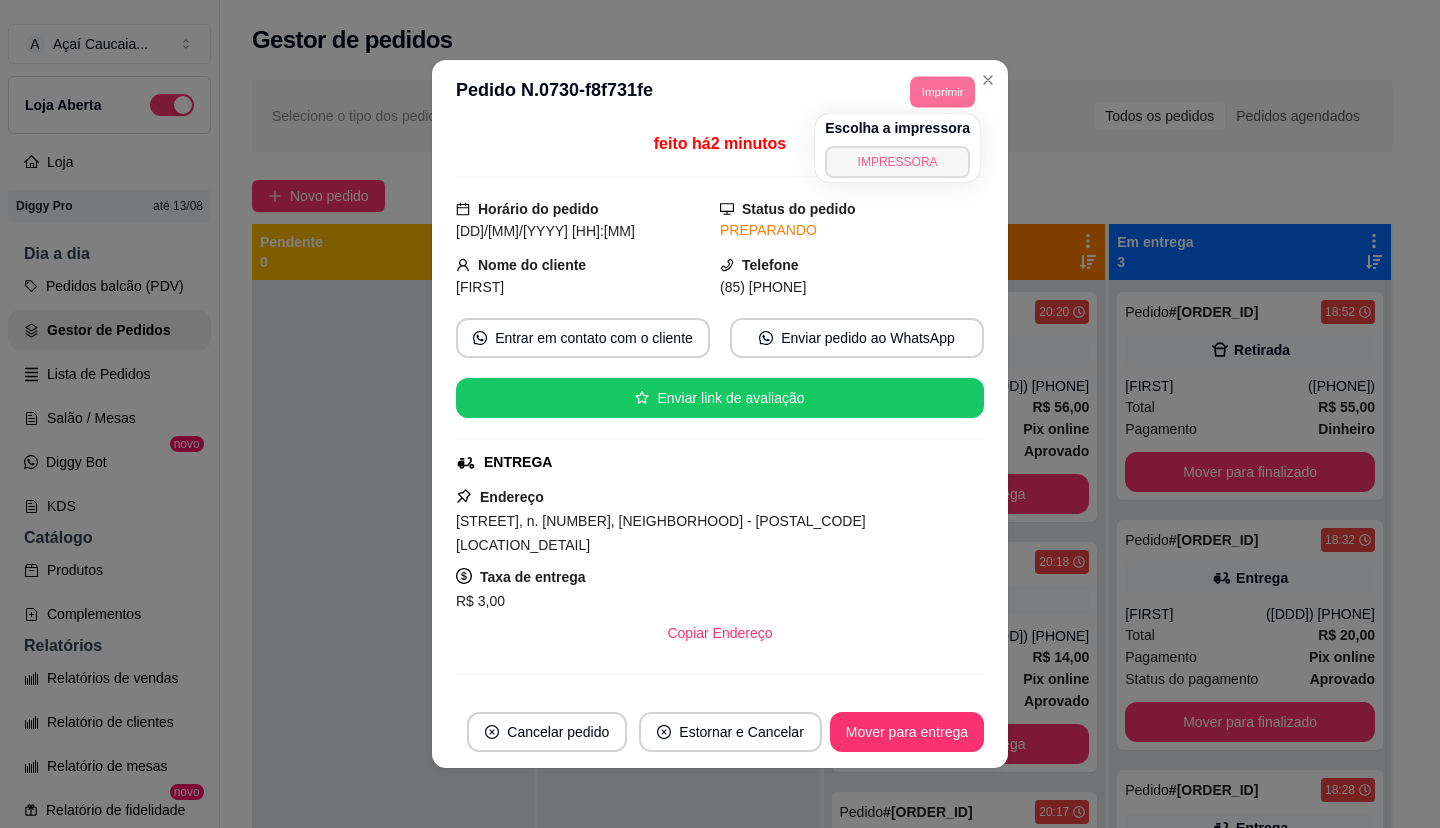 click on "IMPRESSORA" at bounding box center (897, 162) 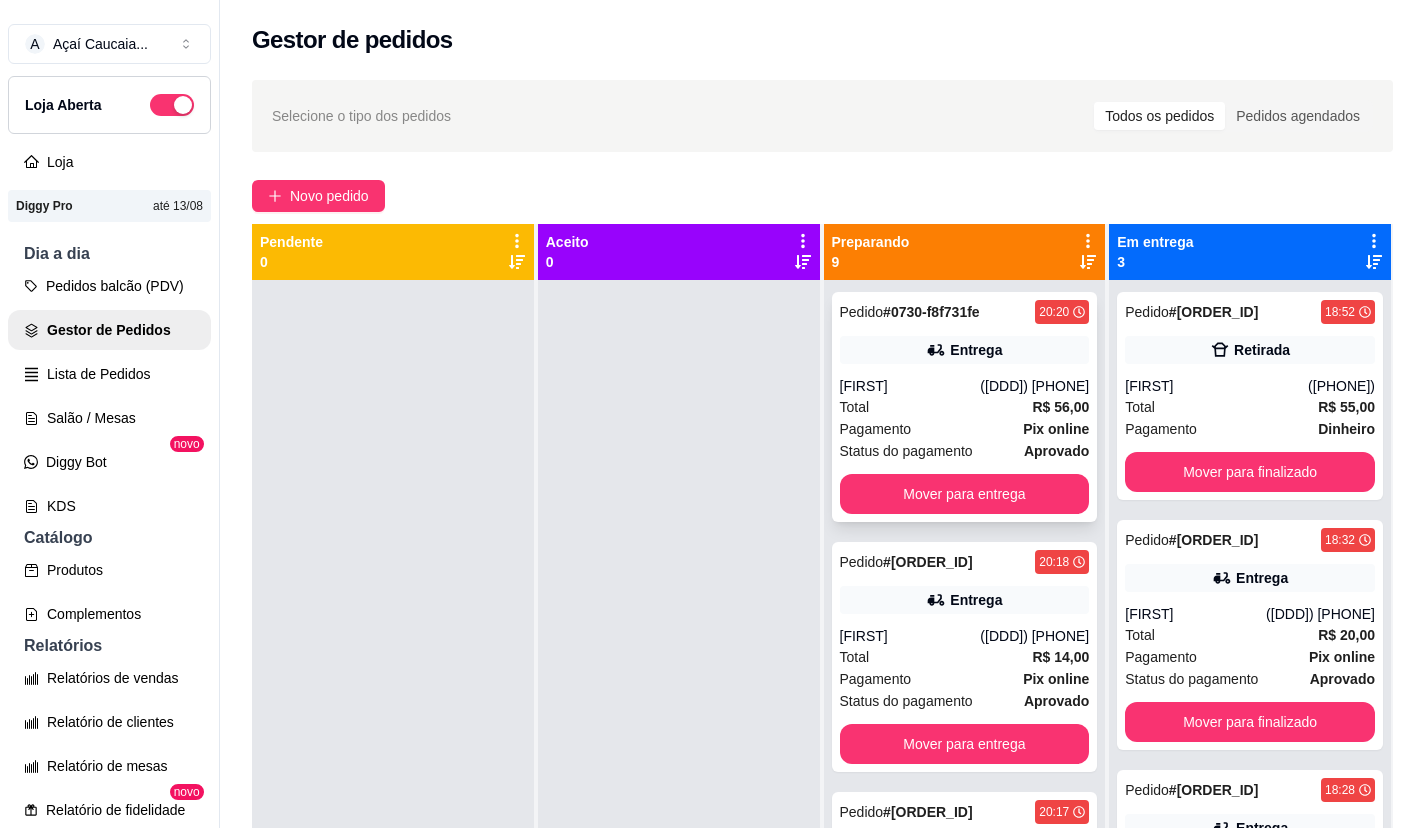 click on "Status do pagamento" at bounding box center [906, 451] 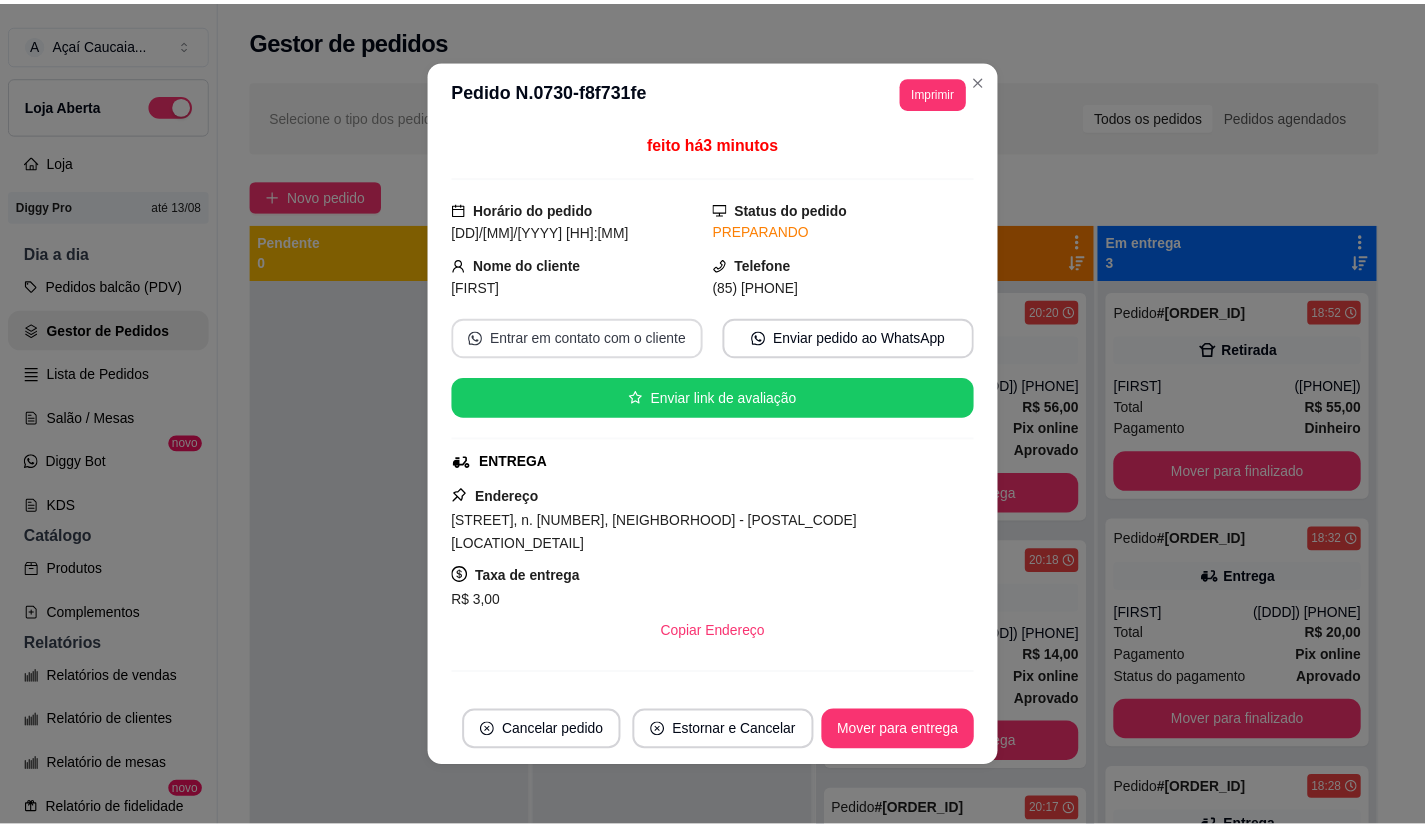 scroll, scrollTop: 507, scrollLeft: 0, axis: vertical 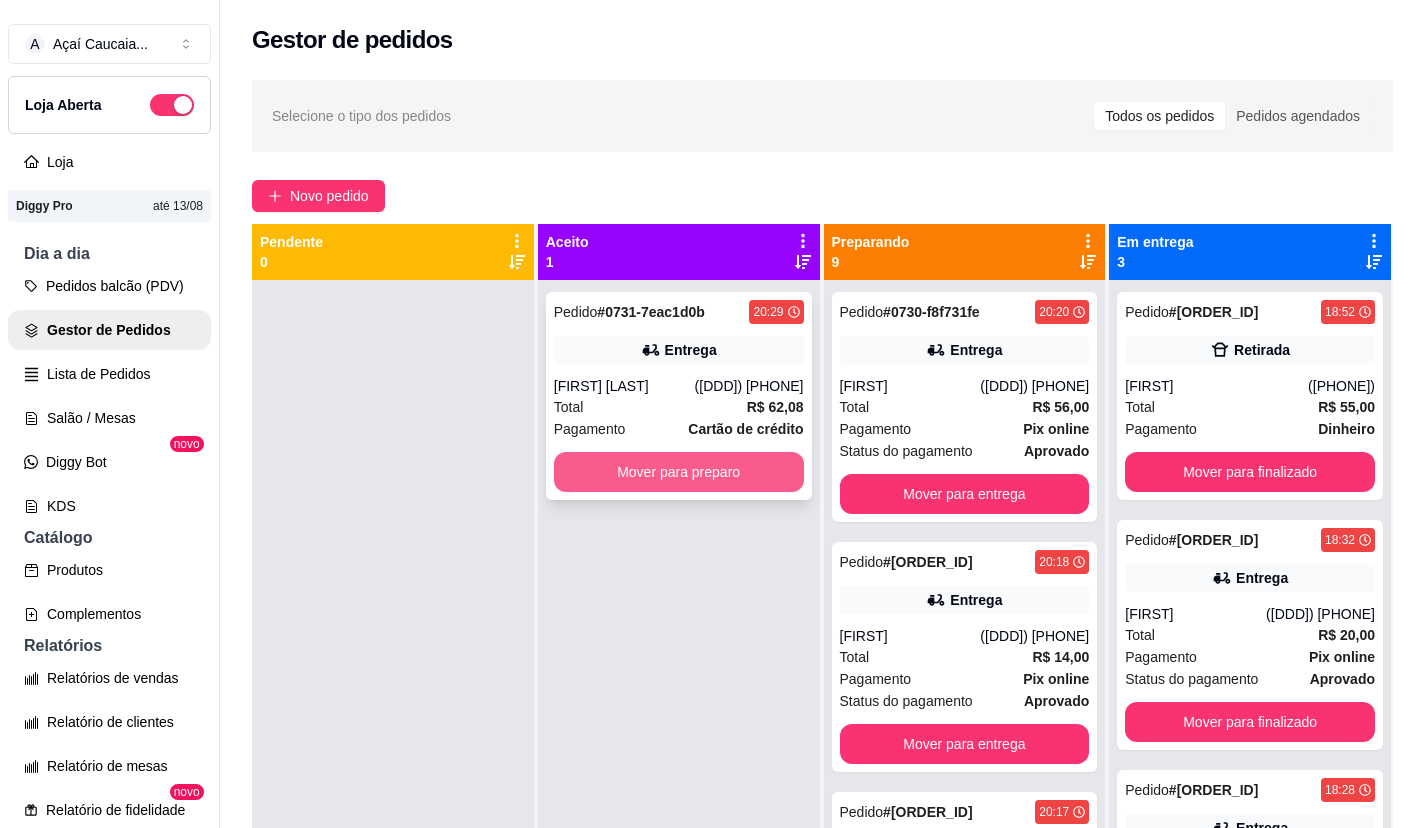 click on "Mover para preparo" at bounding box center [679, 472] 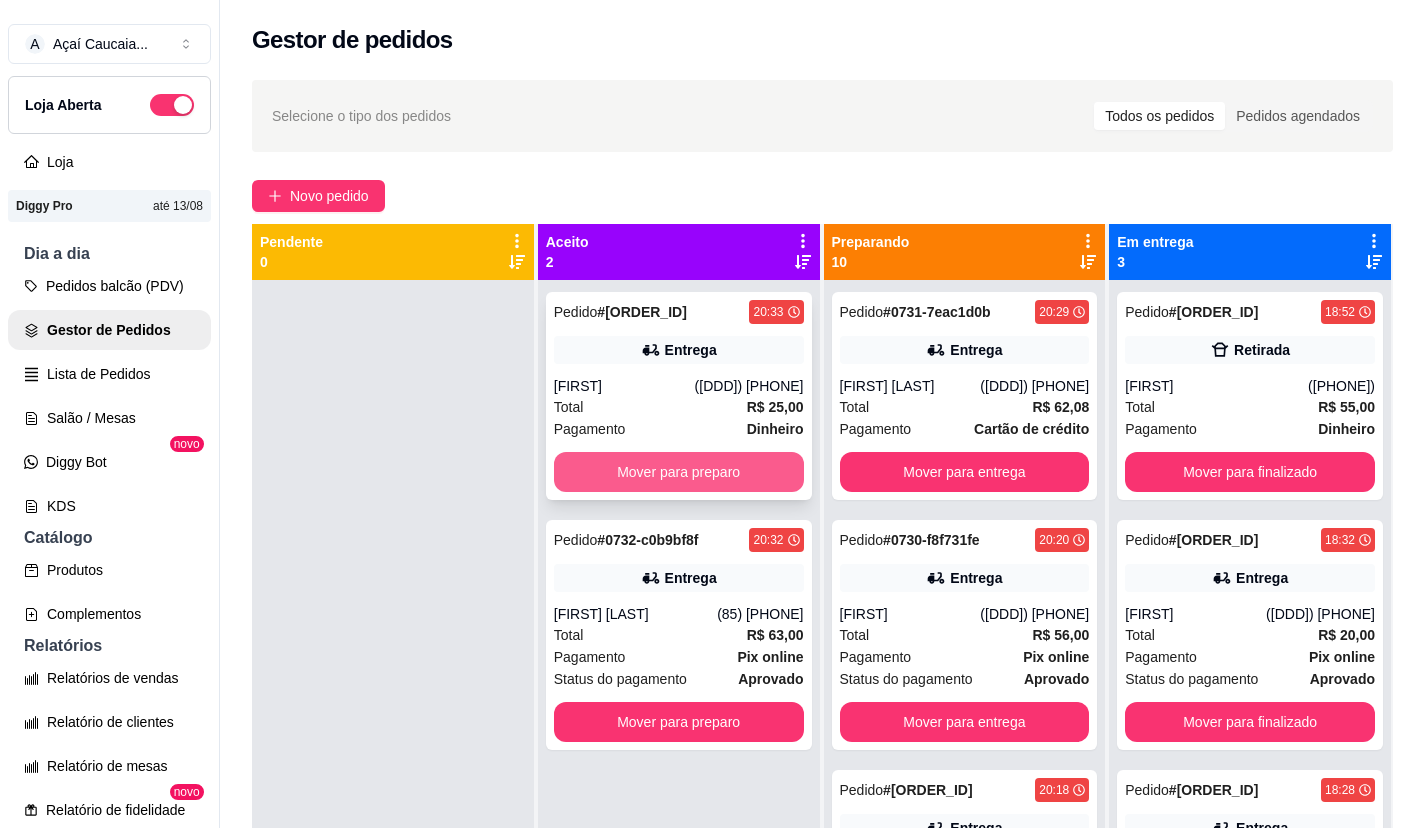 click on "Mover para preparo" at bounding box center [679, 472] 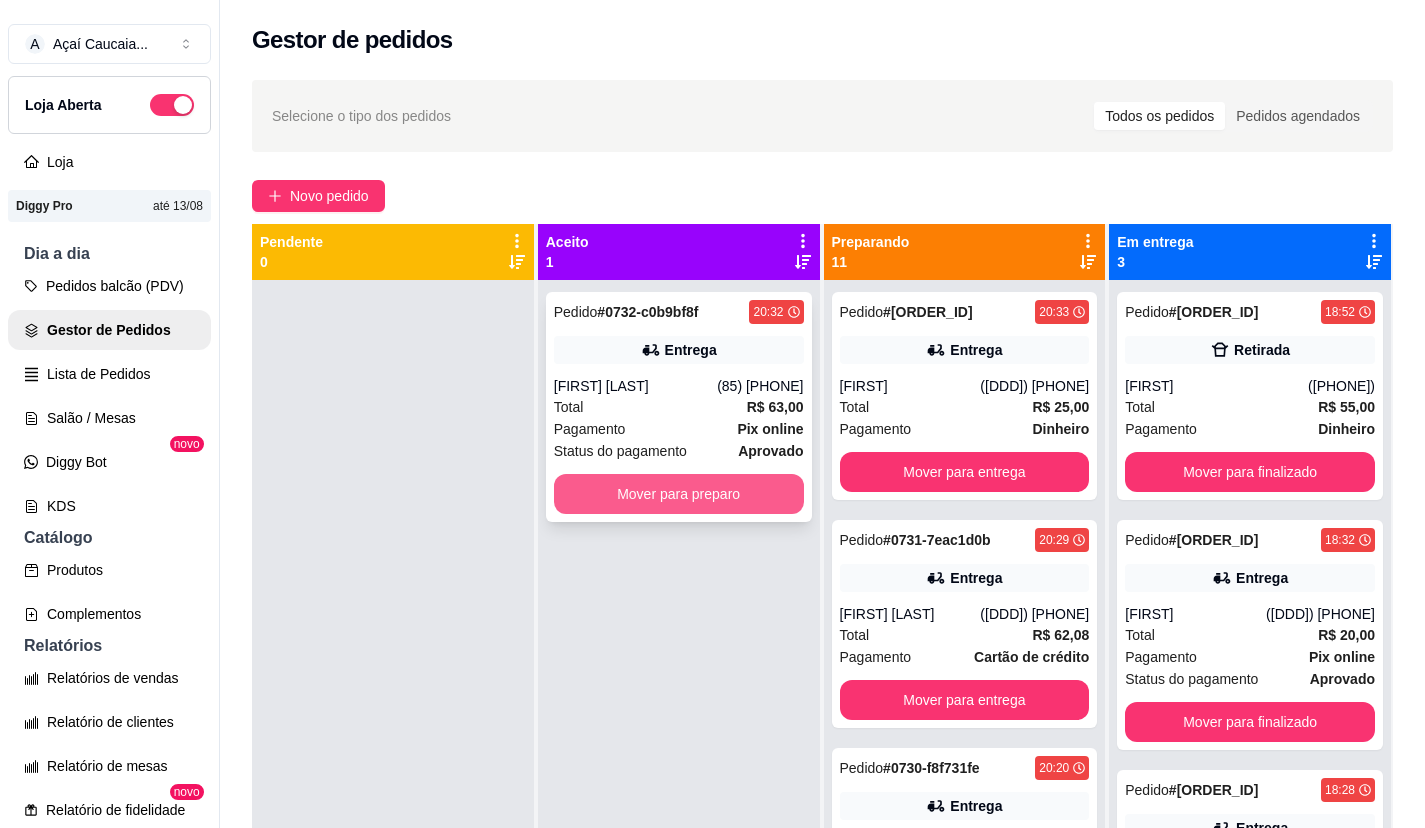 click on "Mover para preparo" at bounding box center [679, 494] 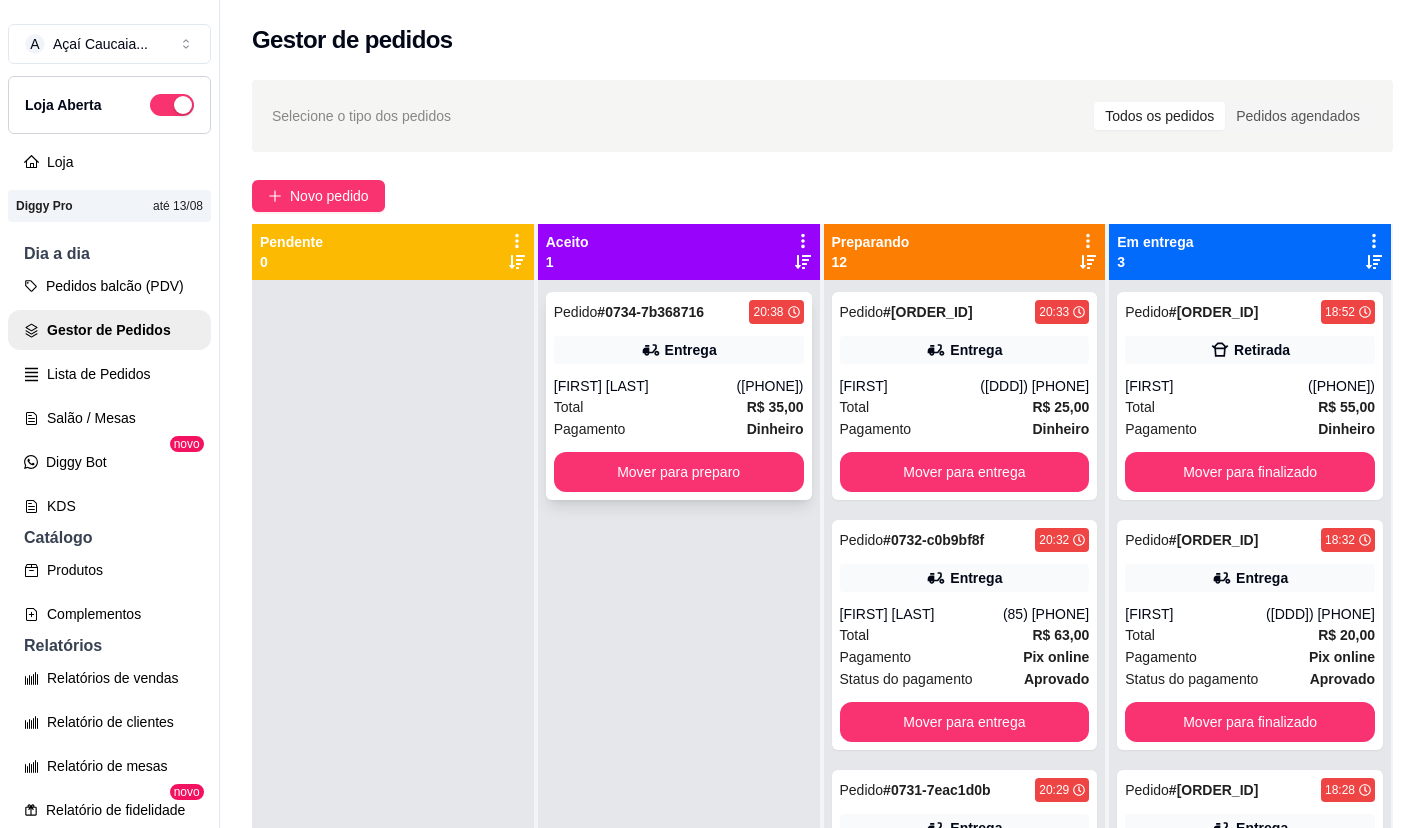 click on "Pedido  # [ORDER_ID] [HH]:[MM] Entrega [FIRST] [LAST]  ([DDD]) [PHONE] Total R$ 35,00 Pagamento Dinheiro Mover para preparo" at bounding box center (679, 396) 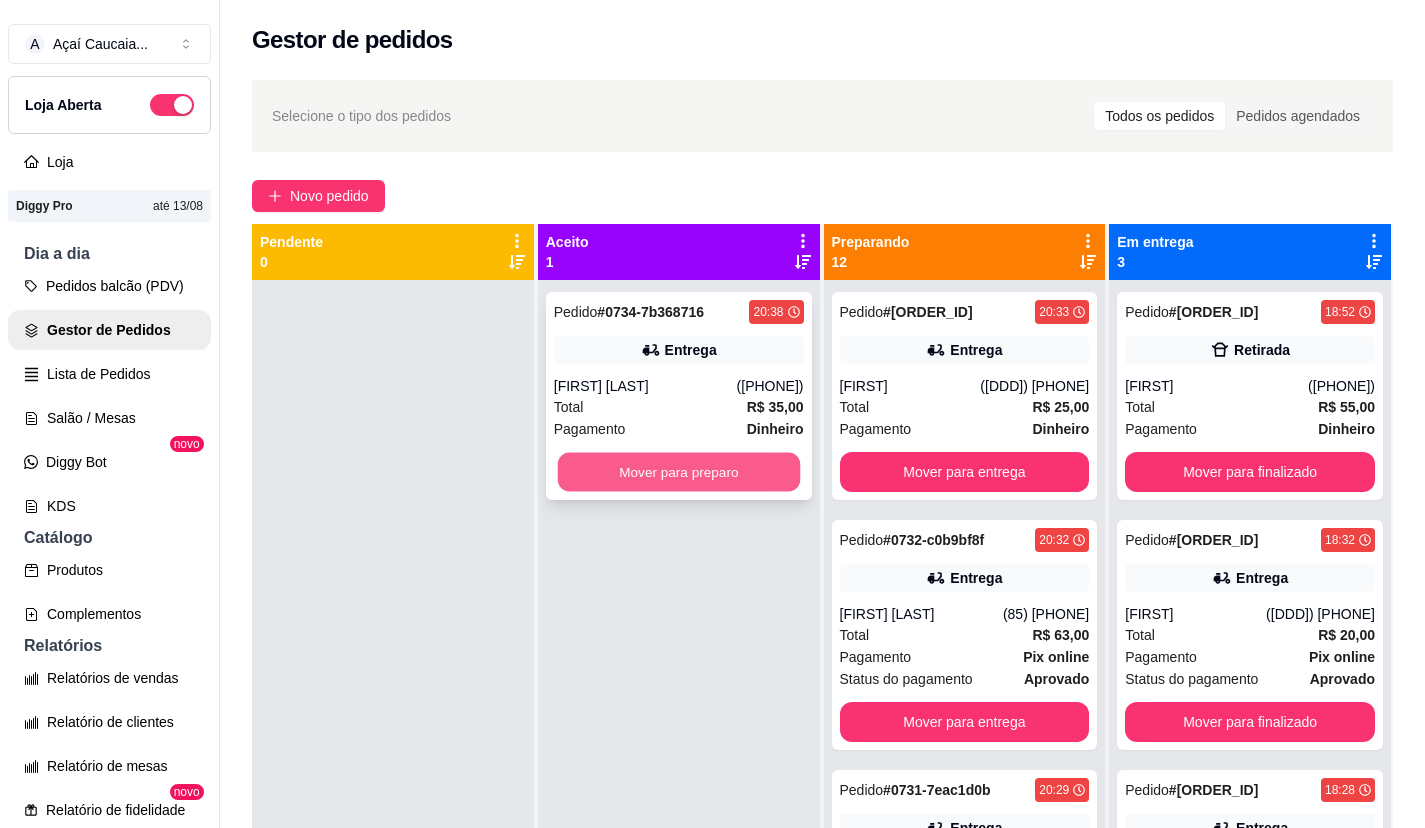click on "Mover para preparo" at bounding box center [678, 472] 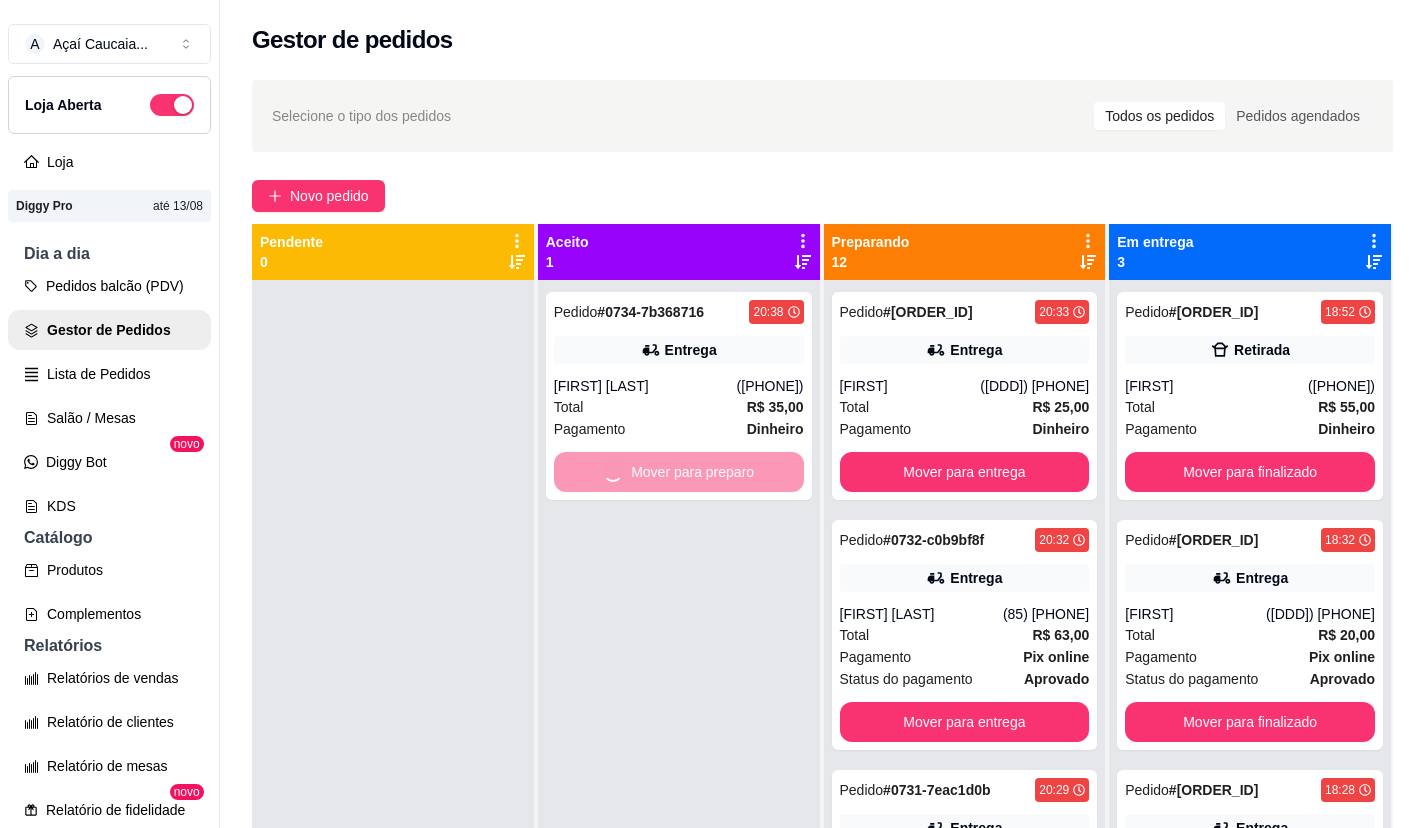 click at bounding box center [393, 694] 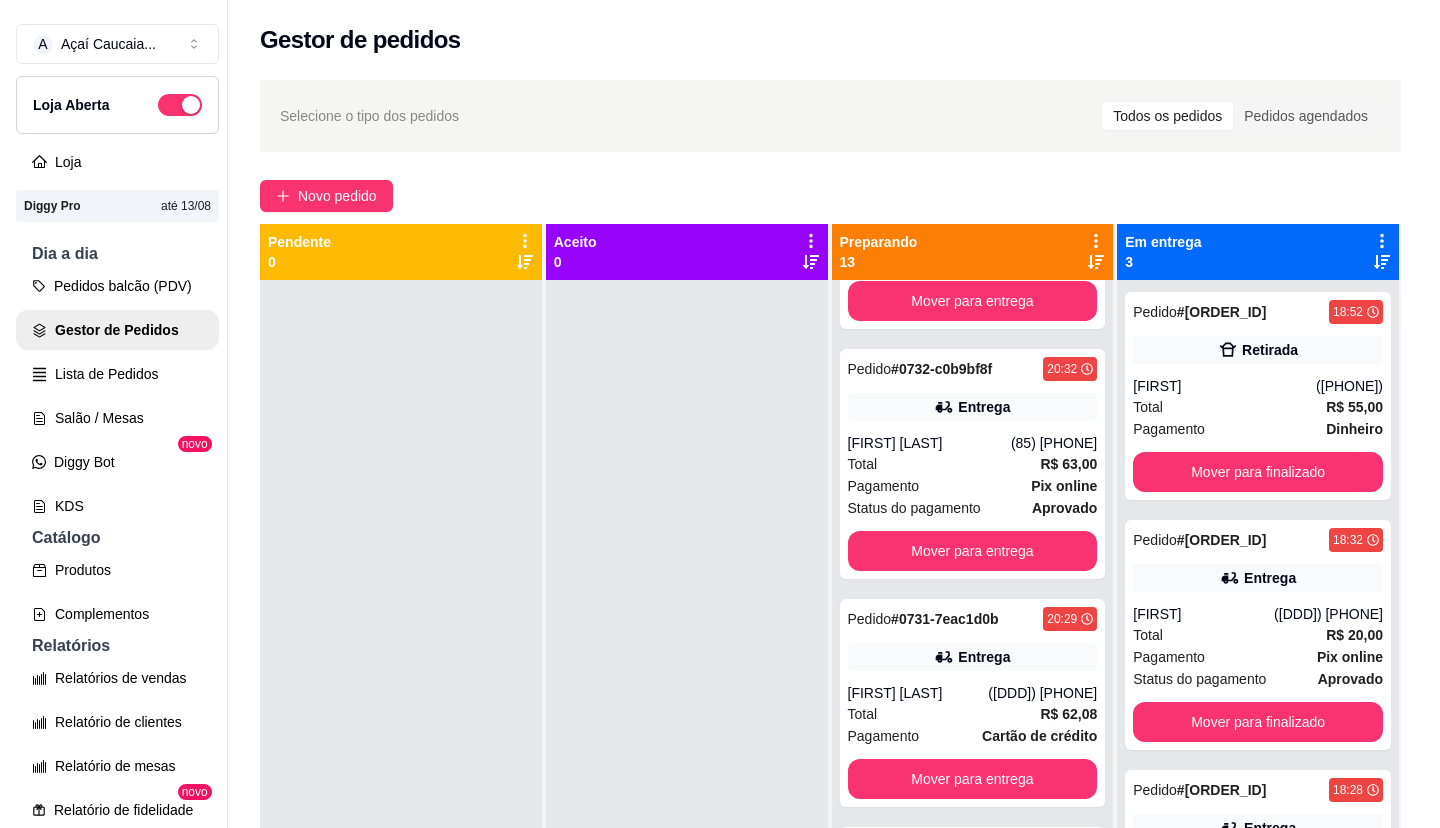 scroll, scrollTop: 400, scrollLeft: 0, axis: vertical 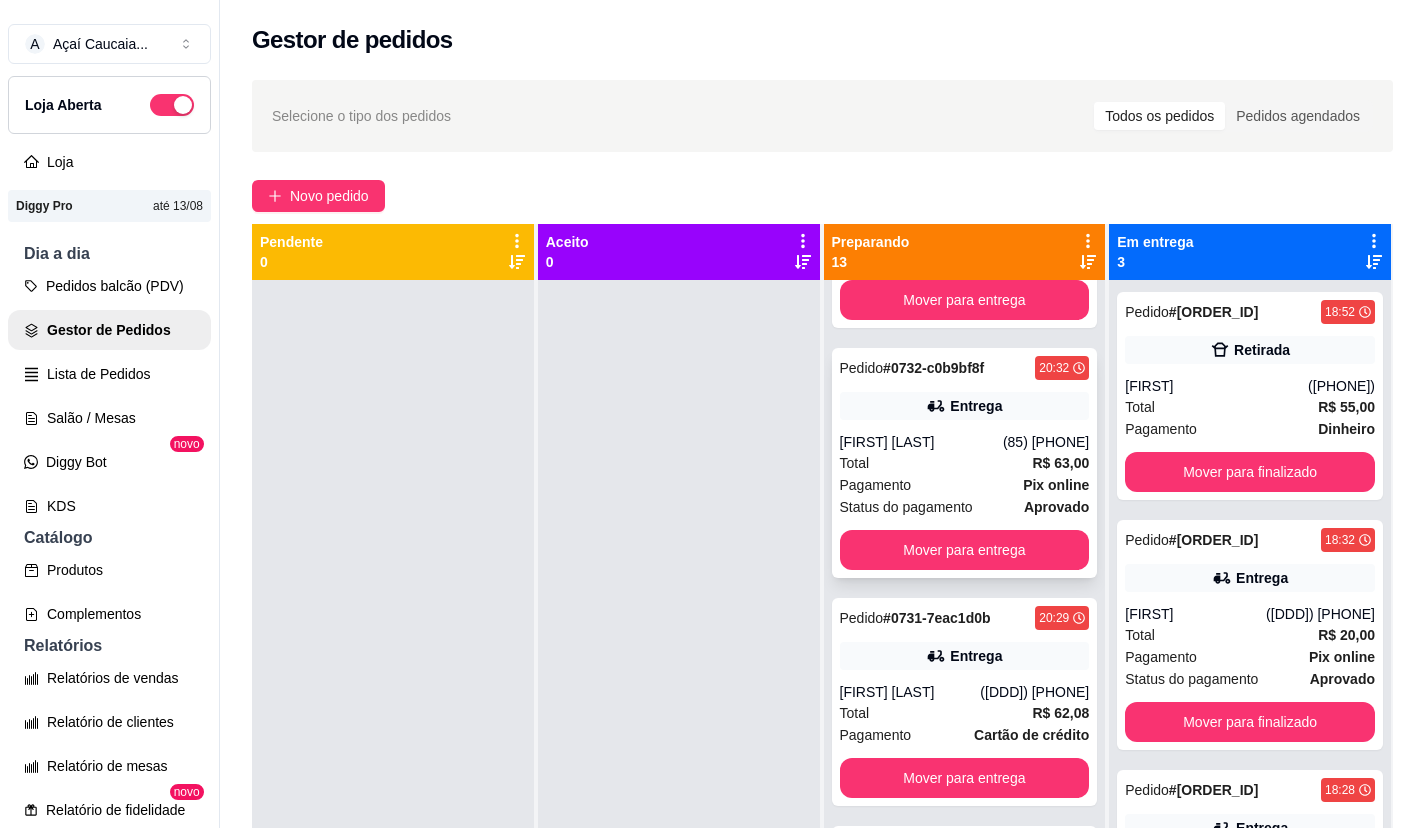 click on "Status do pagamento" at bounding box center [906, 507] 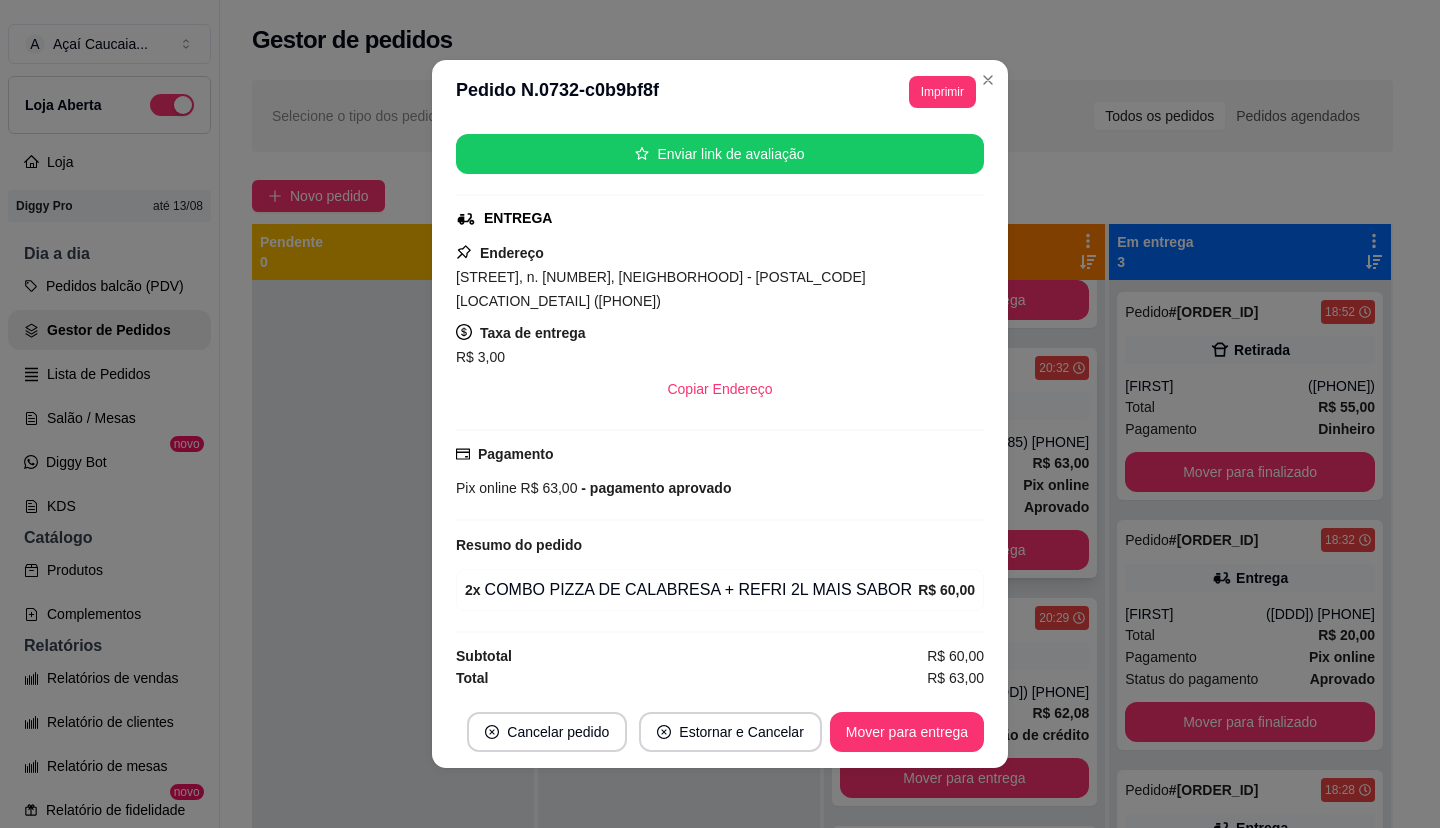 scroll, scrollTop: 245, scrollLeft: 0, axis: vertical 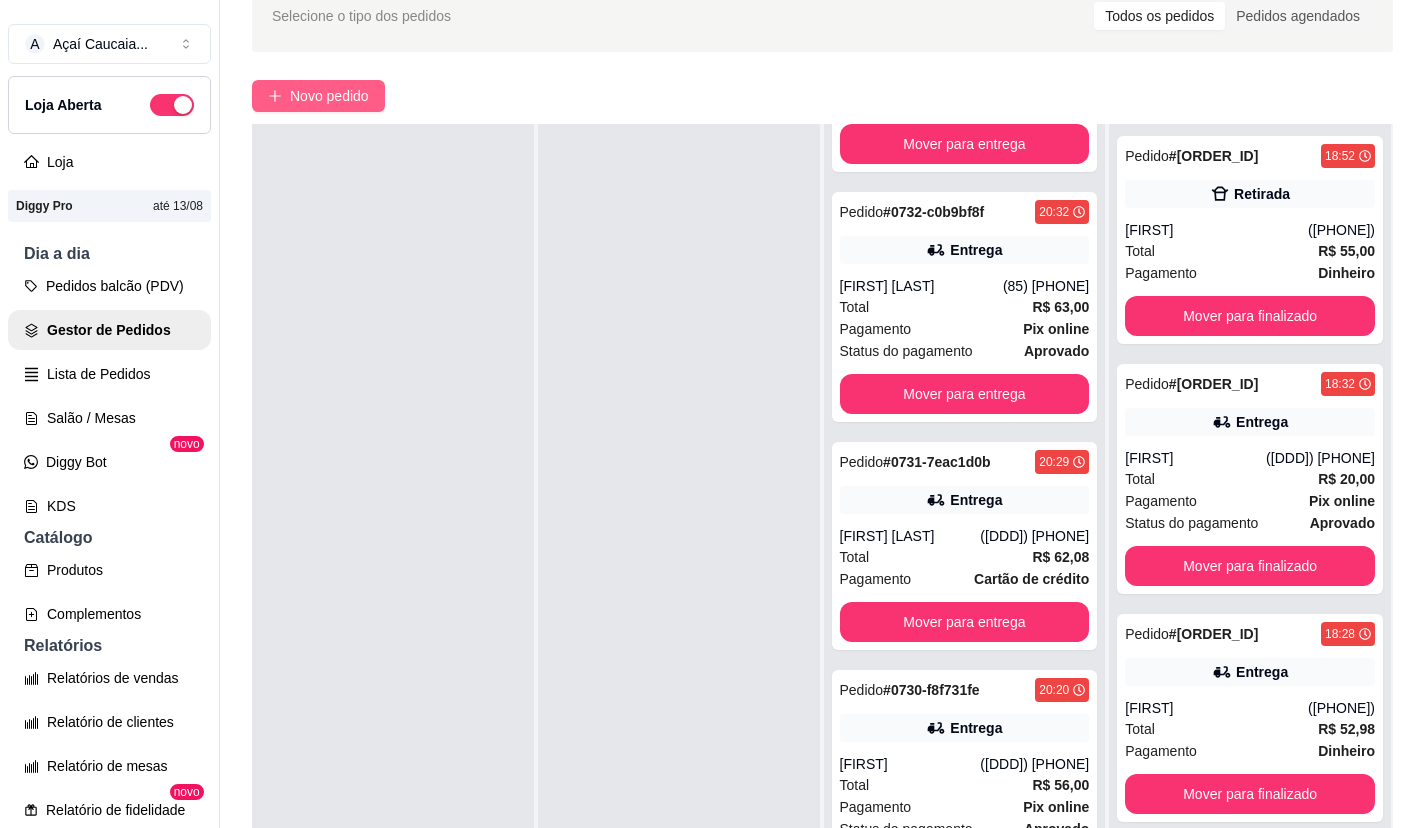 click on "Novo pedido" at bounding box center (329, 96) 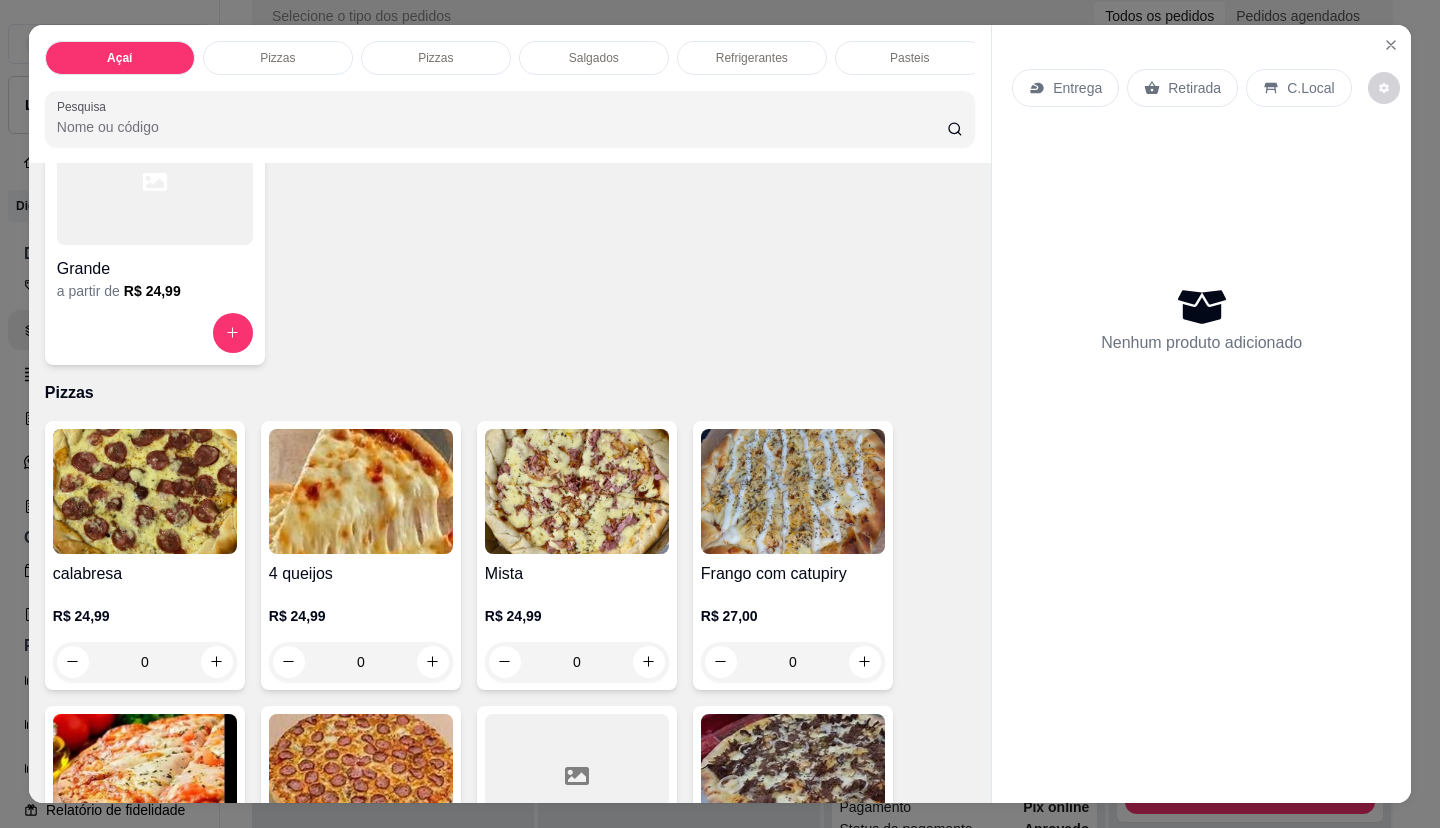 scroll, scrollTop: 600, scrollLeft: 0, axis: vertical 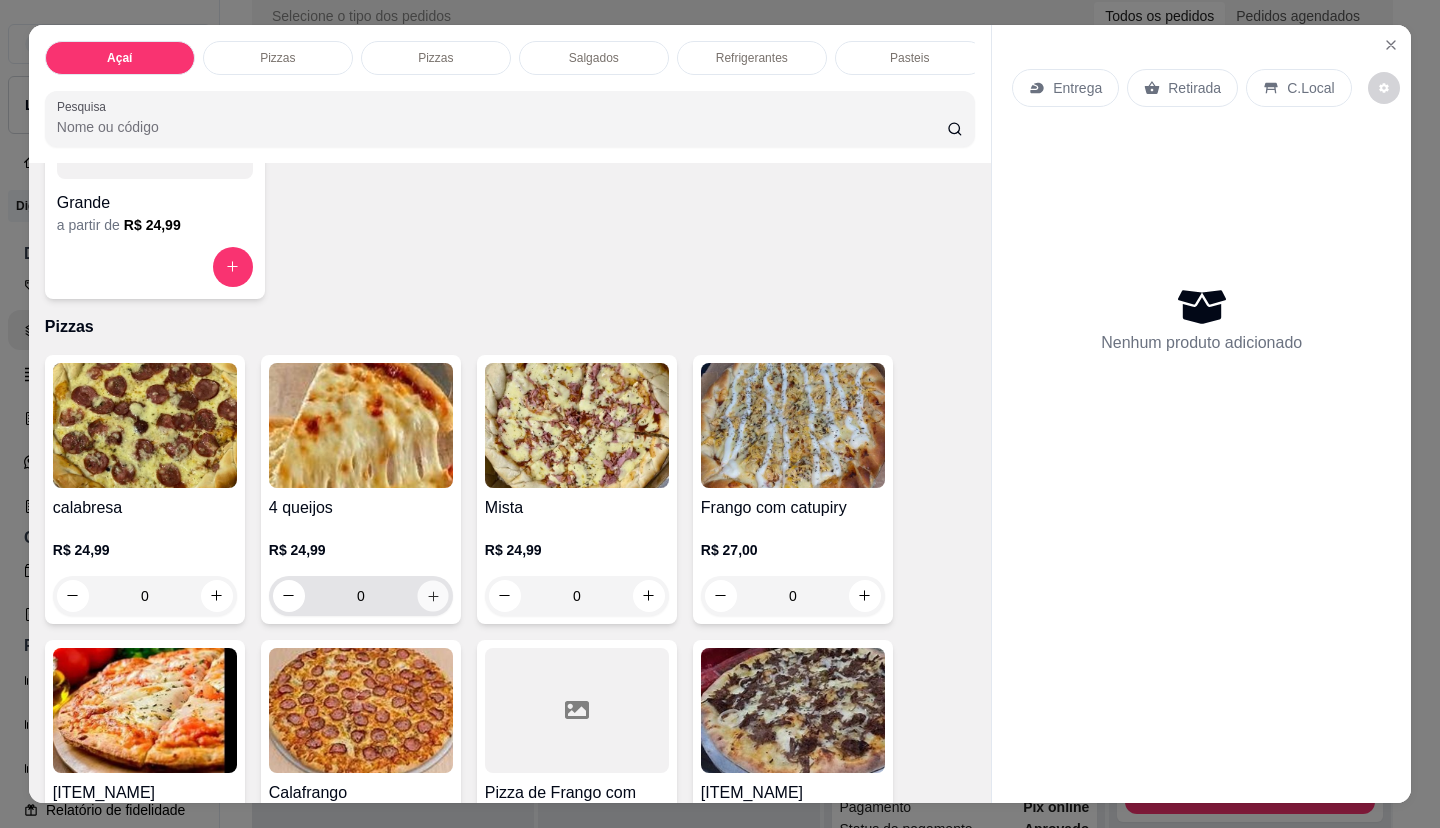click 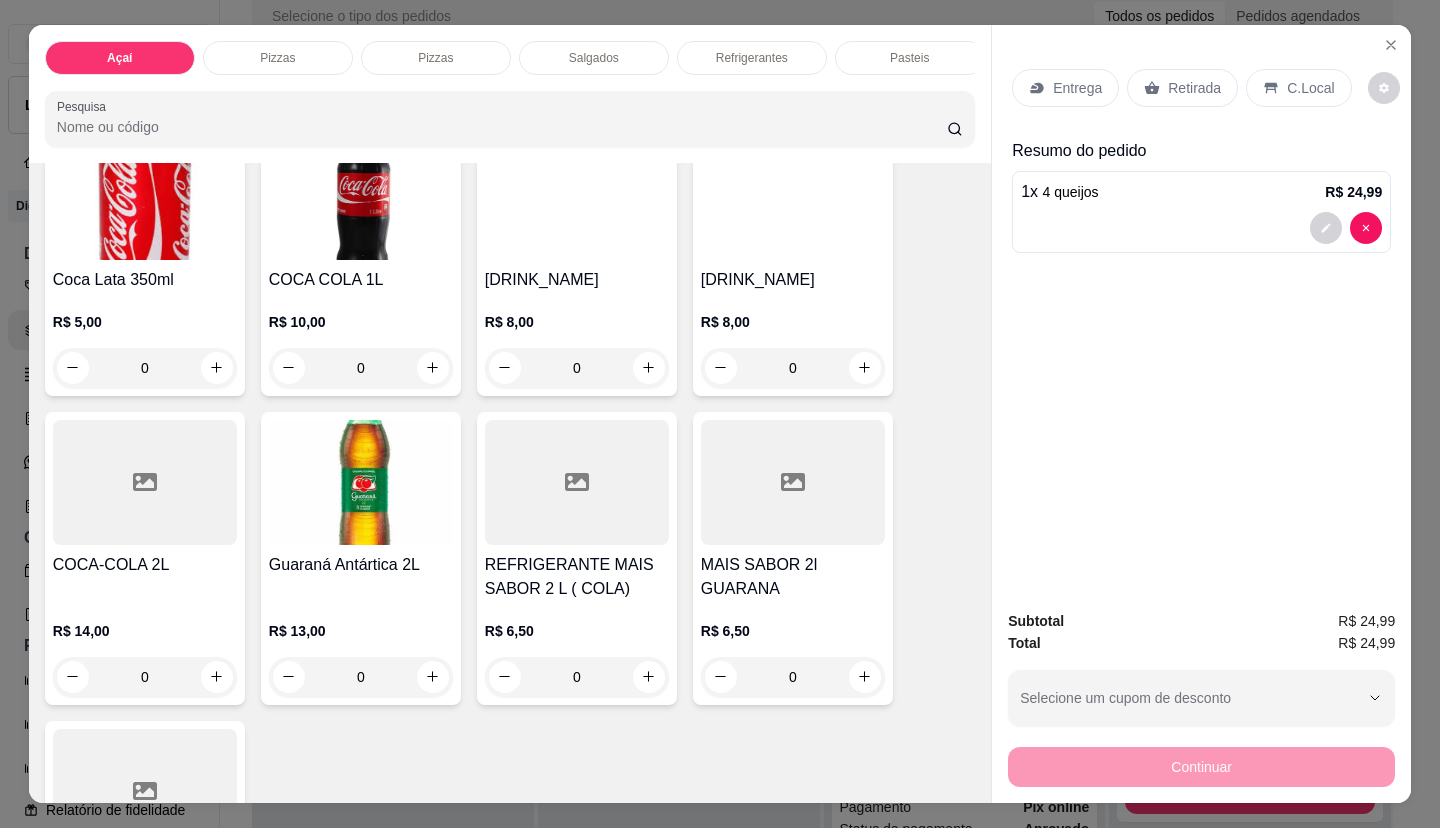 scroll, scrollTop: 4100, scrollLeft: 0, axis: vertical 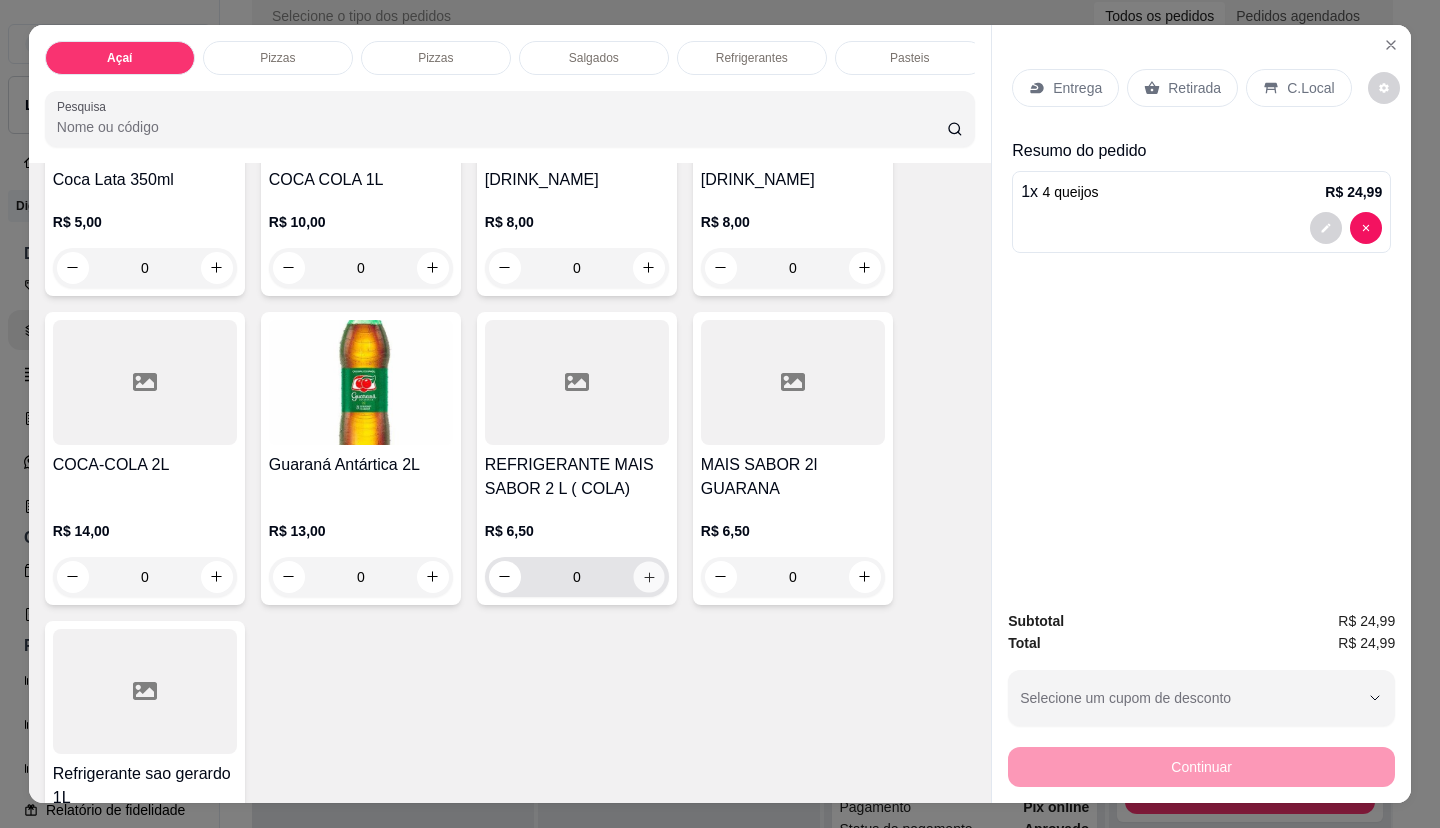 click 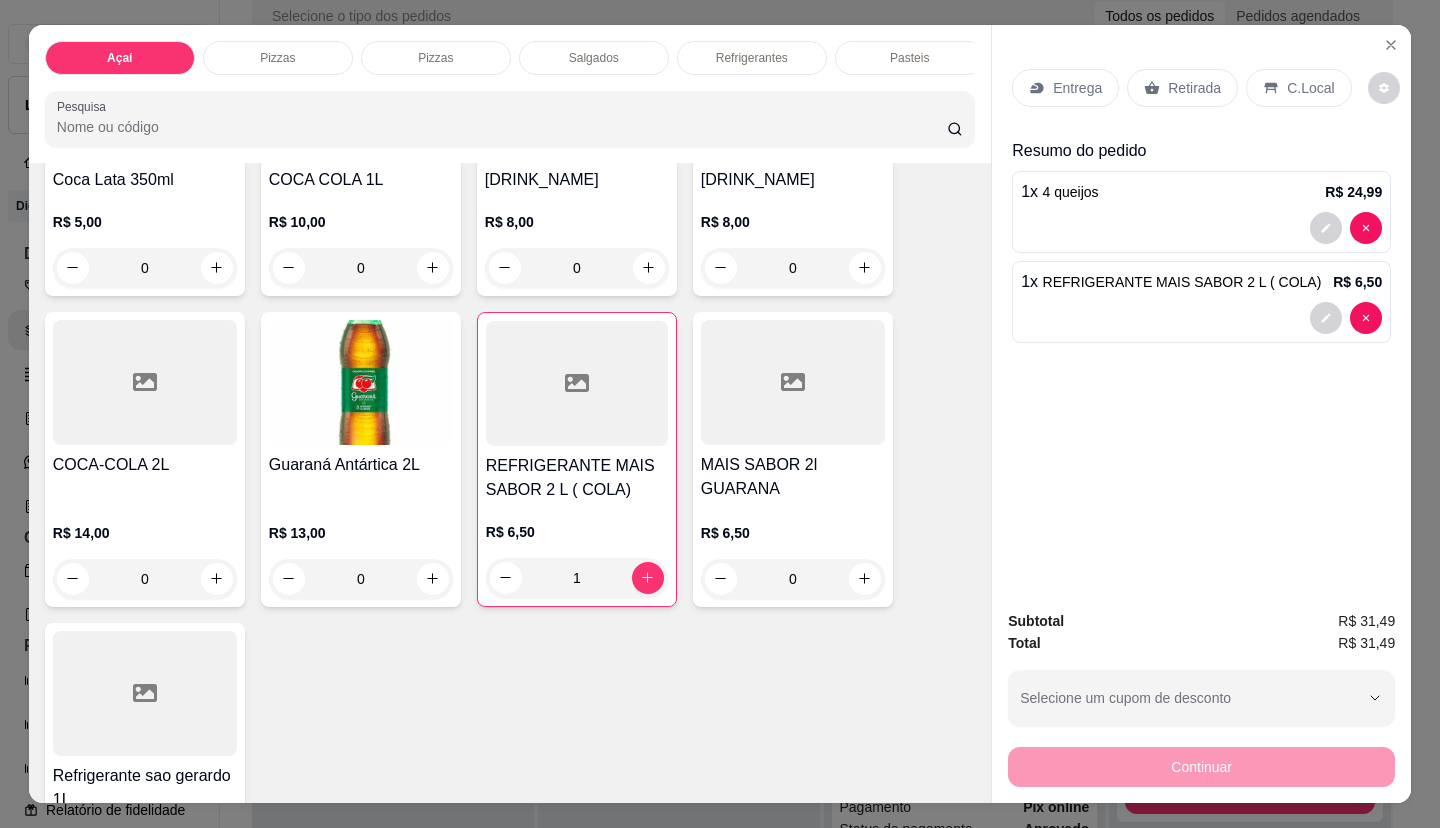 click 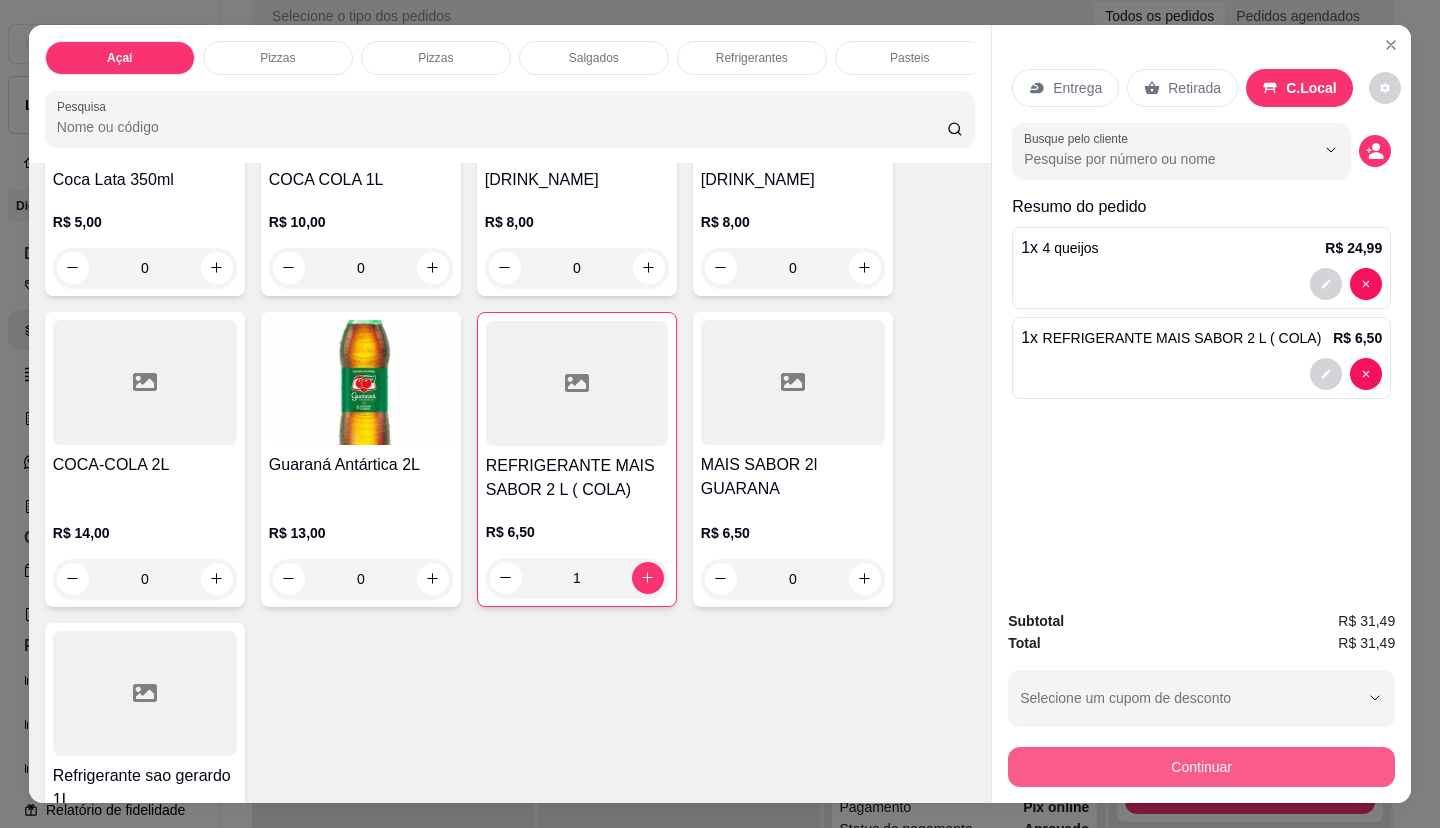 click on "Continuar" at bounding box center [1201, 767] 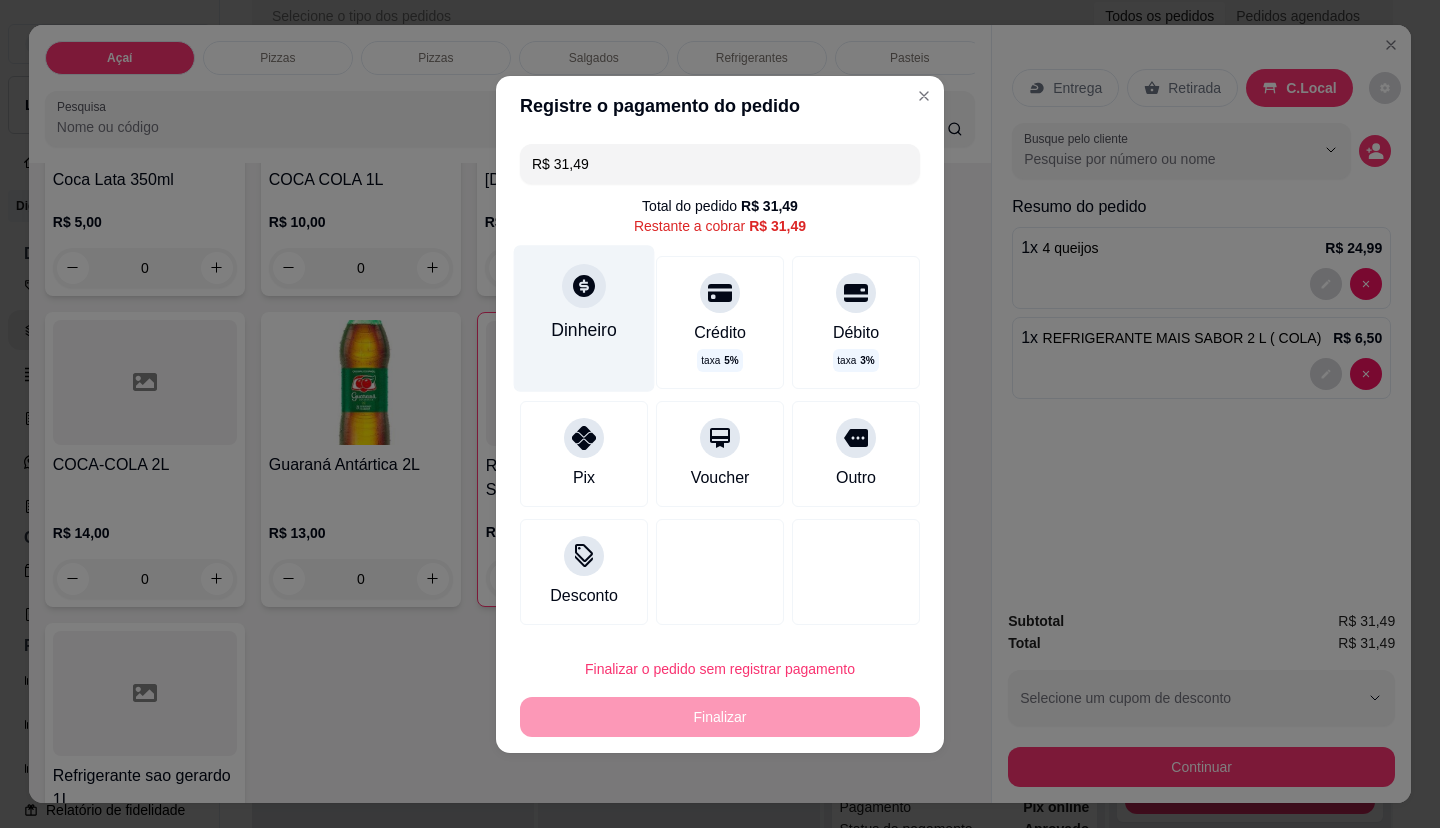 click on "Dinheiro" at bounding box center [584, 318] 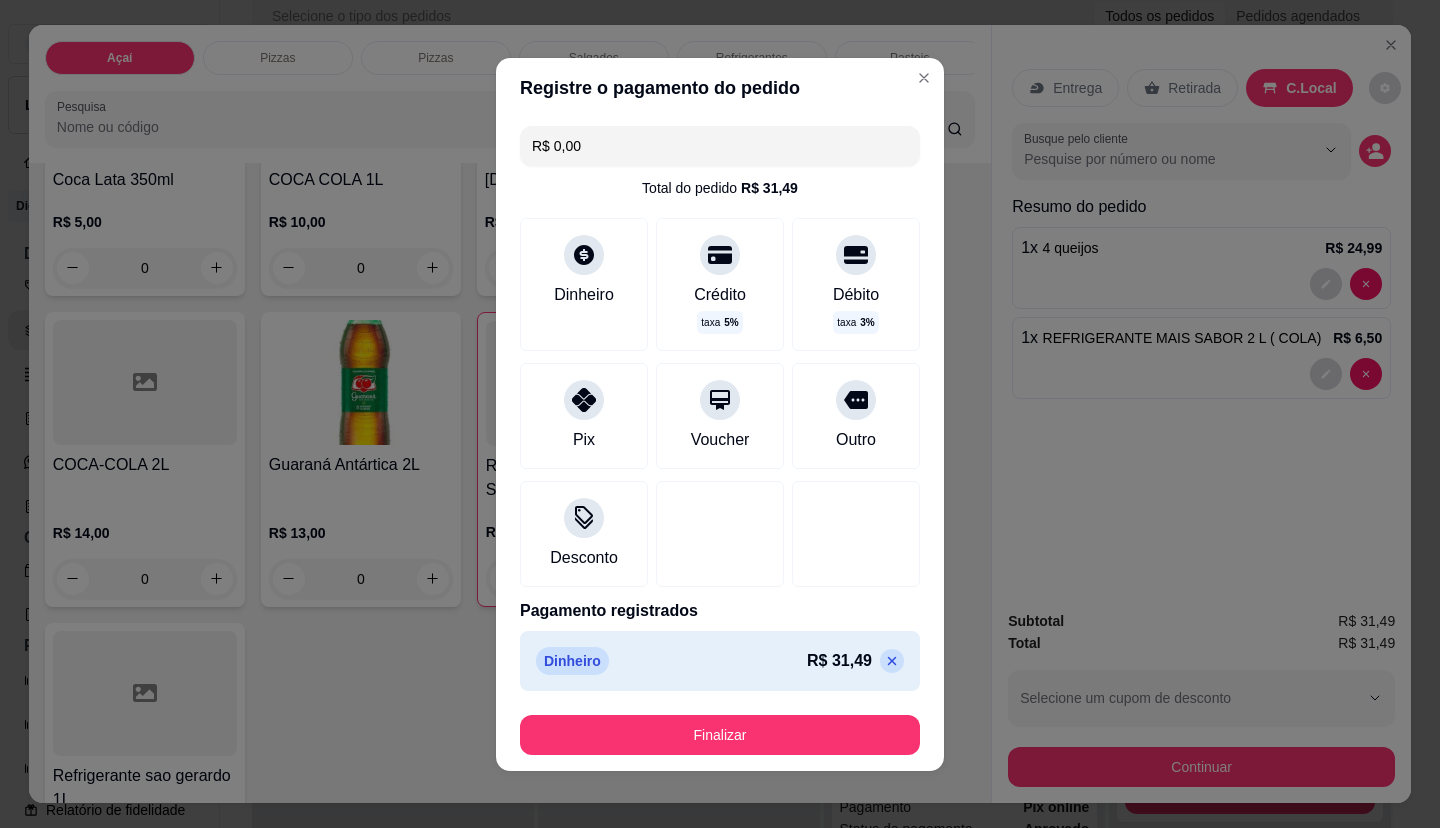 type on "R$ 0,00" 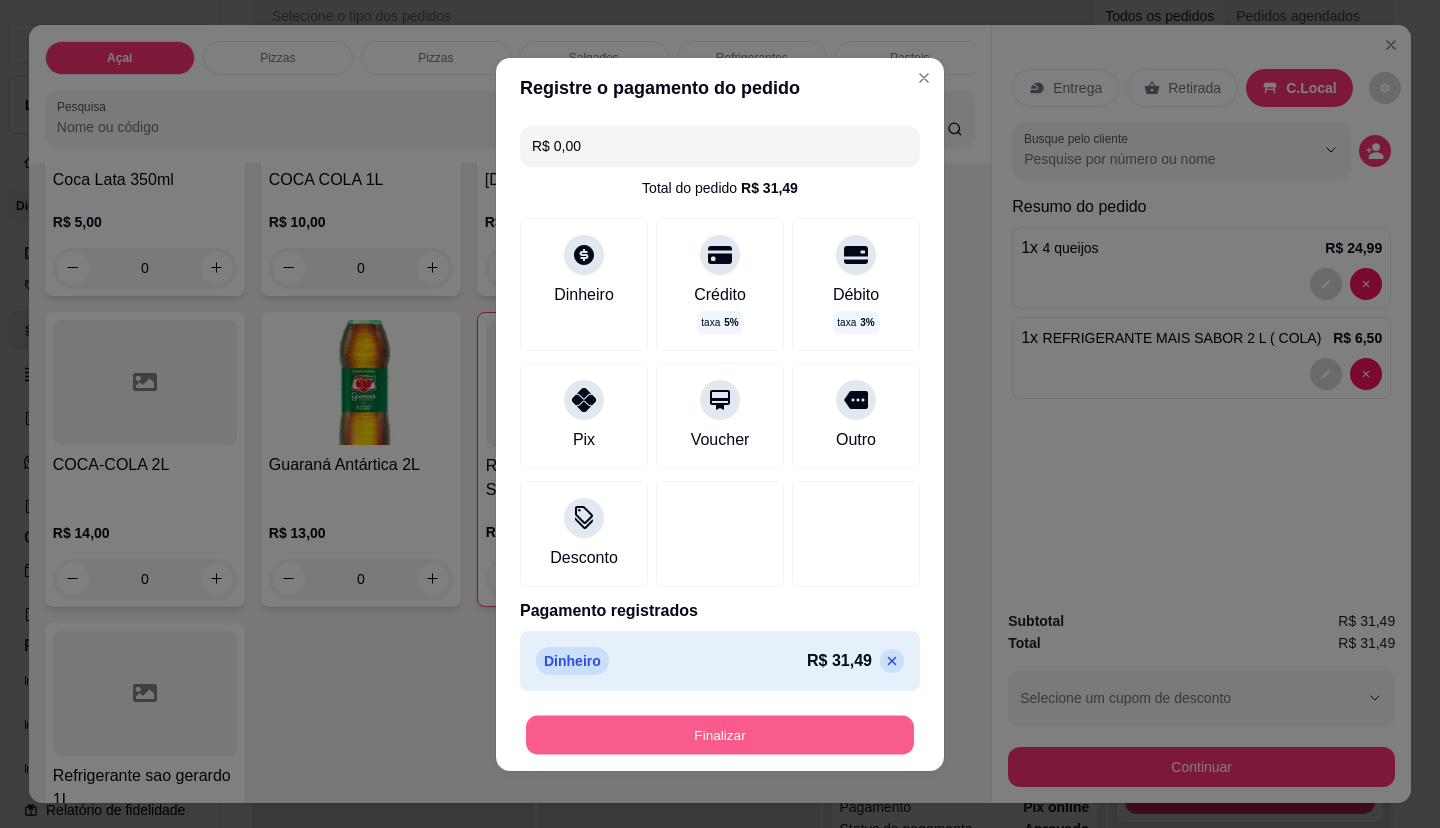 click on "Finalizar" at bounding box center [720, 734] 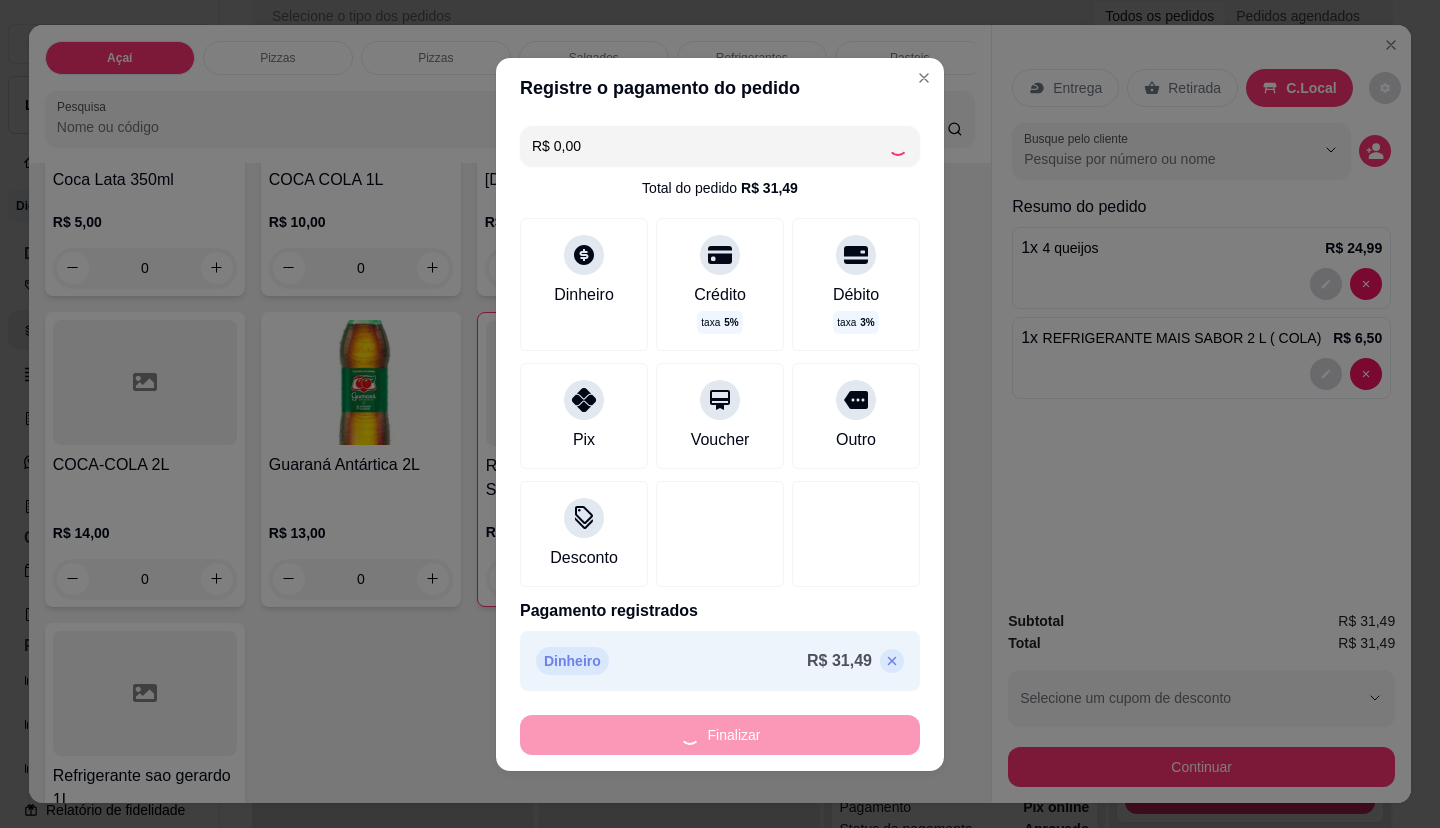 type on "0" 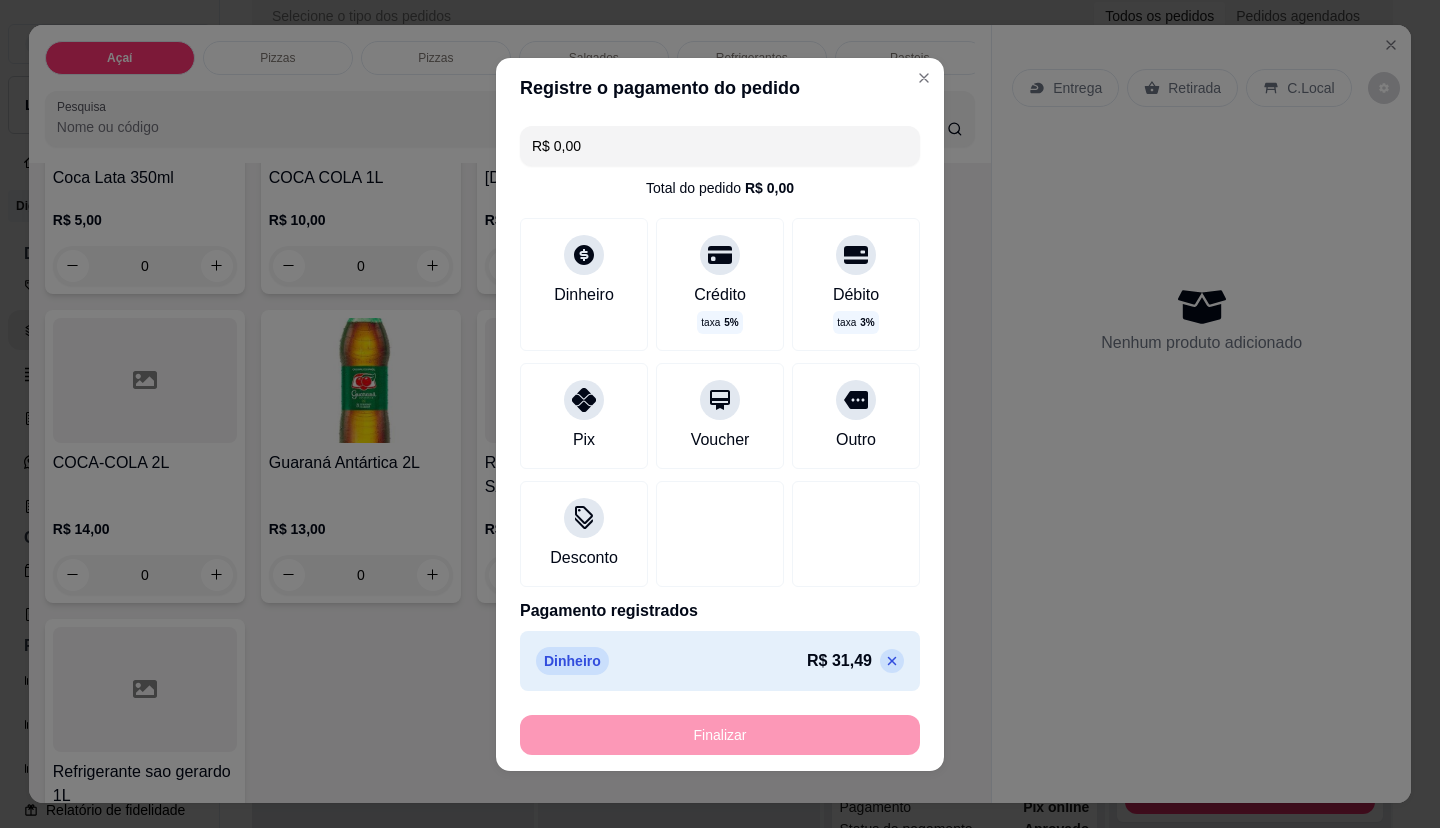 type on "-R$ 31,49" 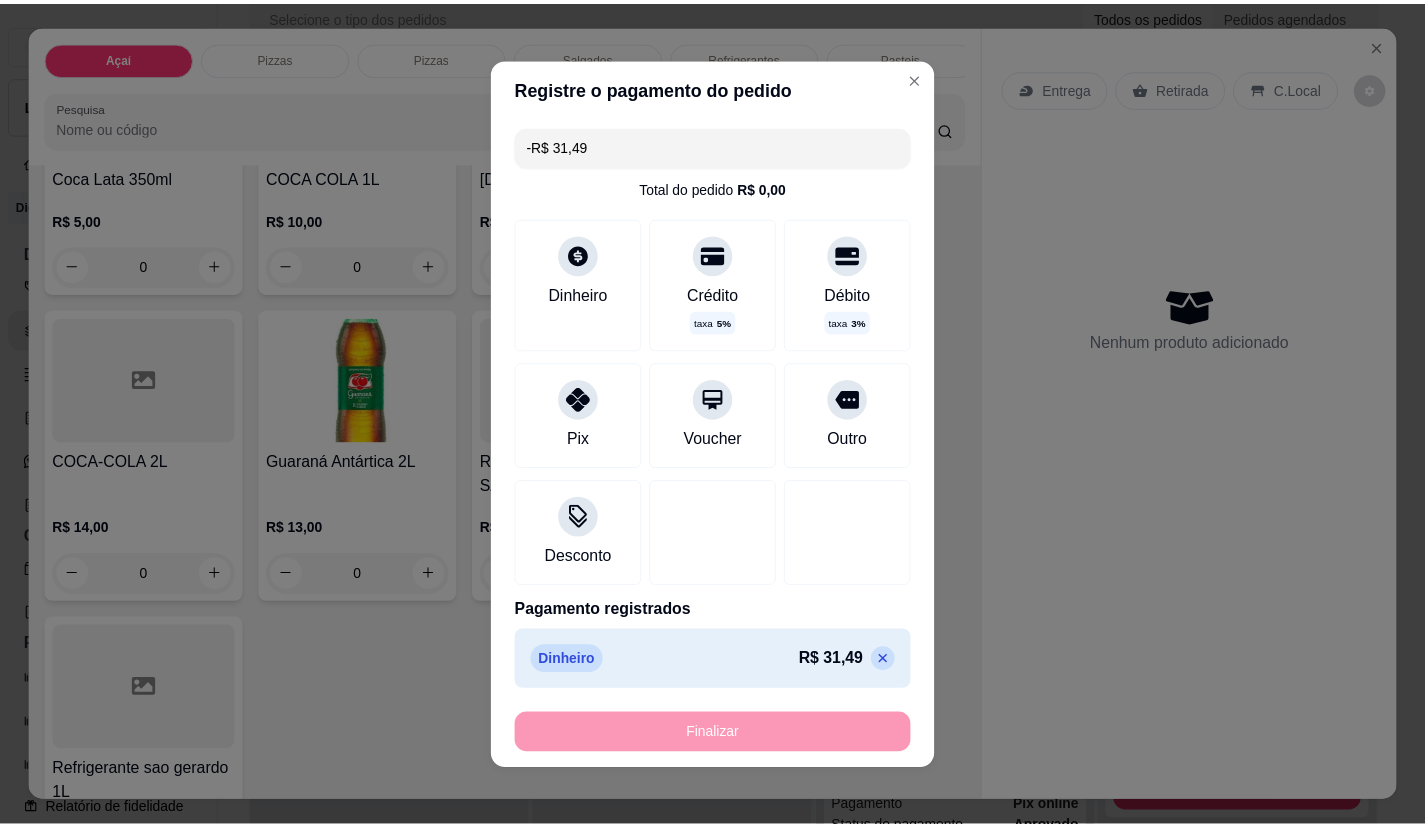 scroll, scrollTop: 4098, scrollLeft: 0, axis: vertical 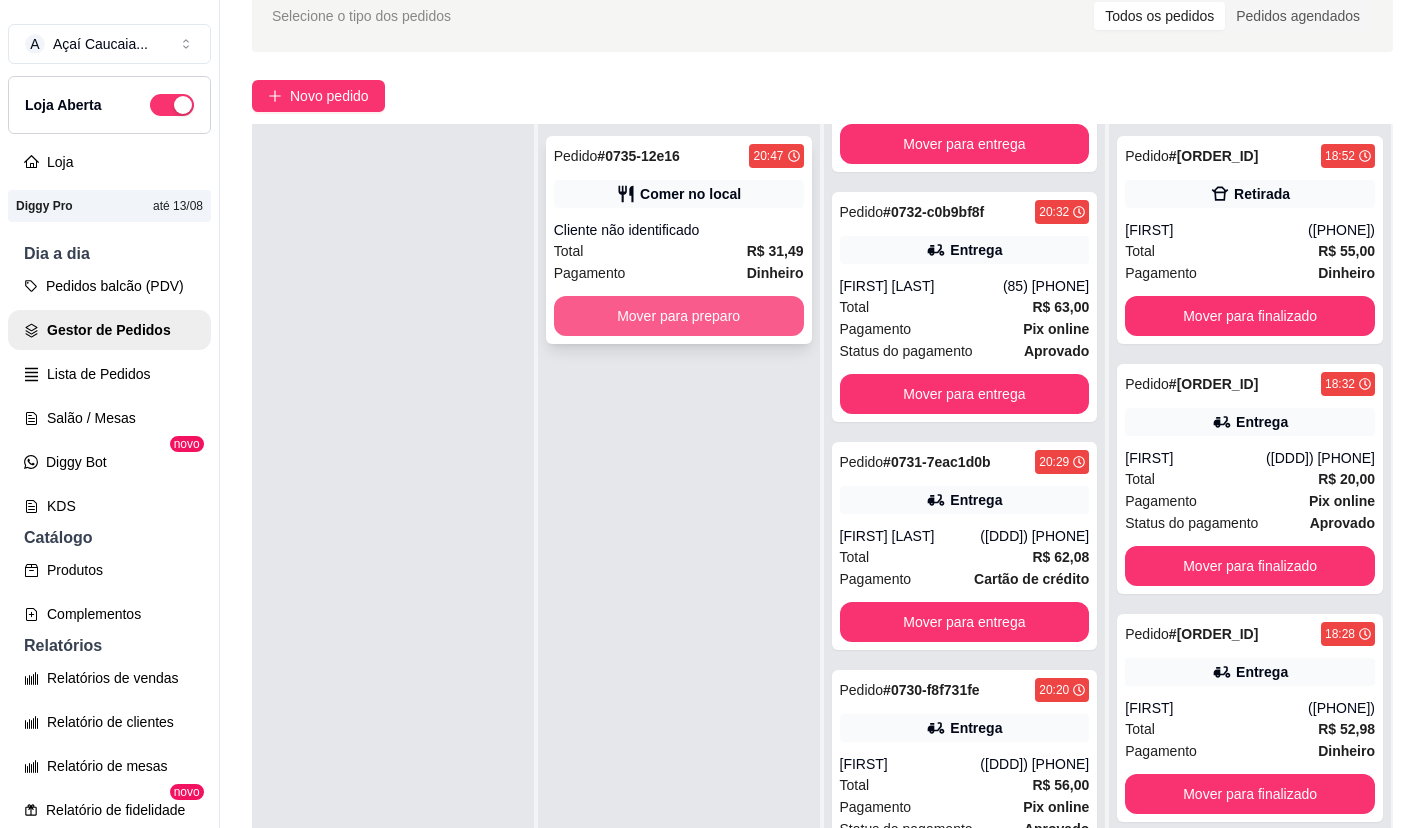 click on "Mover para preparo" at bounding box center (679, 316) 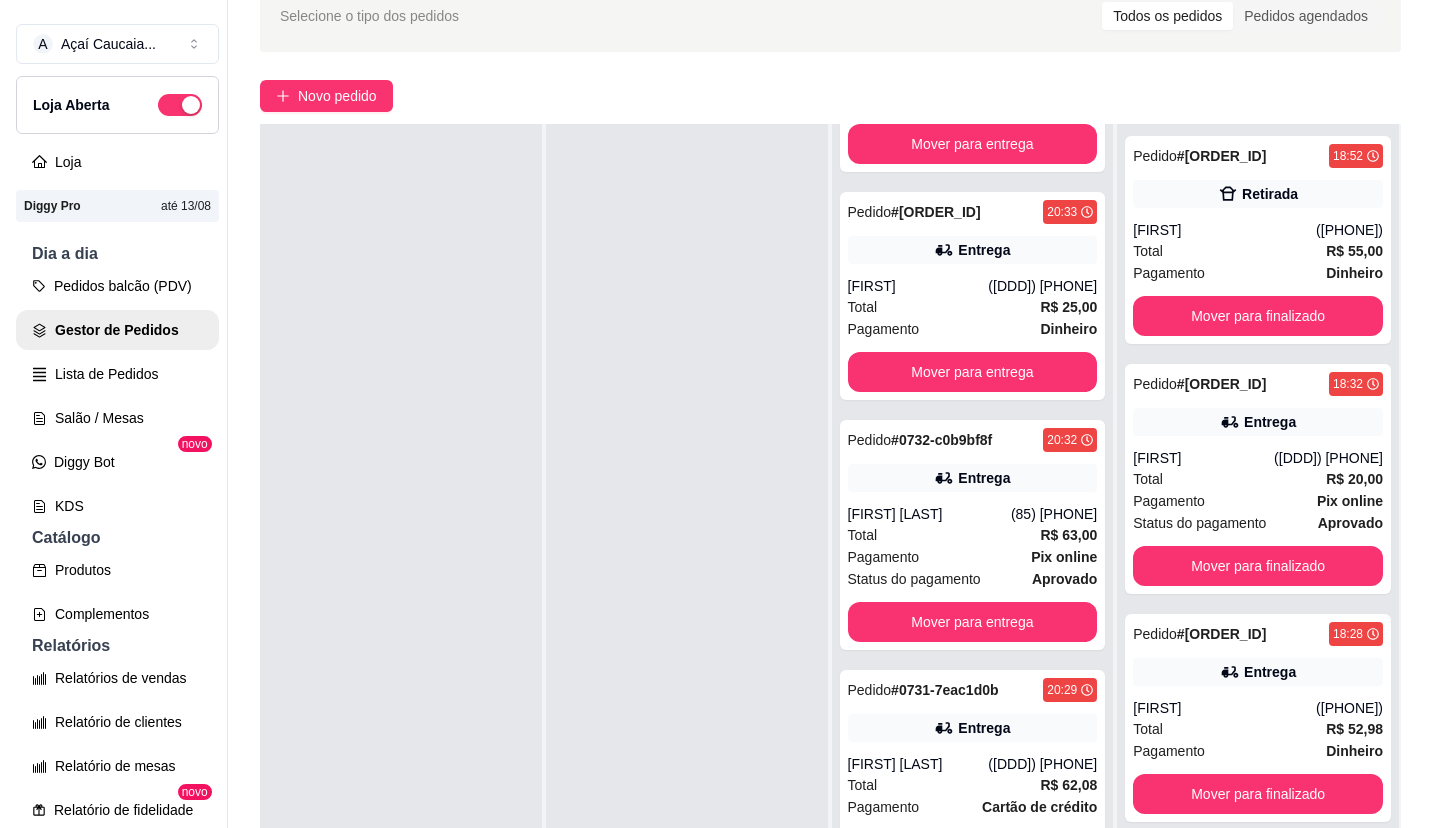scroll, scrollTop: 628, scrollLeft: 0, axis: vertical 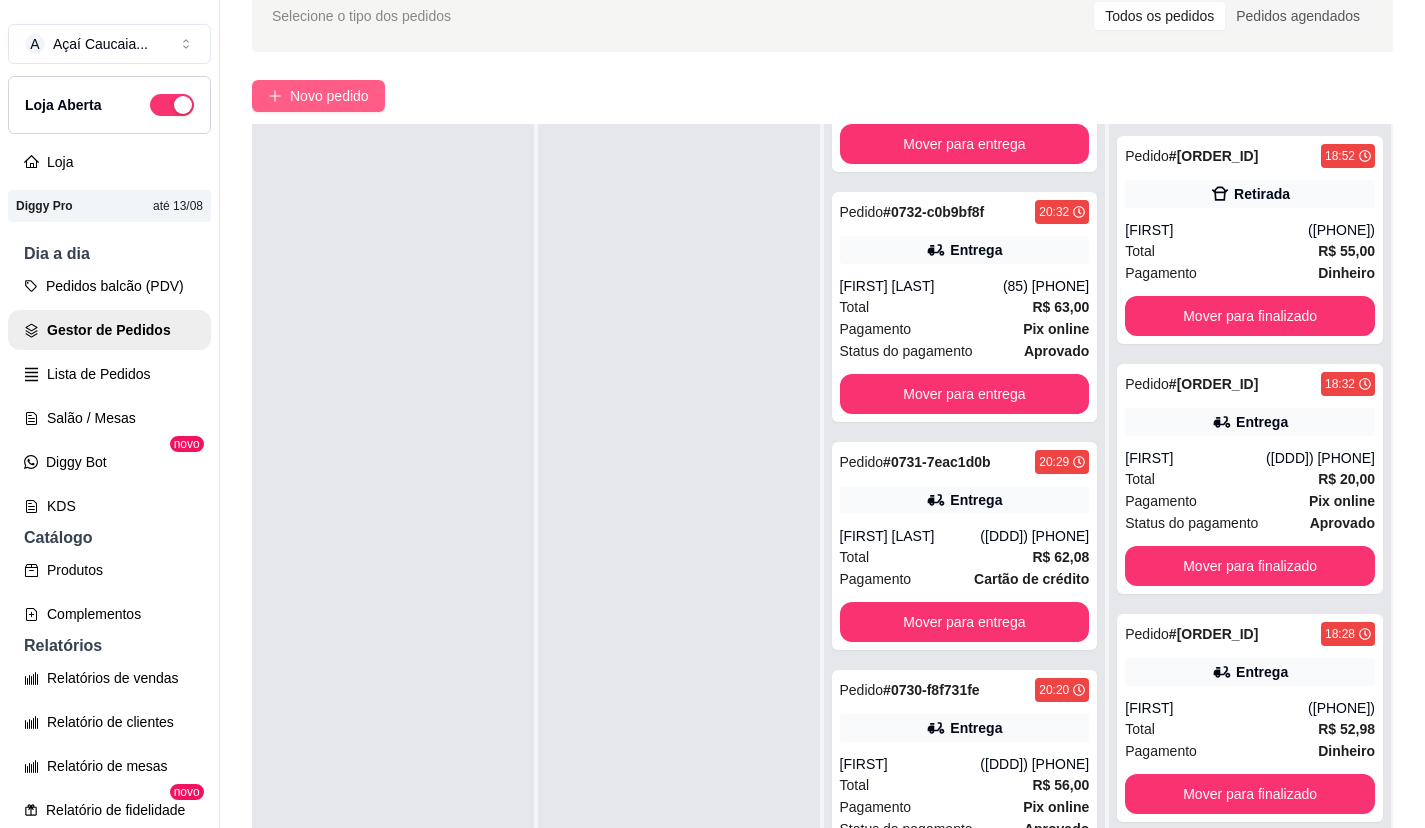 drag, startPoint x: 322, startPoint y: 73, endPoint x: 322, endPoint y: 85, distance: 12 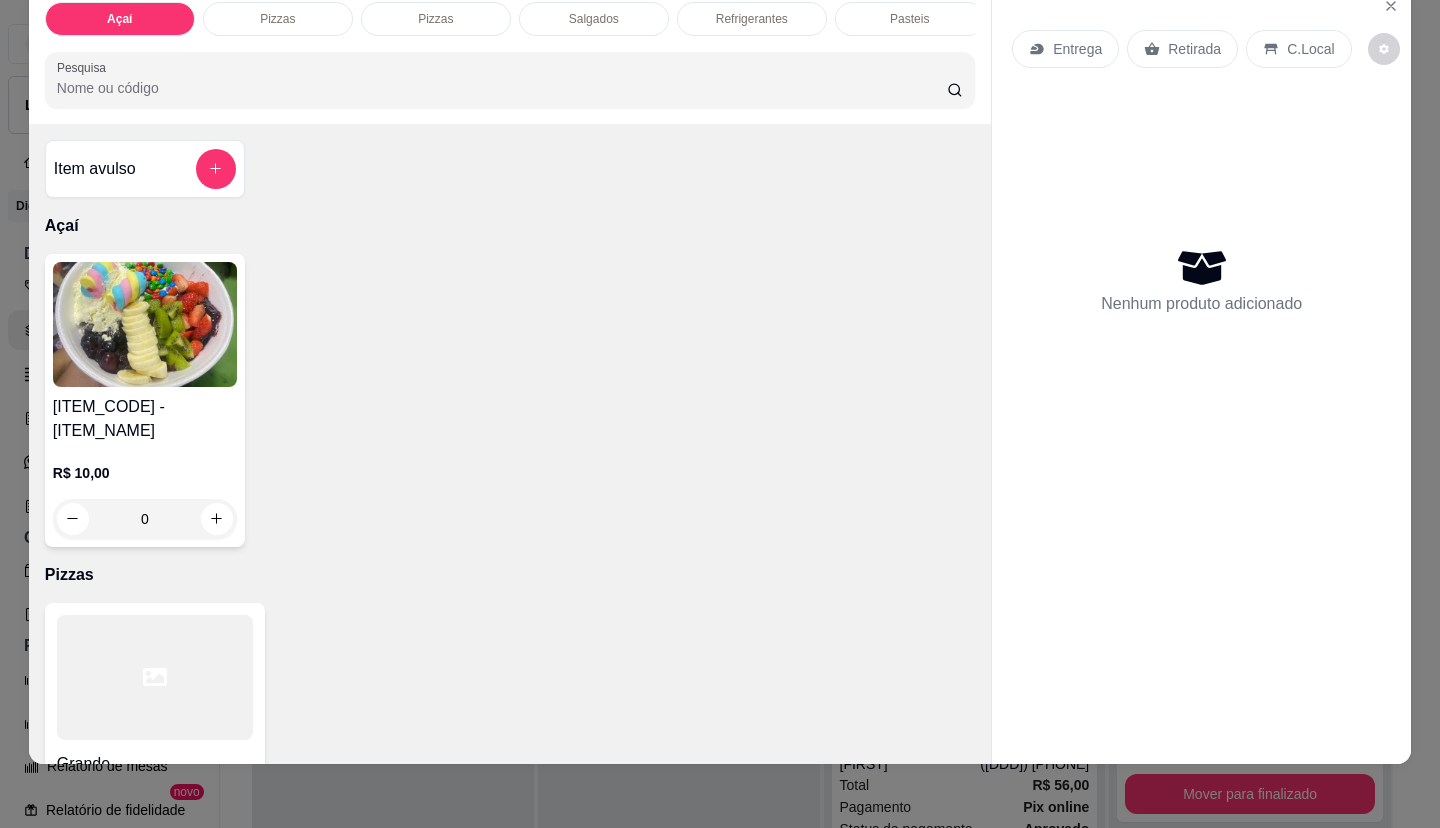 scroll, scrollTop: 47, scrollLeft: 0, axis: vertical 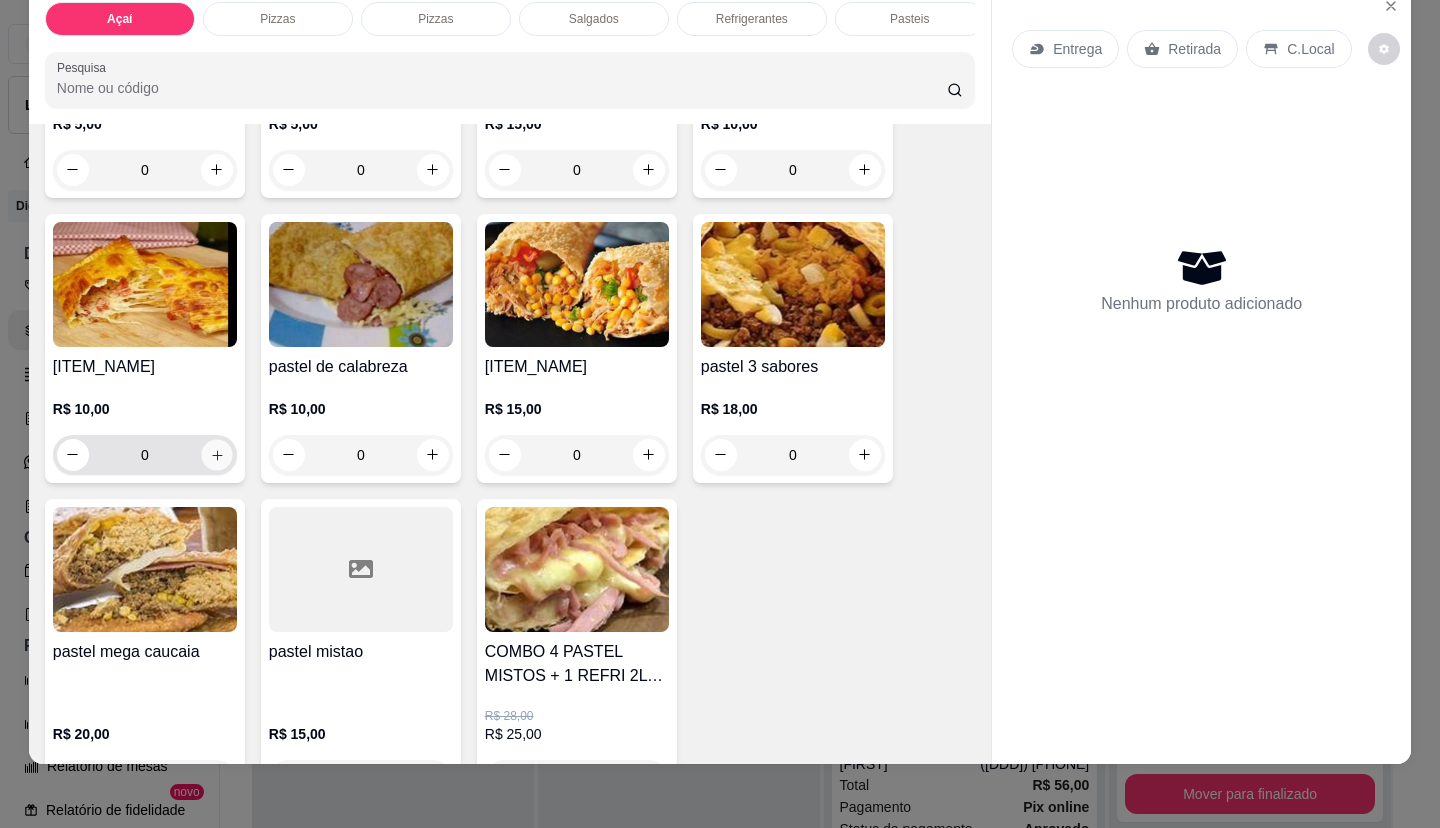 click 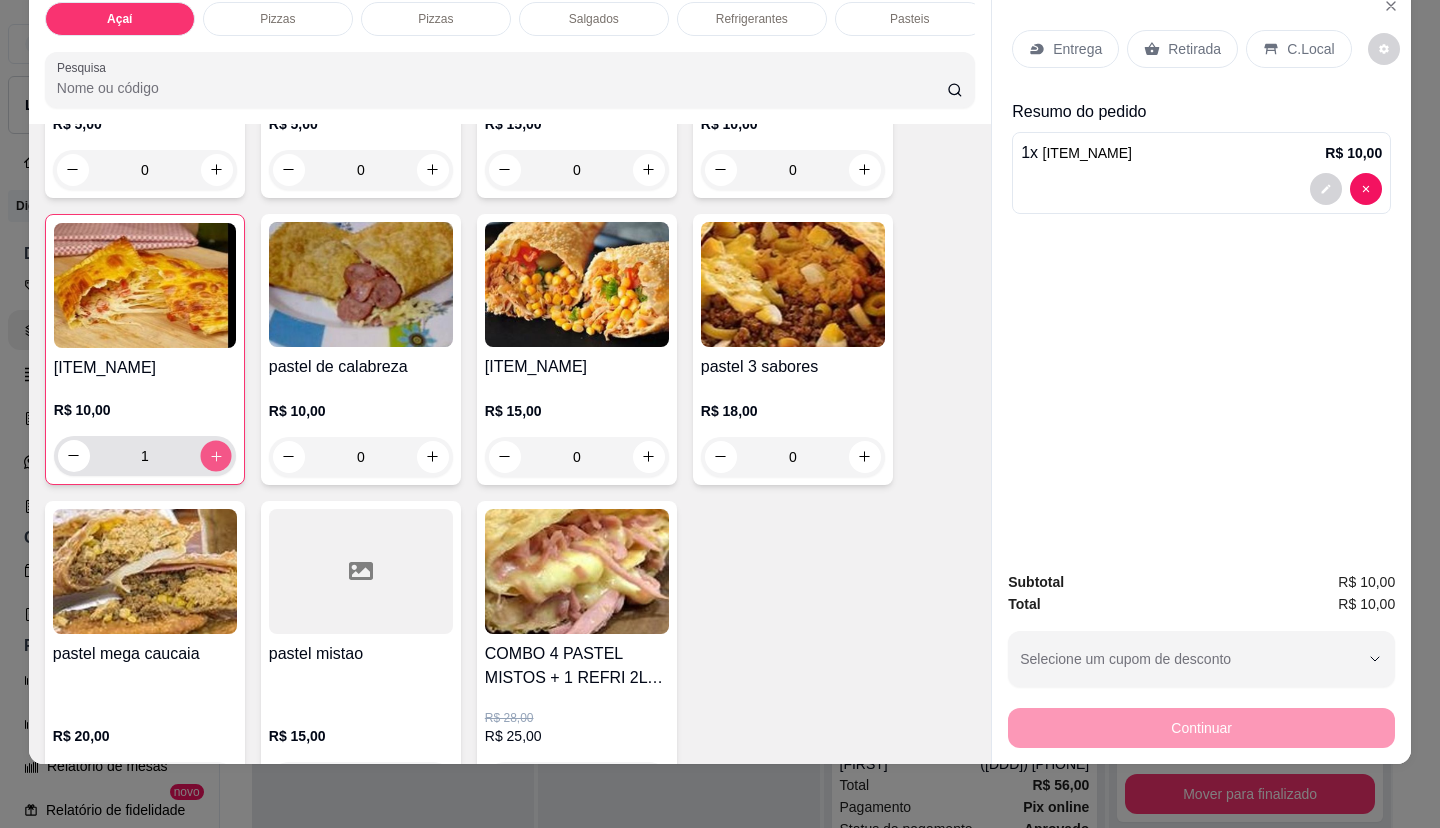 click 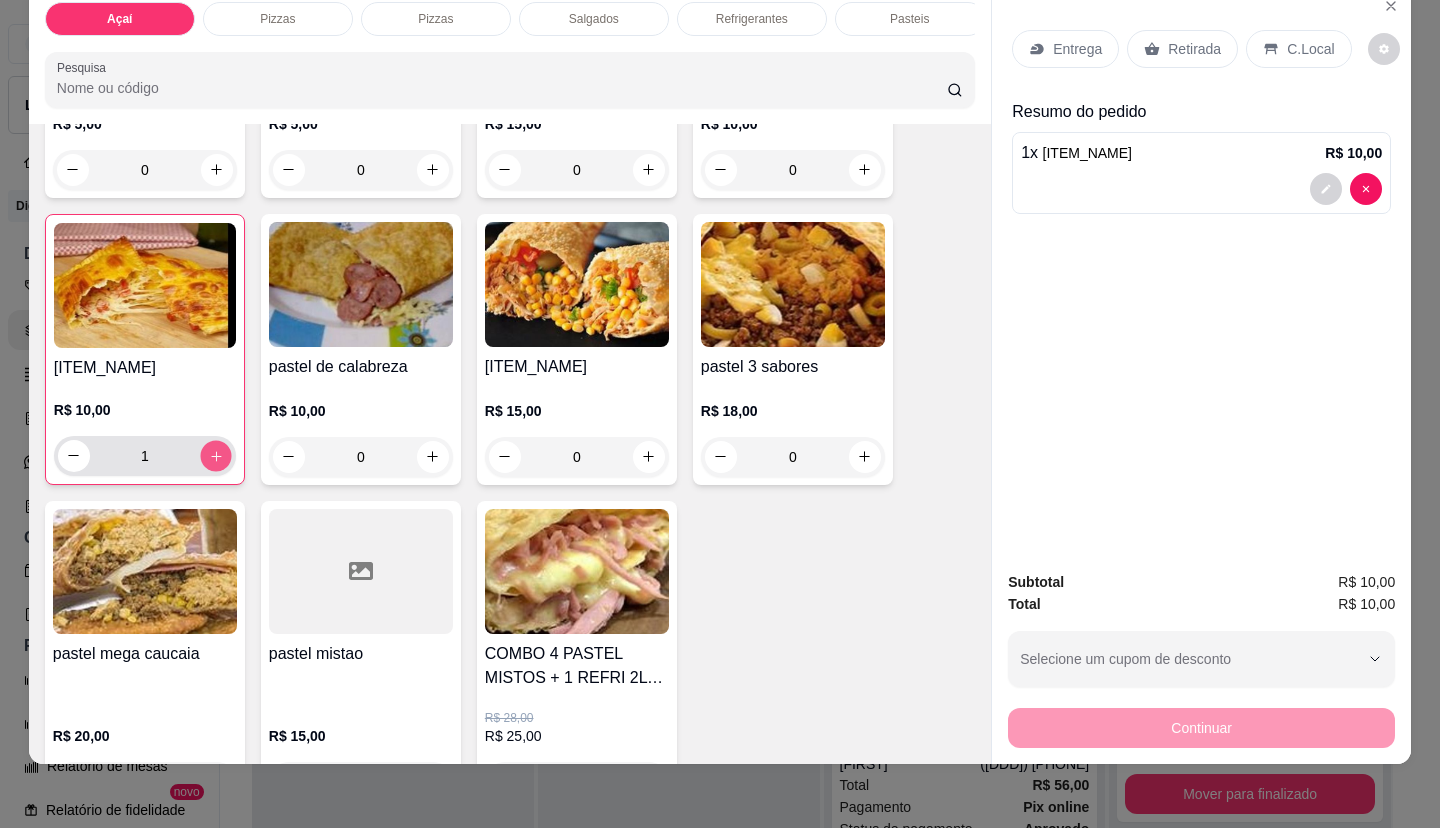 type on "2" 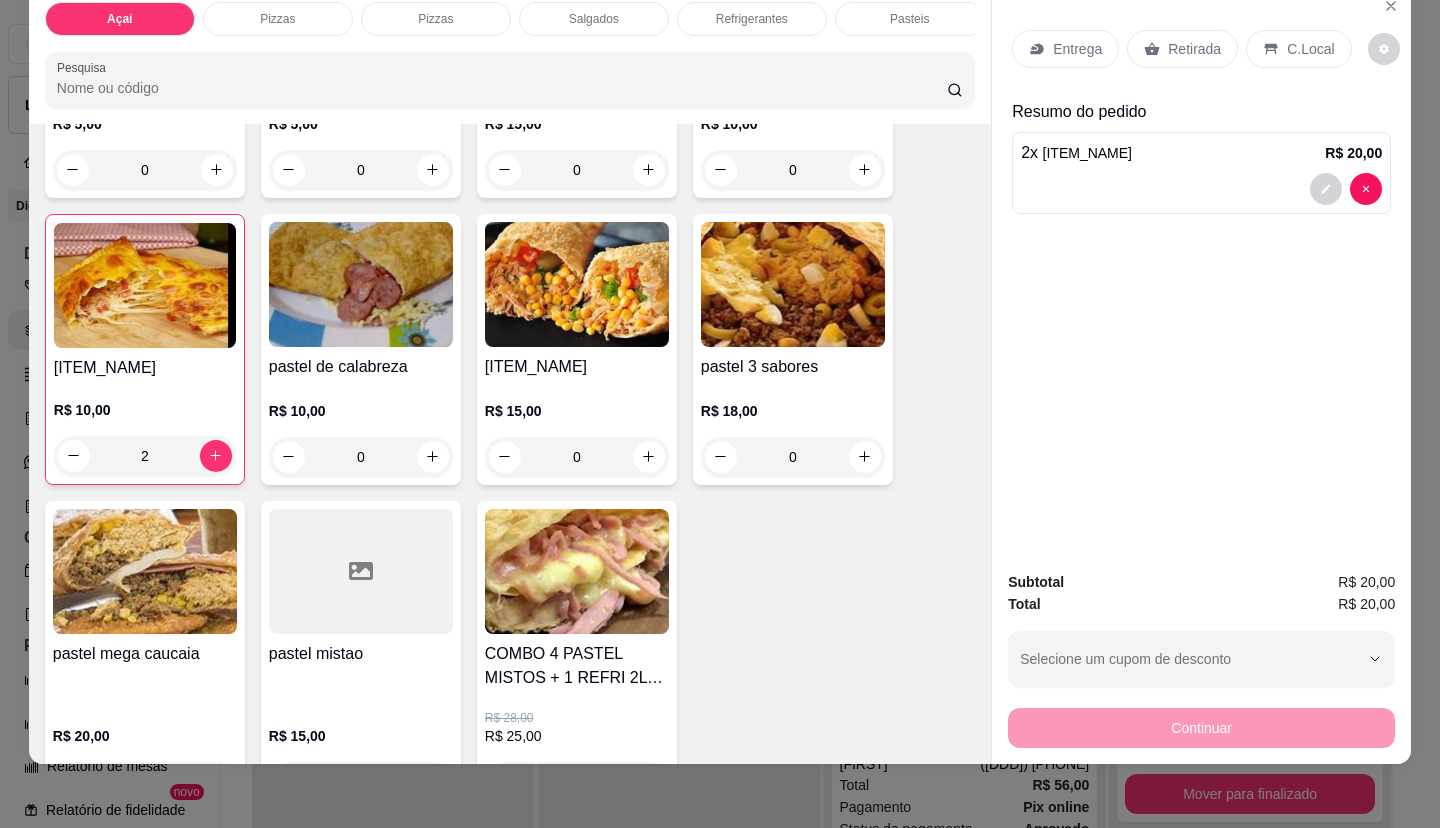 click on "Retirada" at bounding box center (1182, 49) 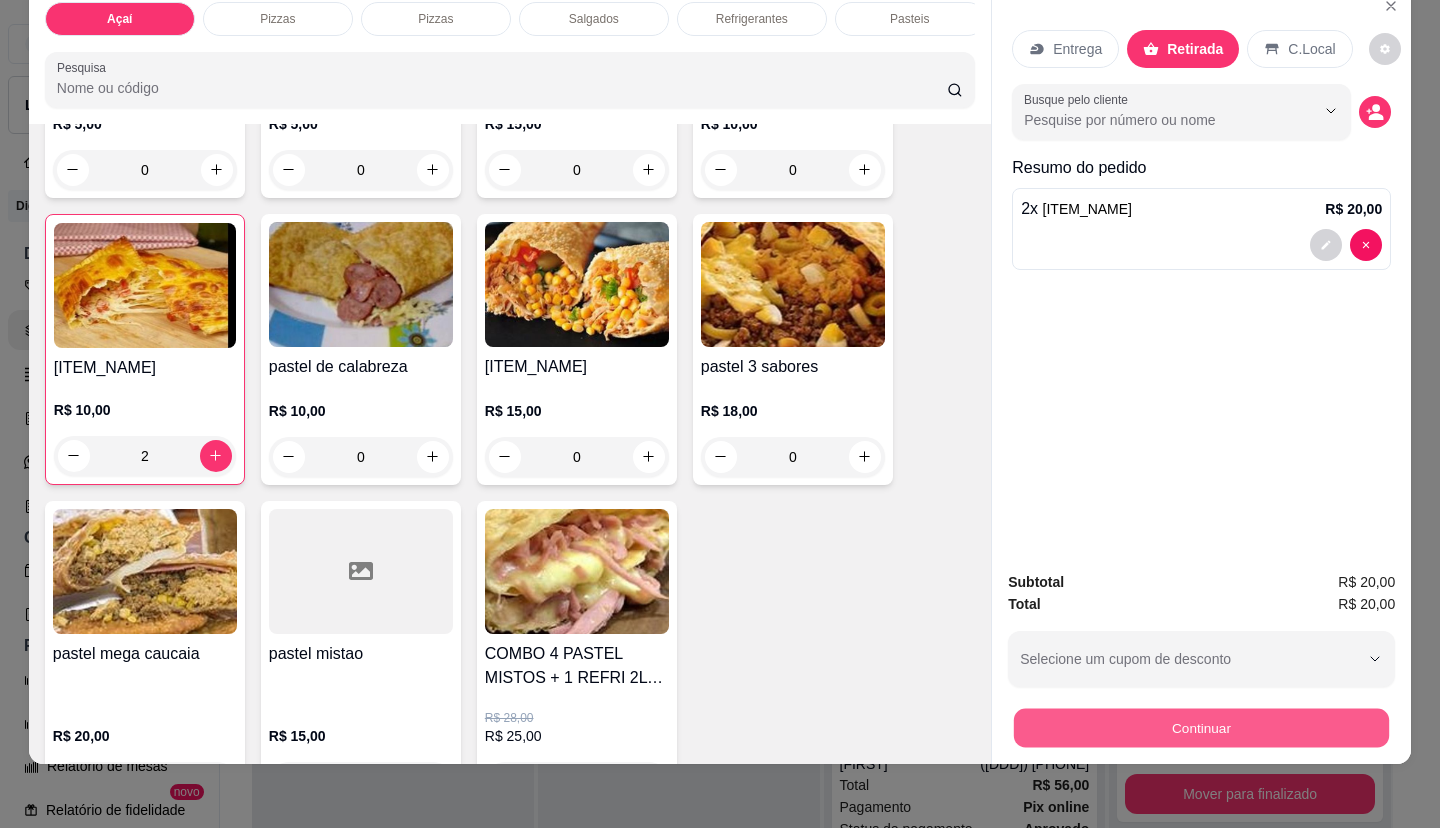 click on "Continuar" at bounding box center (1201, 728) 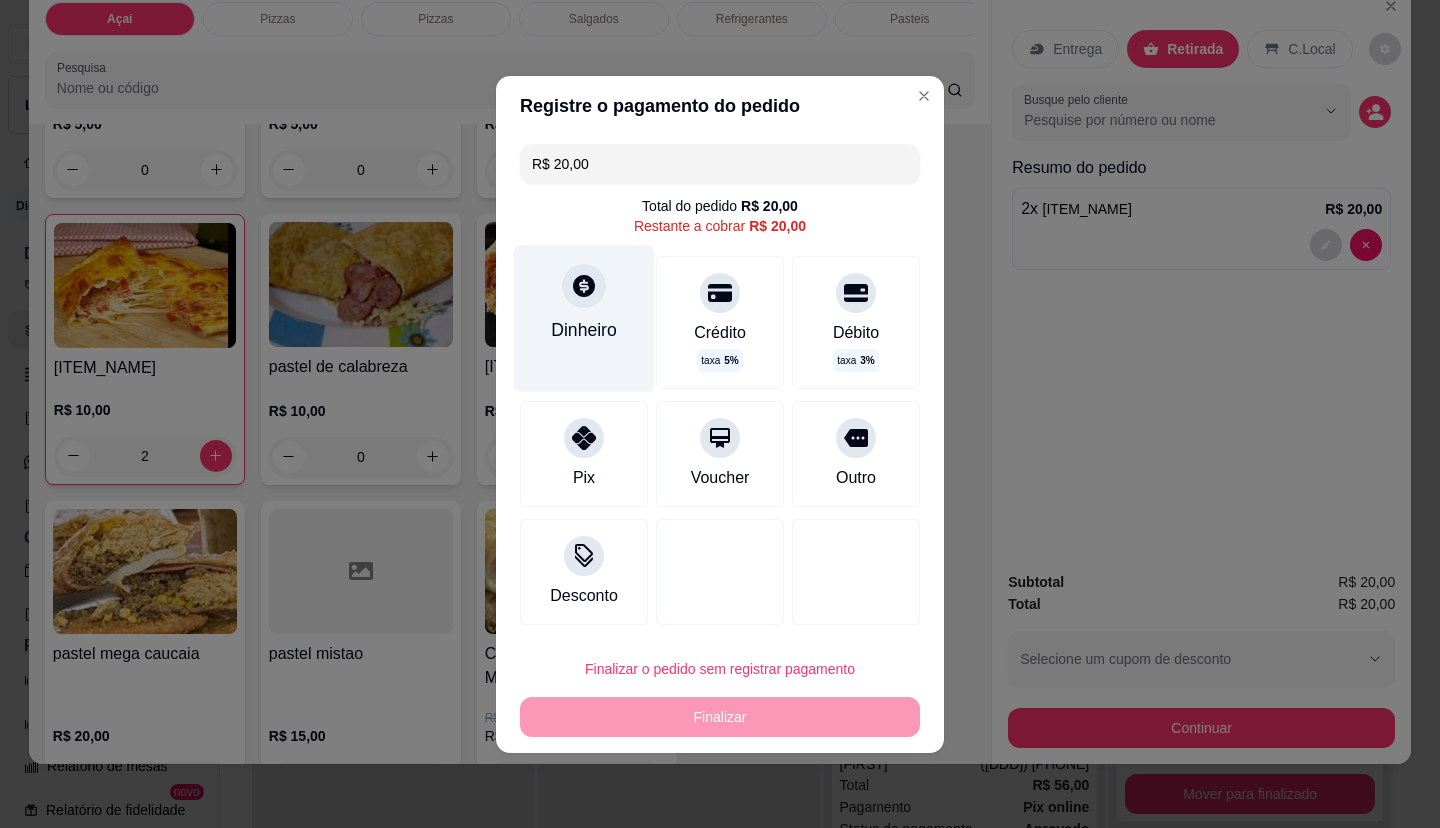 click on "Dinheiro" at bounding box center [584, 318] 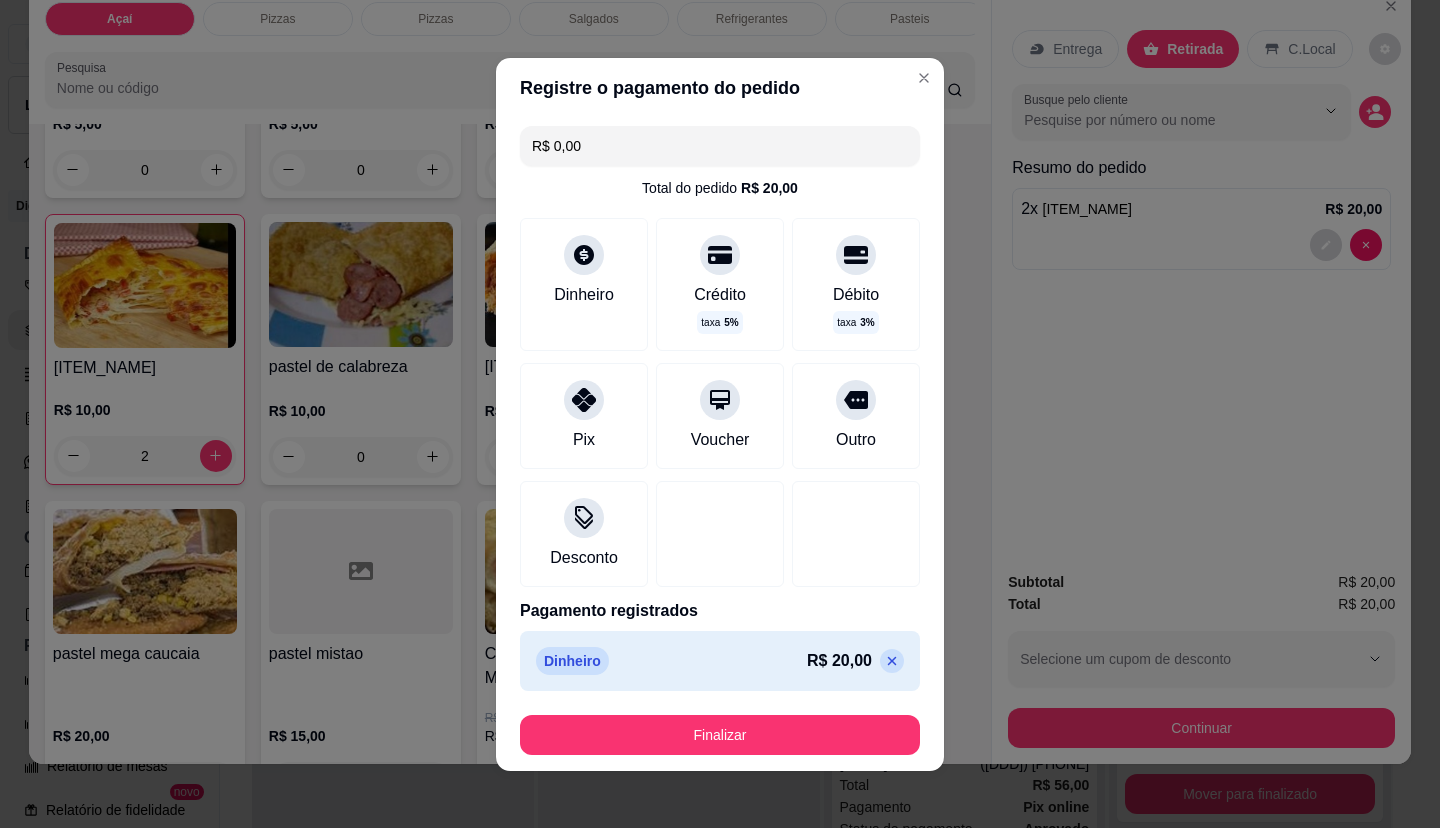 type on "R$ 0,00" 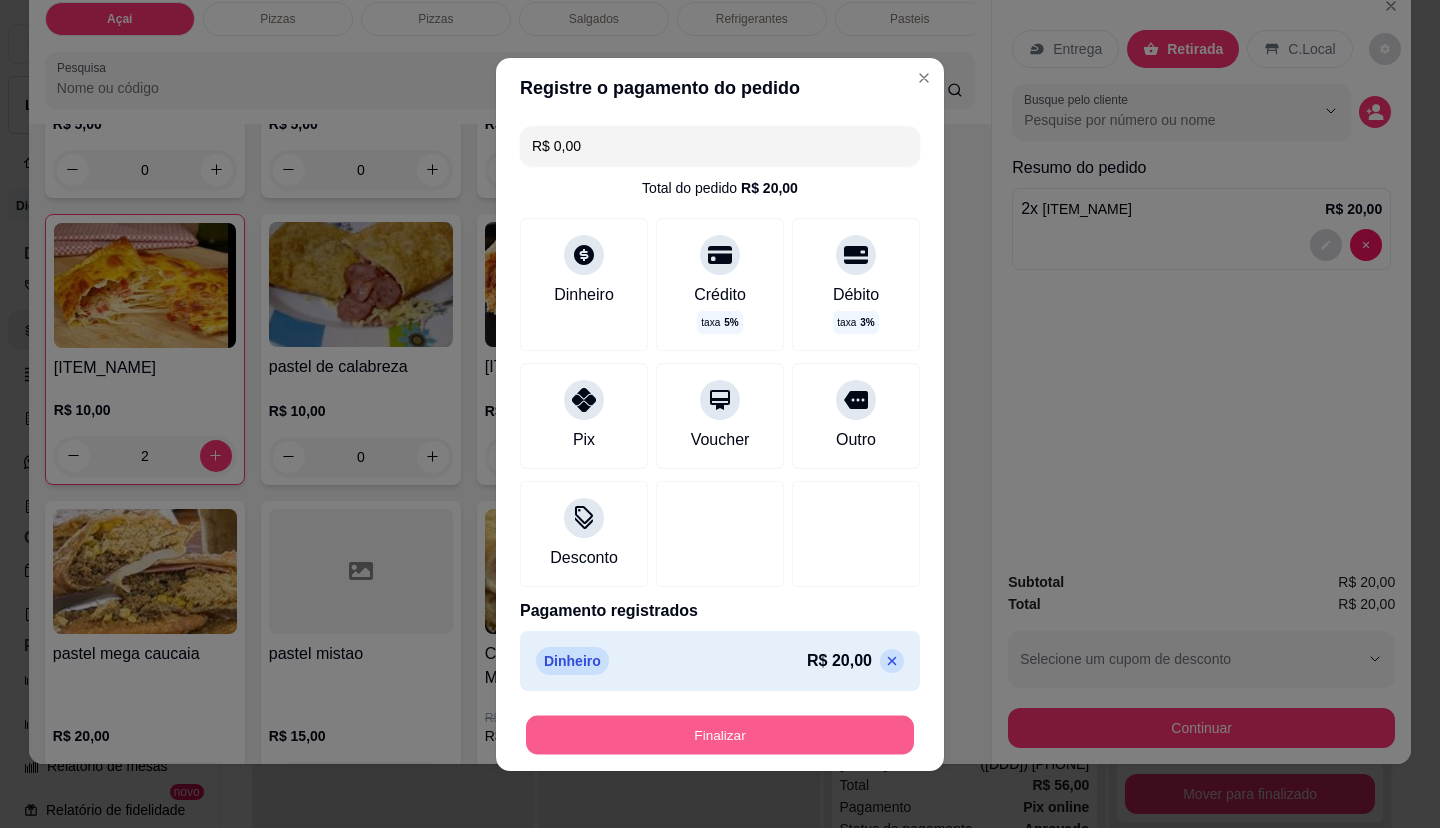 click on "Finalizar" at bounding box center (720, 734) 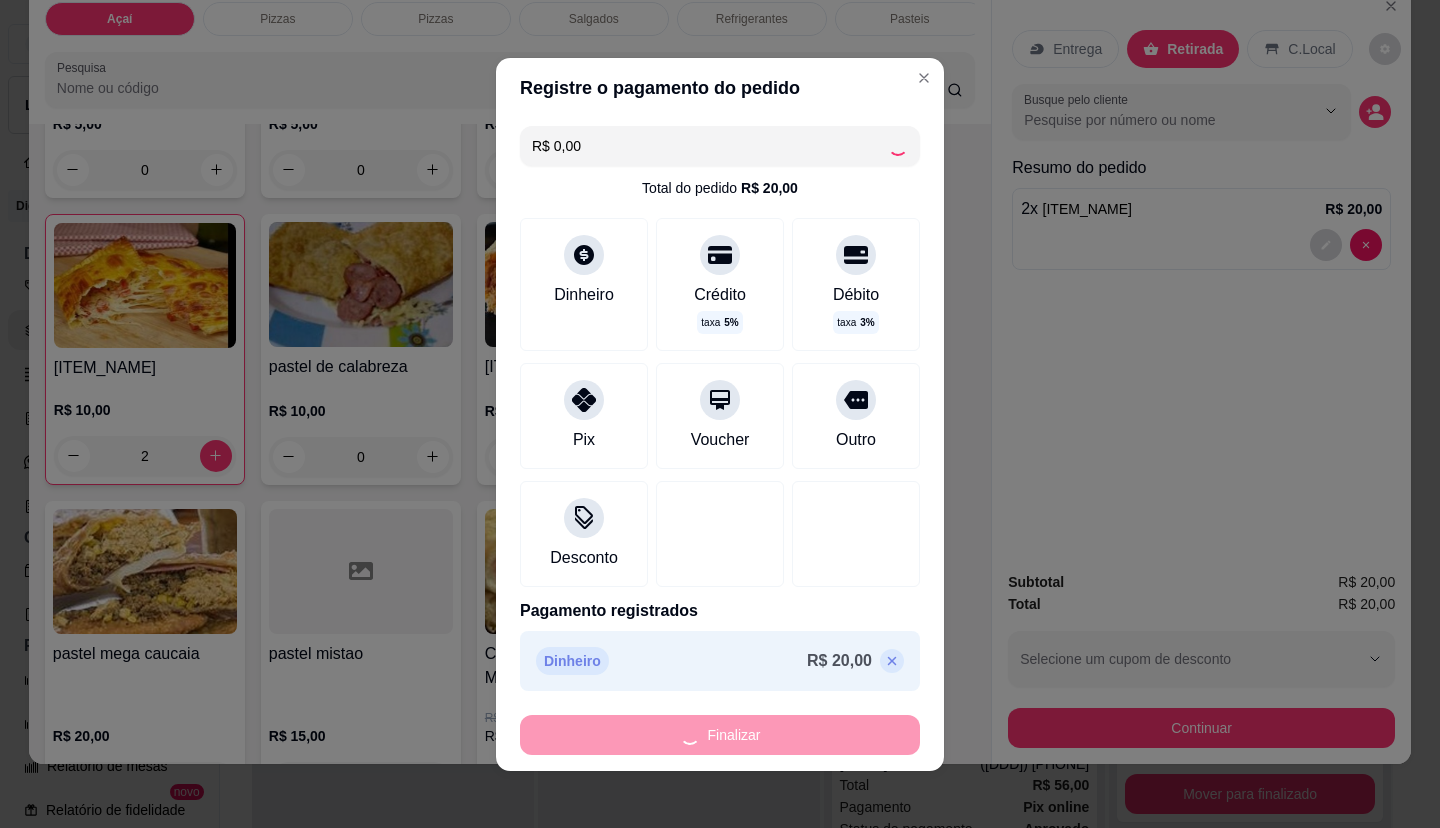 type on "0" 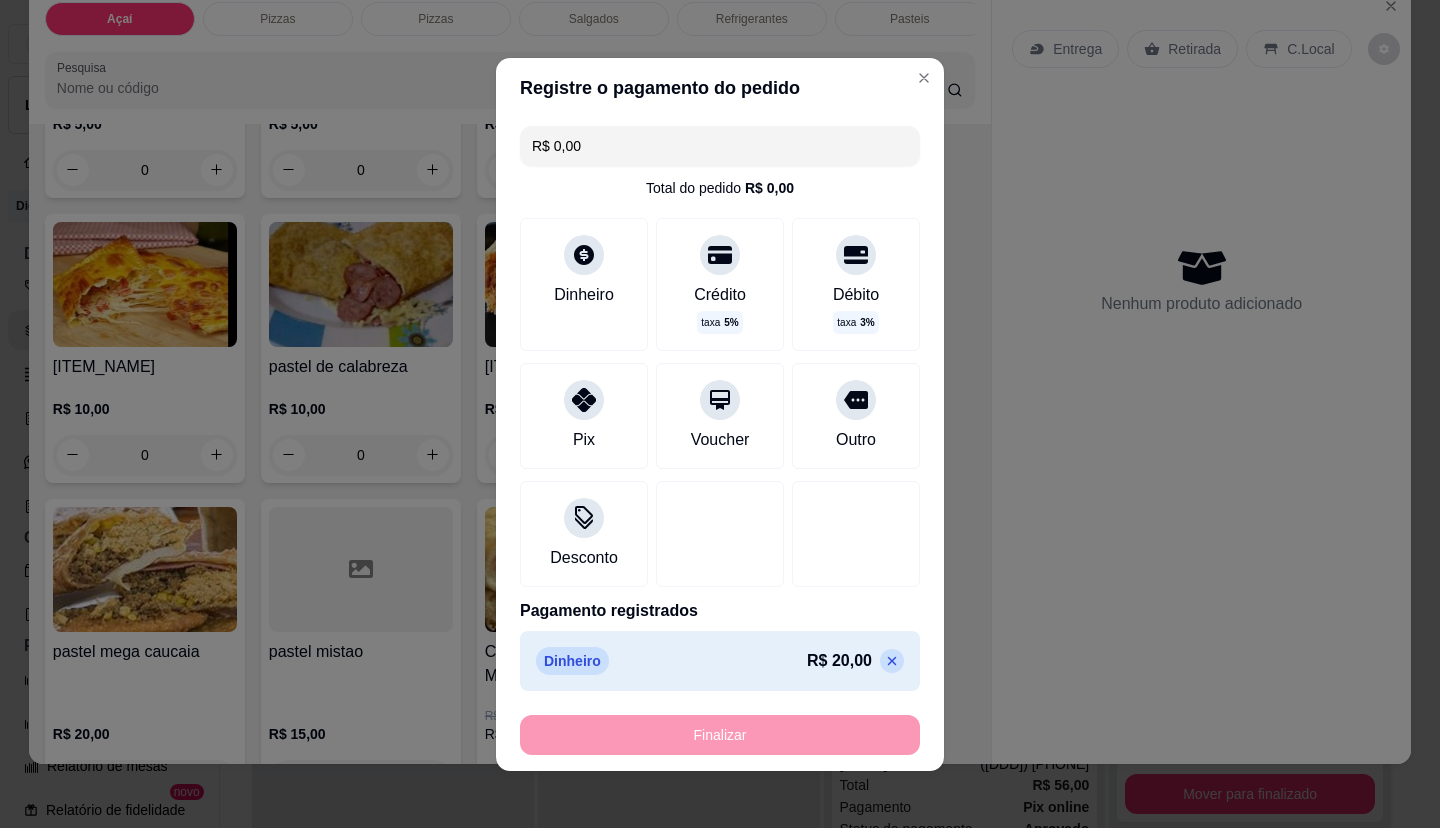 type on "-R$ 20,00" 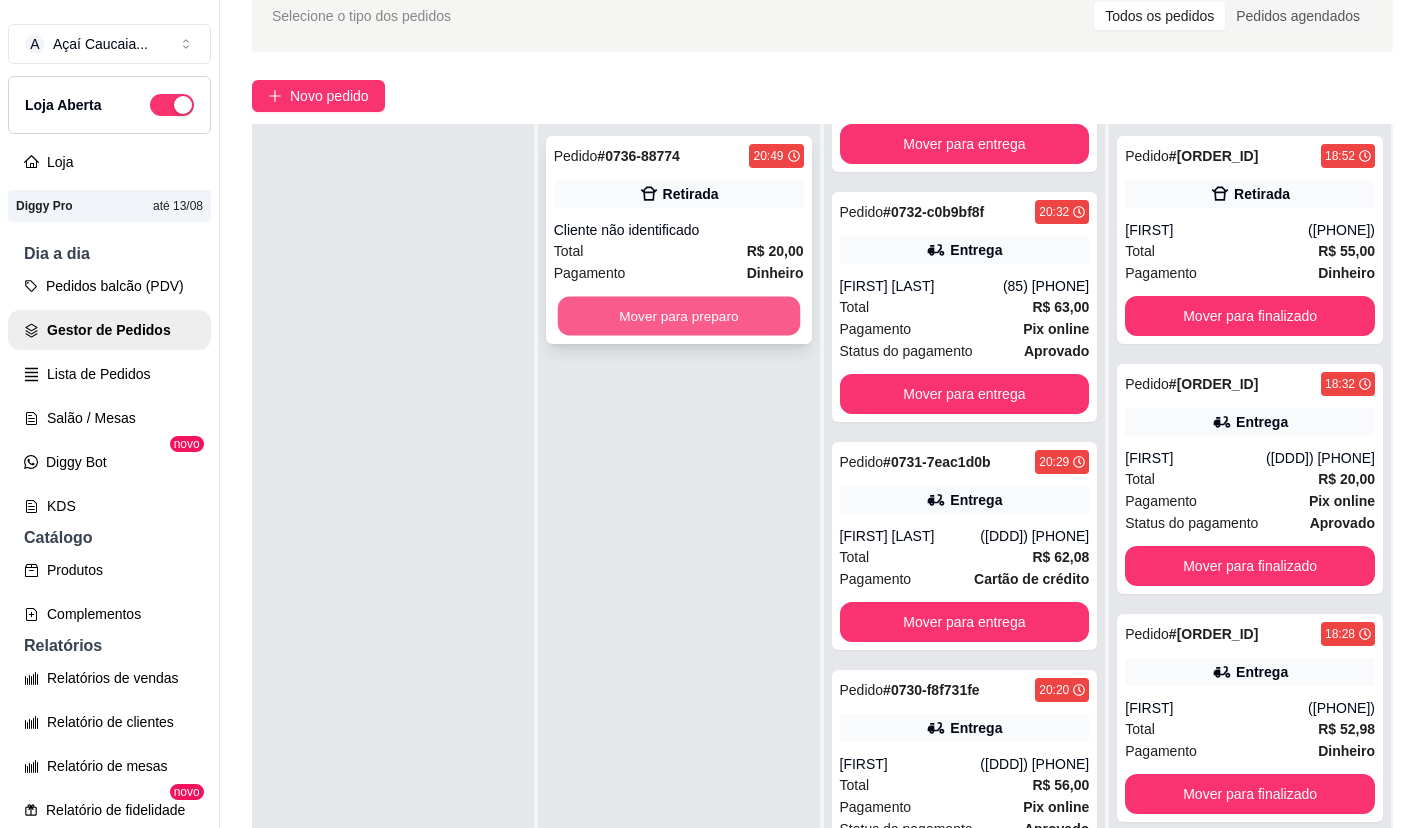 click on "Mover para preparo" at bounding box center (678, 316) 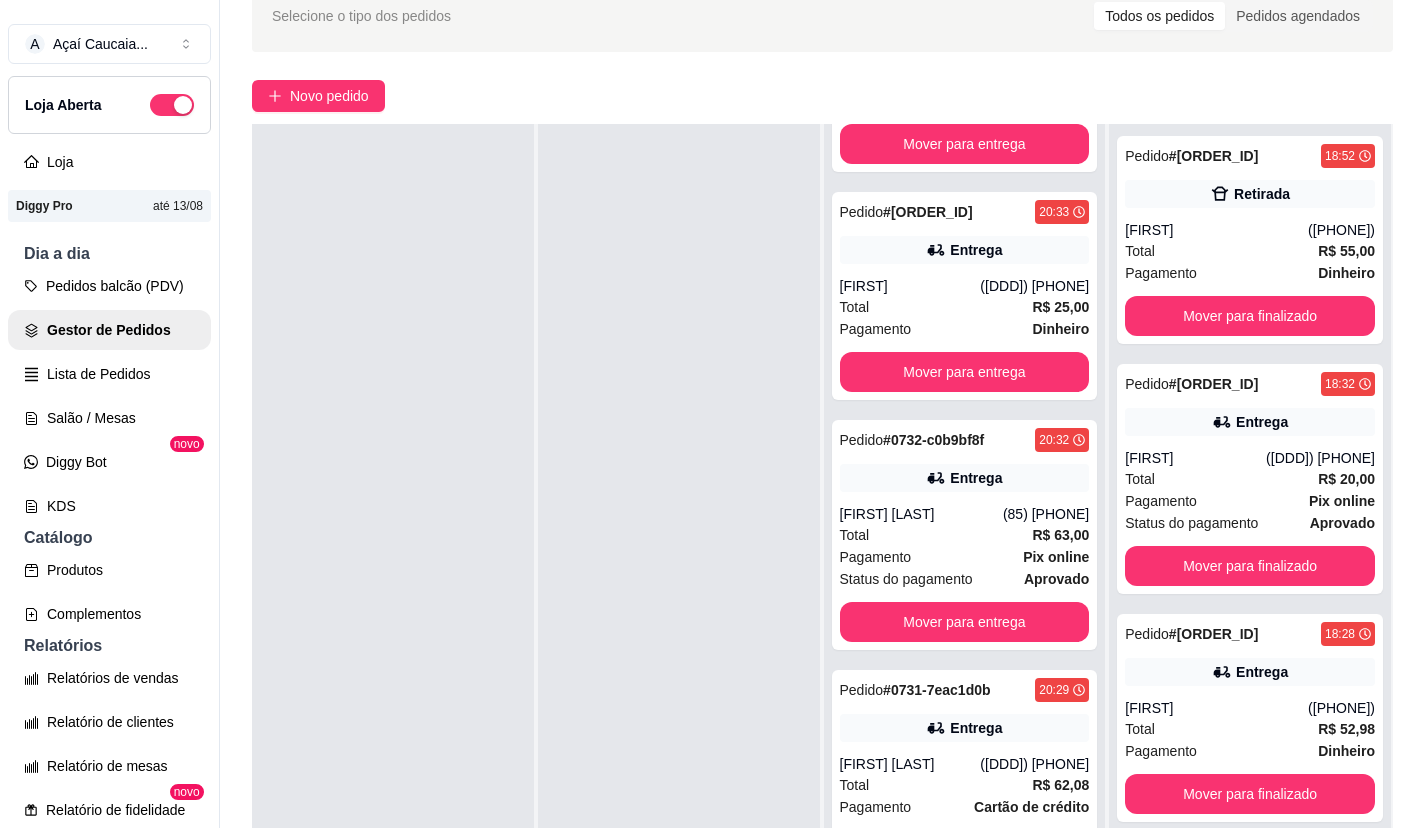 scroll, scrollTop: 856, scrollLeft: 0, axis: vertical 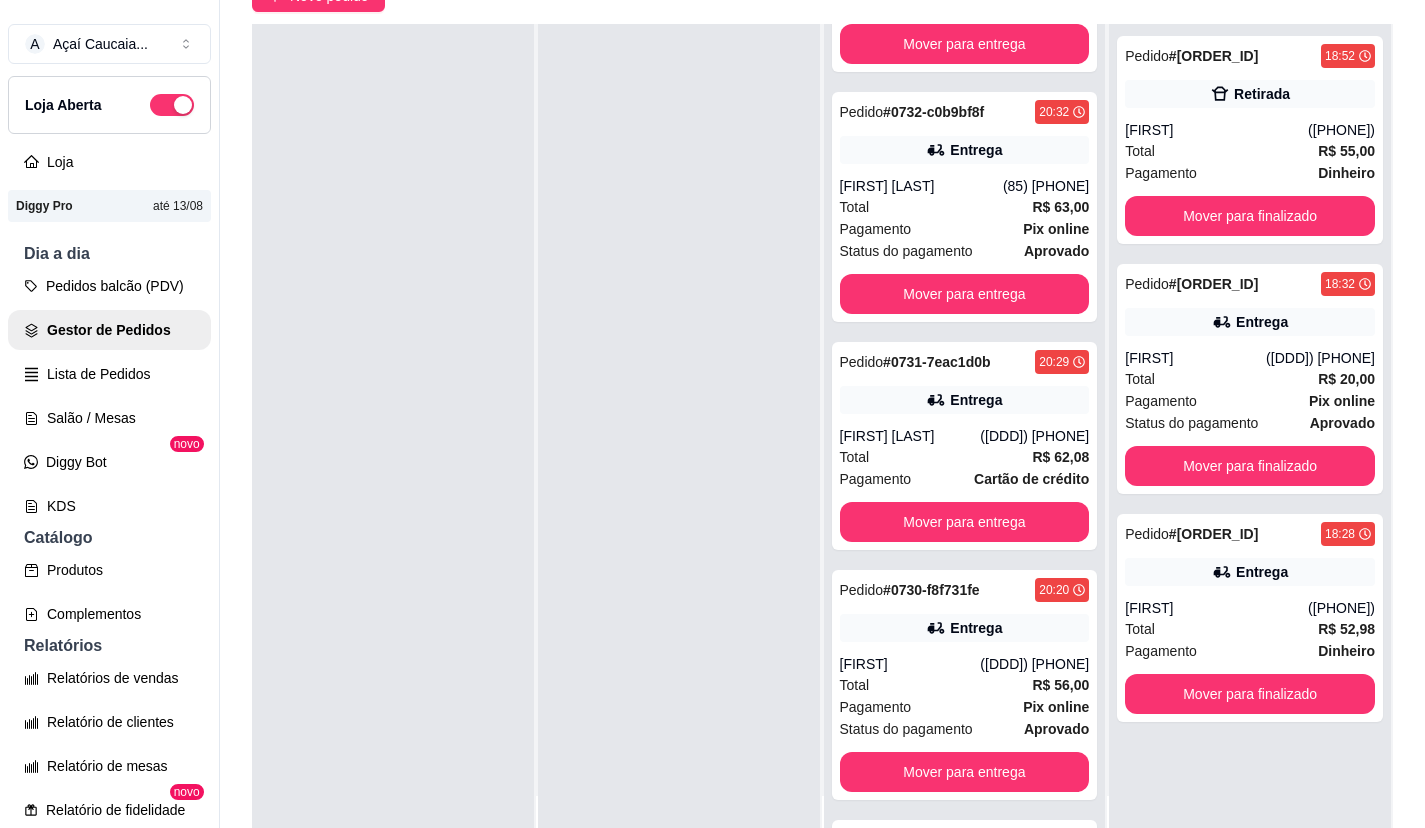 drag, startPoint x: 556, startPoint y: 312, endPoint x: 485, endPoint y: 250, distance: 94.26028 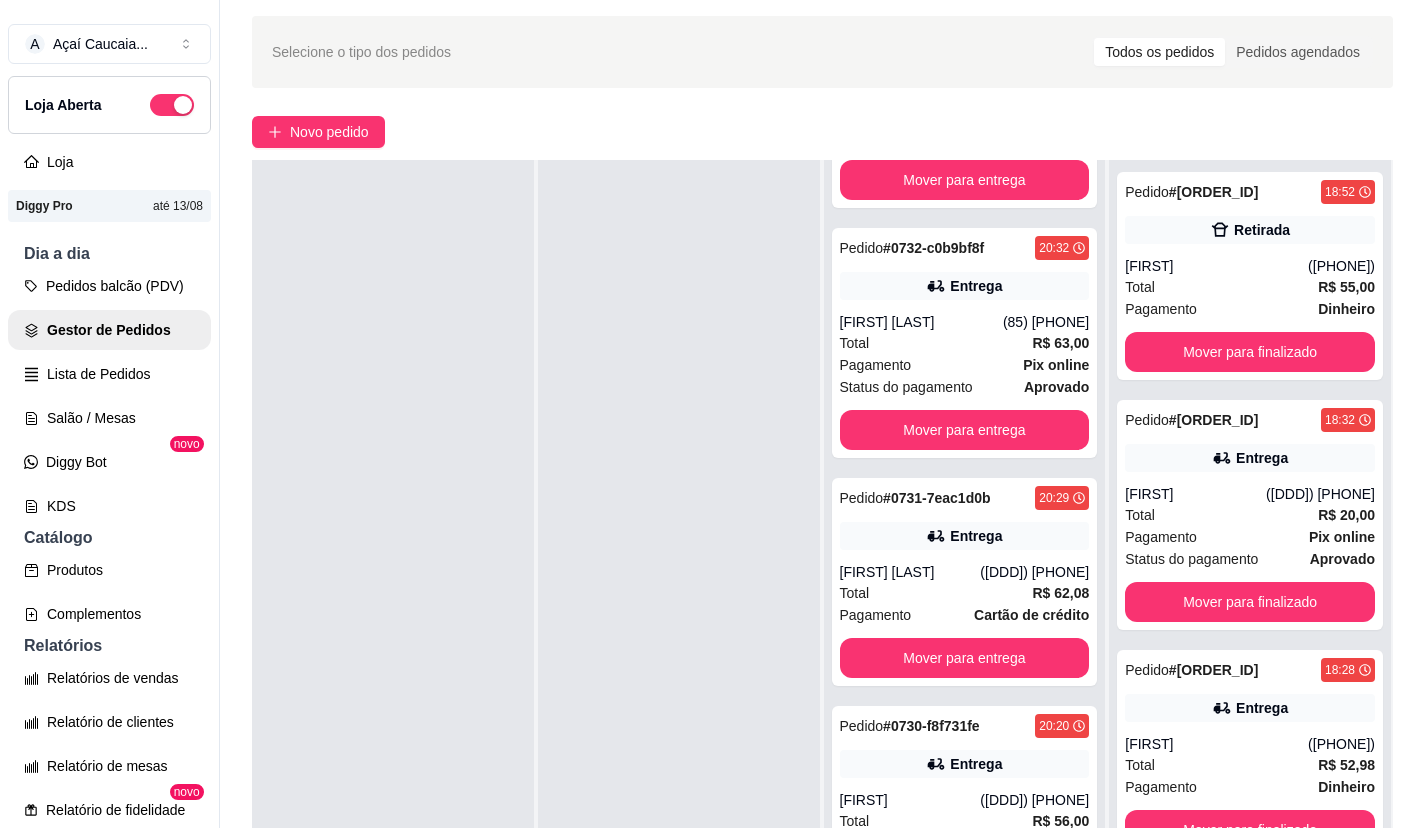 scroll, scrollTop: 100, scrollLeft: 0, axis: vertical 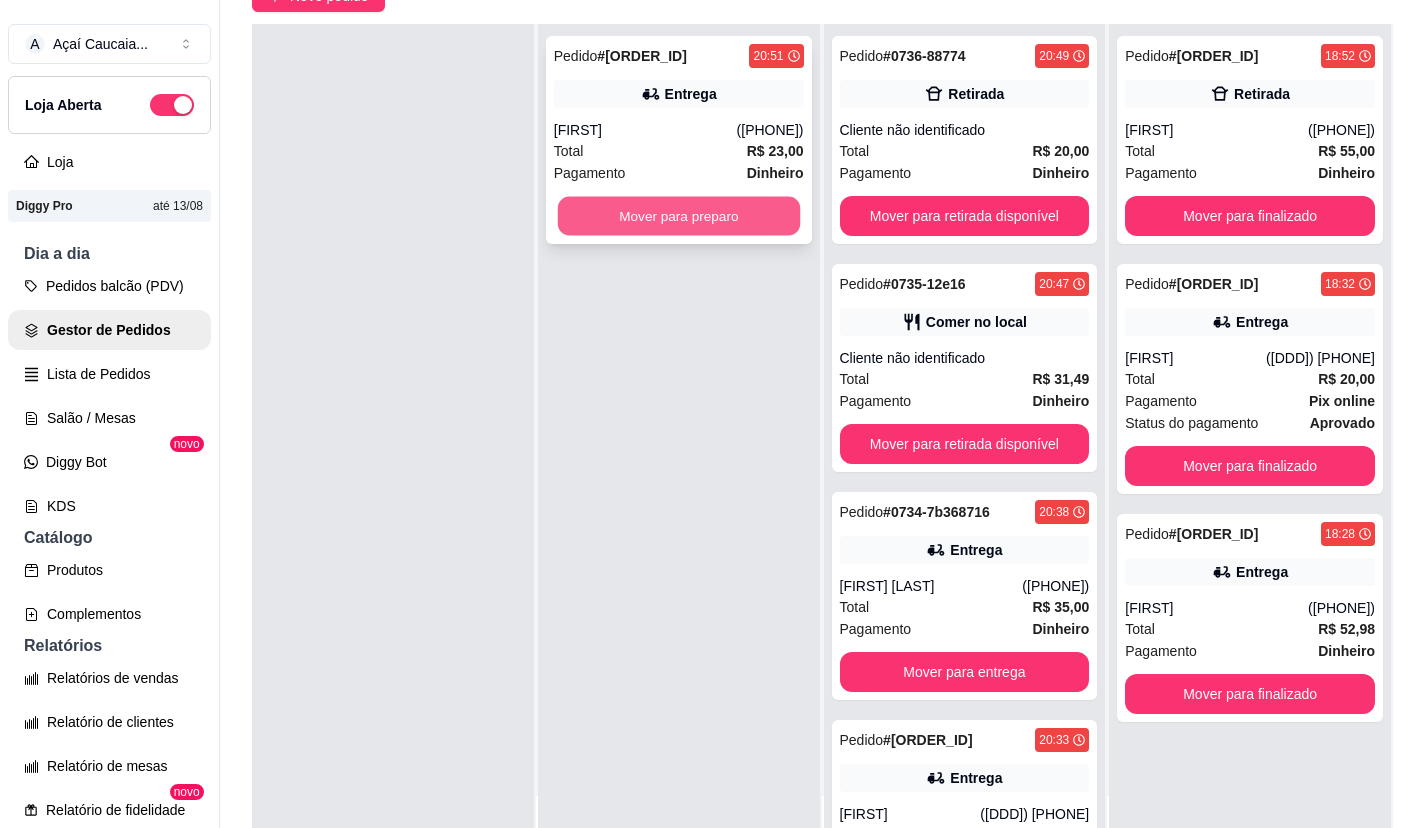 click on "Mover para preparo" at bounding box center (678, 216) 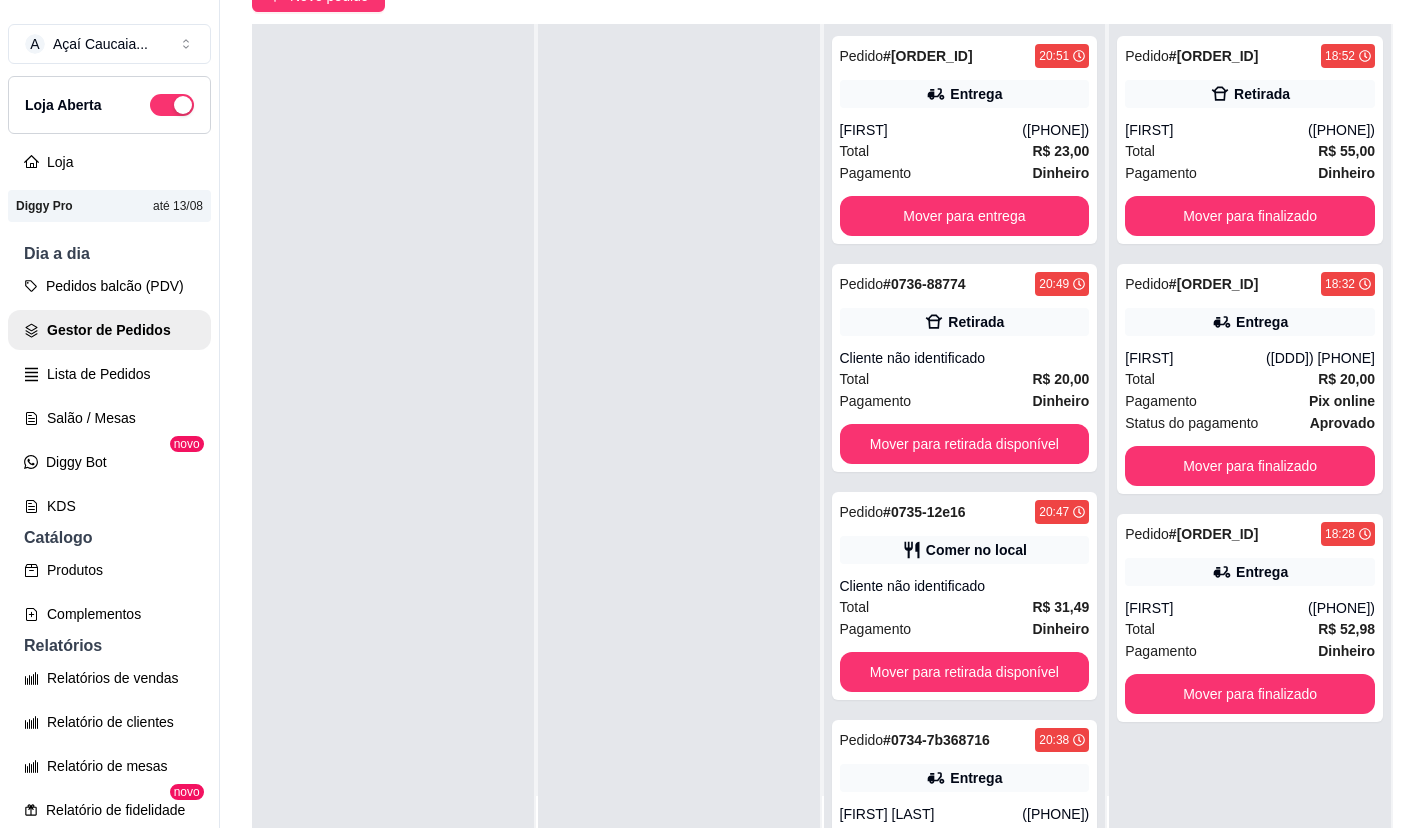 scroll, scrollTop: 0, scrollLeft: 0, axis: both 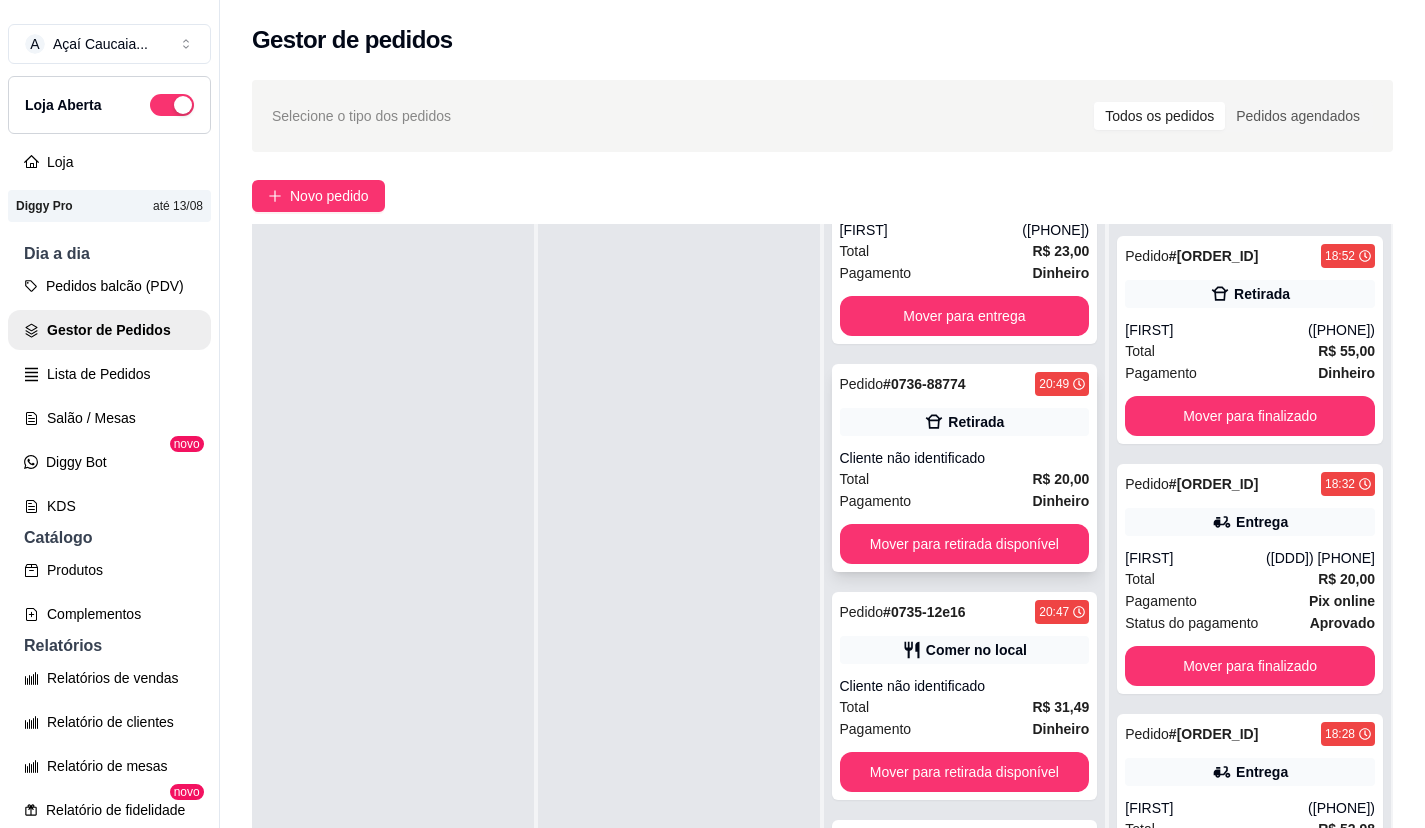 click on "Total R$ 20,00" at bounding box center (965, 479) 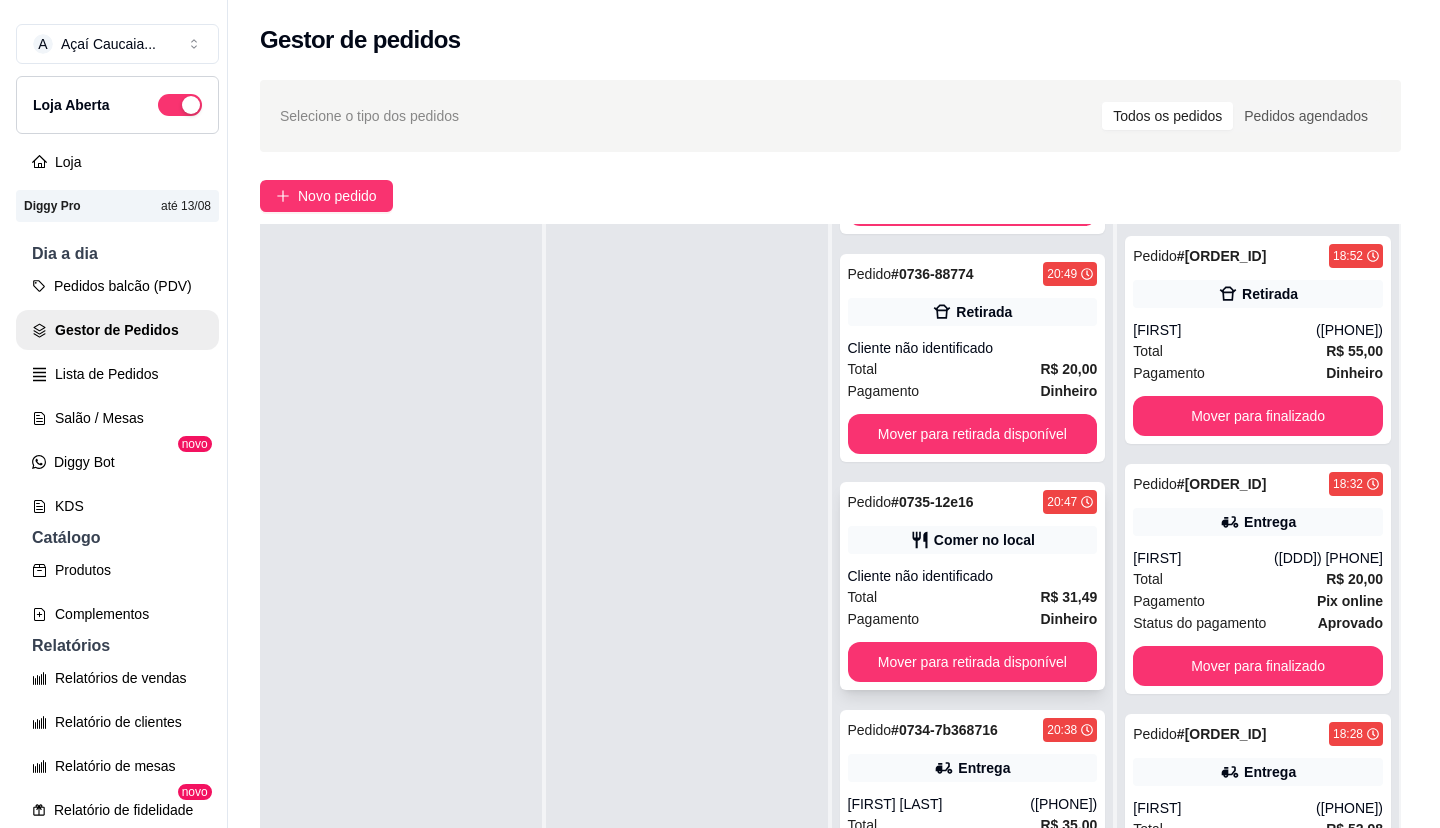 scroll, scrollTop: 400, scrollLeft: 0, axis: vertical 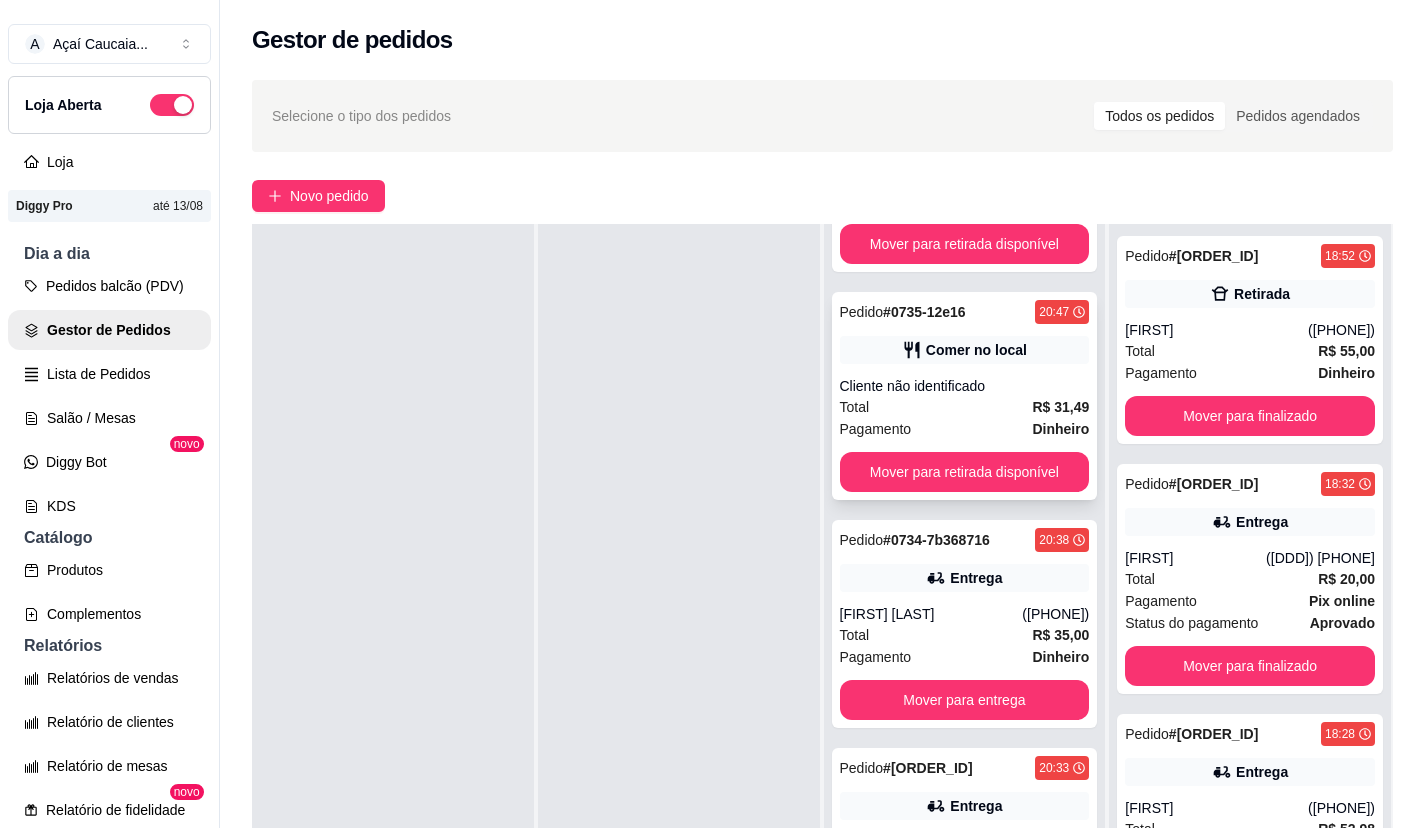 click on "Total R$ 31,49" at bounding box center [965, 407] 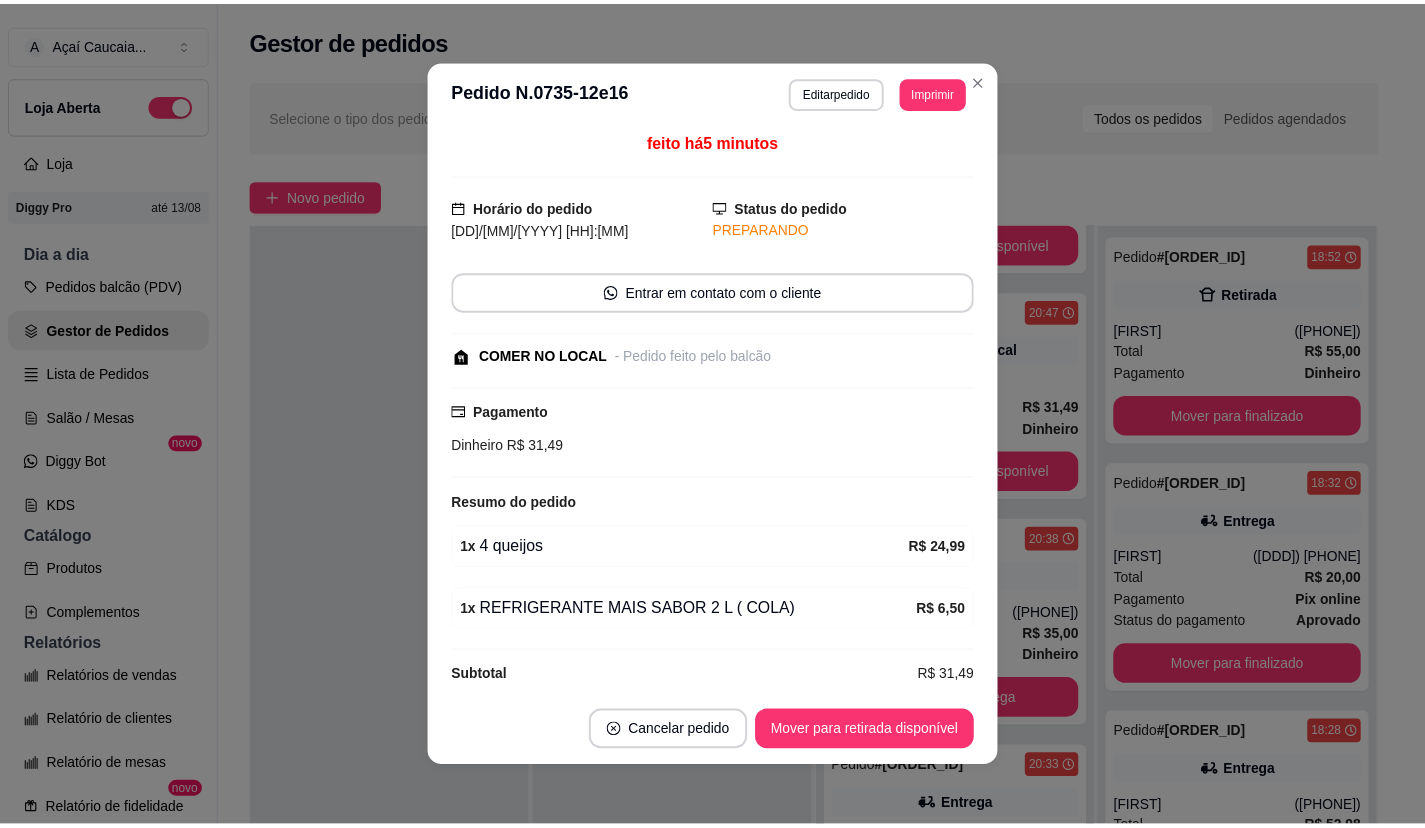 scroll, scrollTop: 0, scrollLeft: 0, axis: both 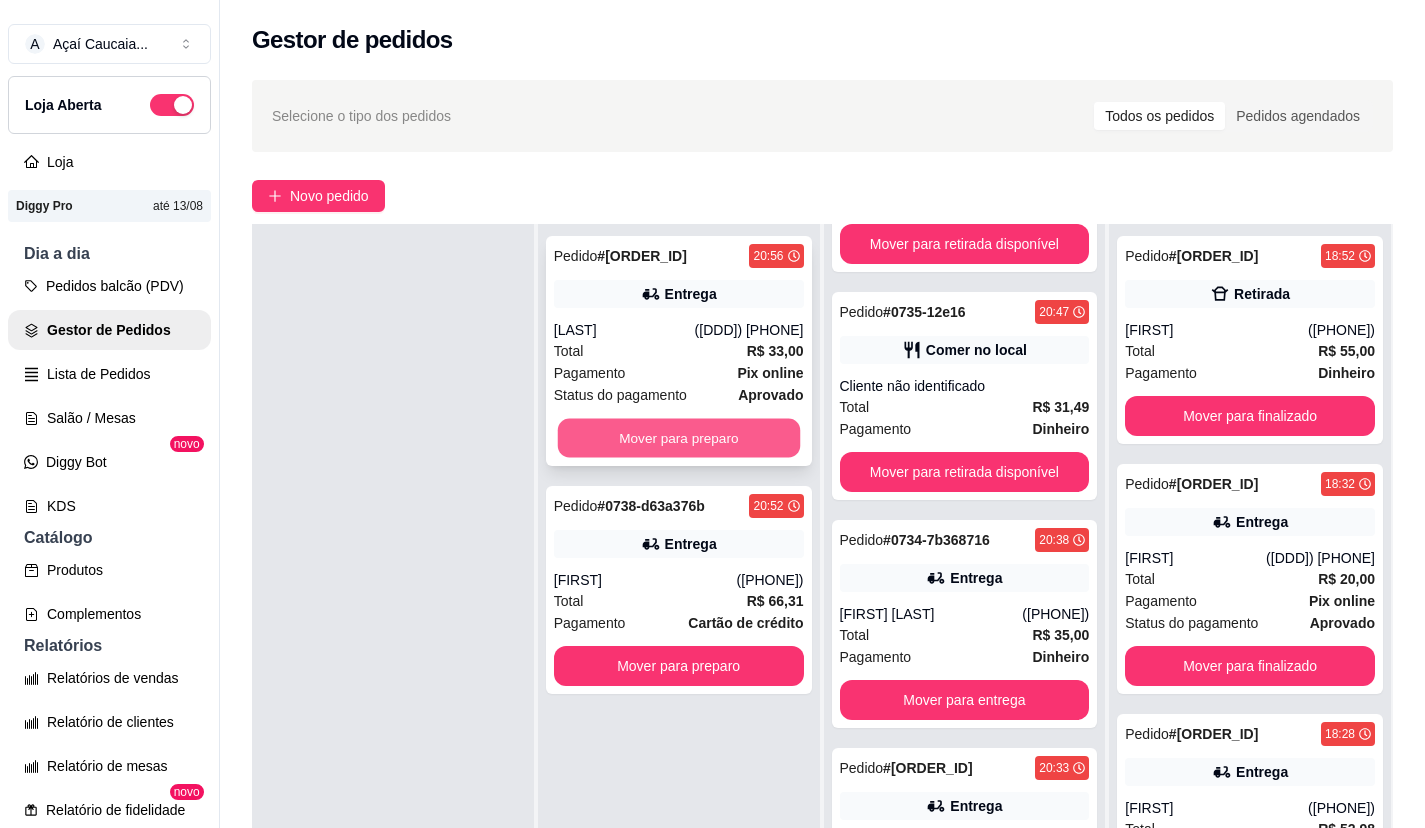 click on "Mover para preparo" at bounding box center [678, 438] 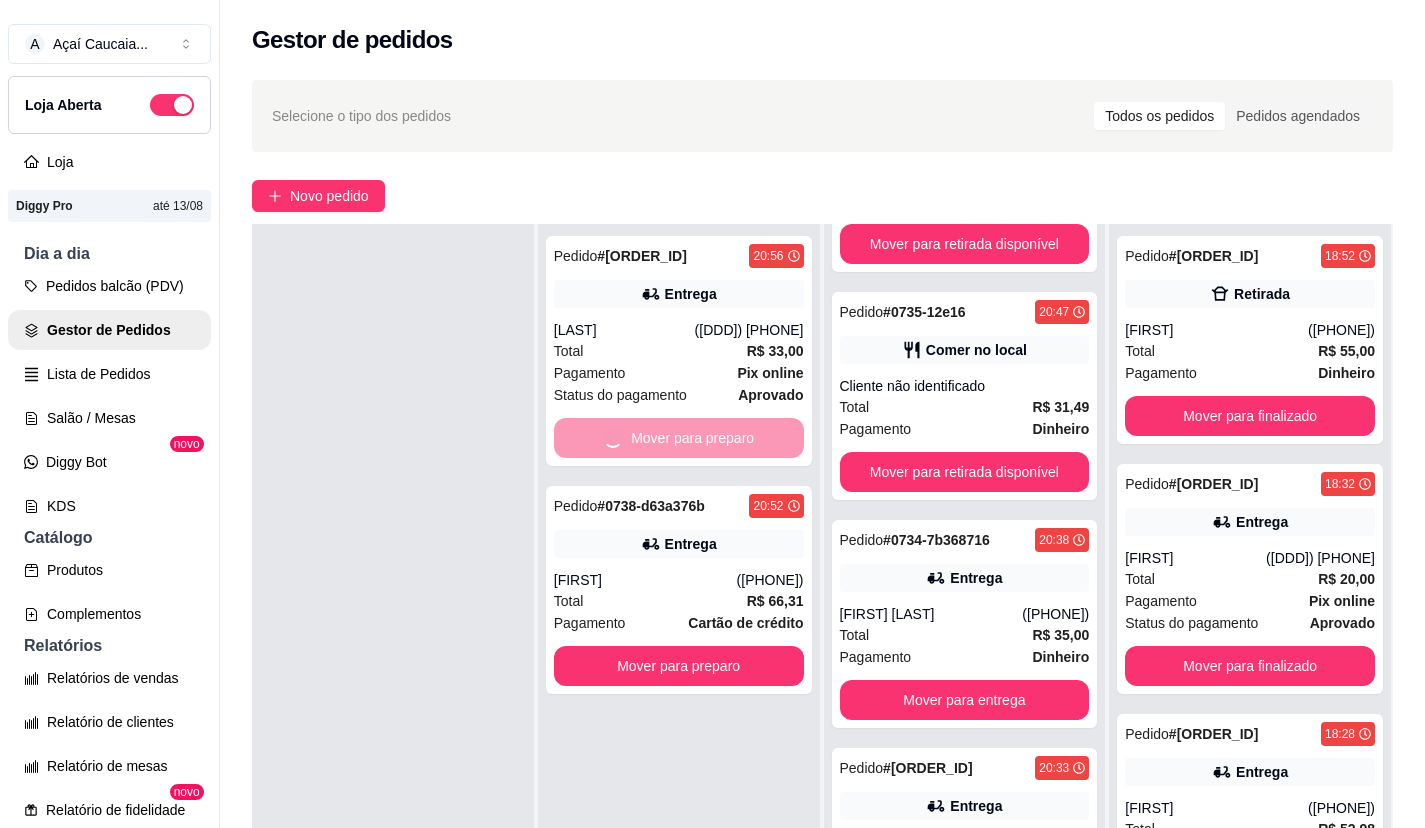 scroll, scrollTop: 650, scrollLeft: 0, axis: vertical 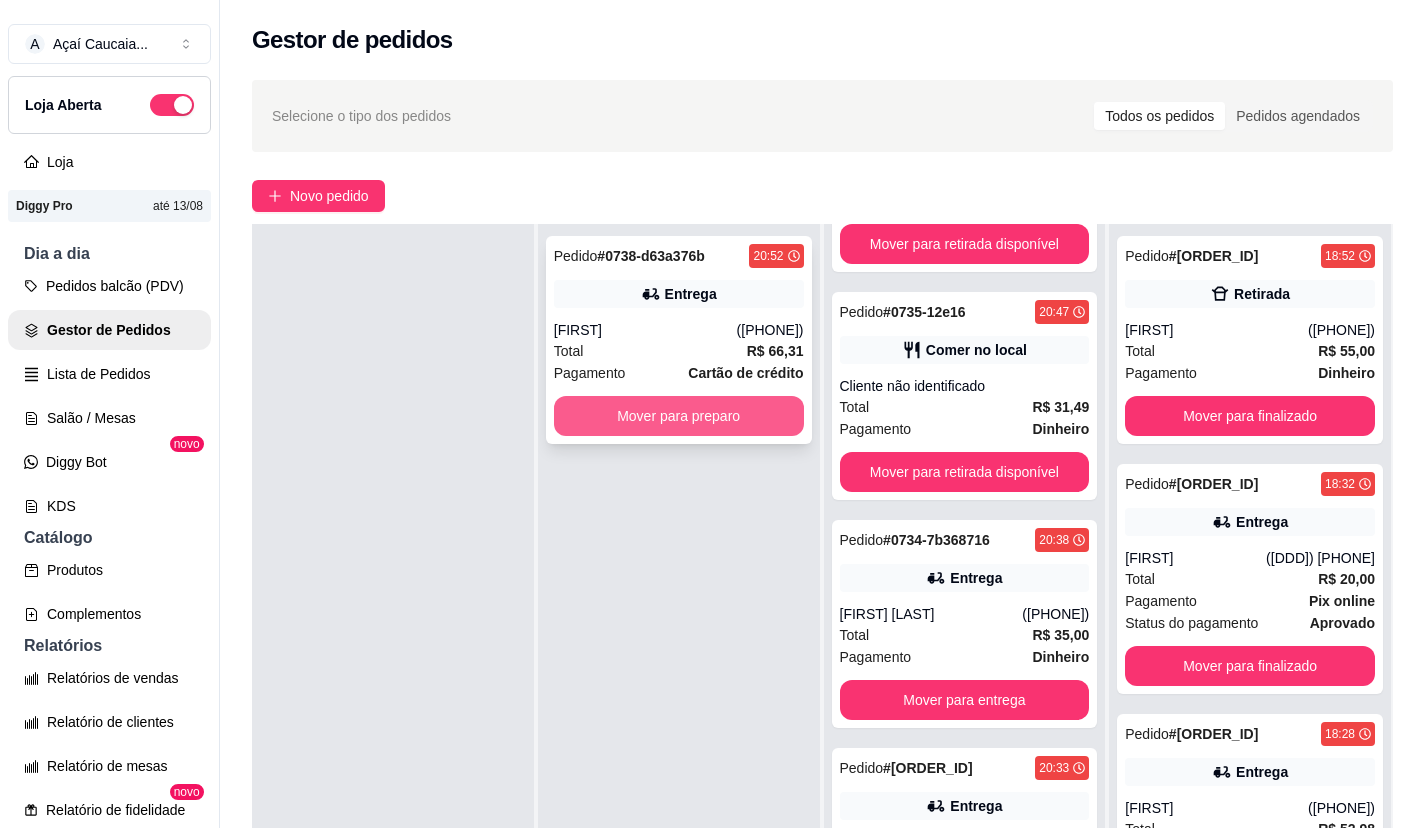 click on "Mover para preparo" at bounding box center (679, 416) 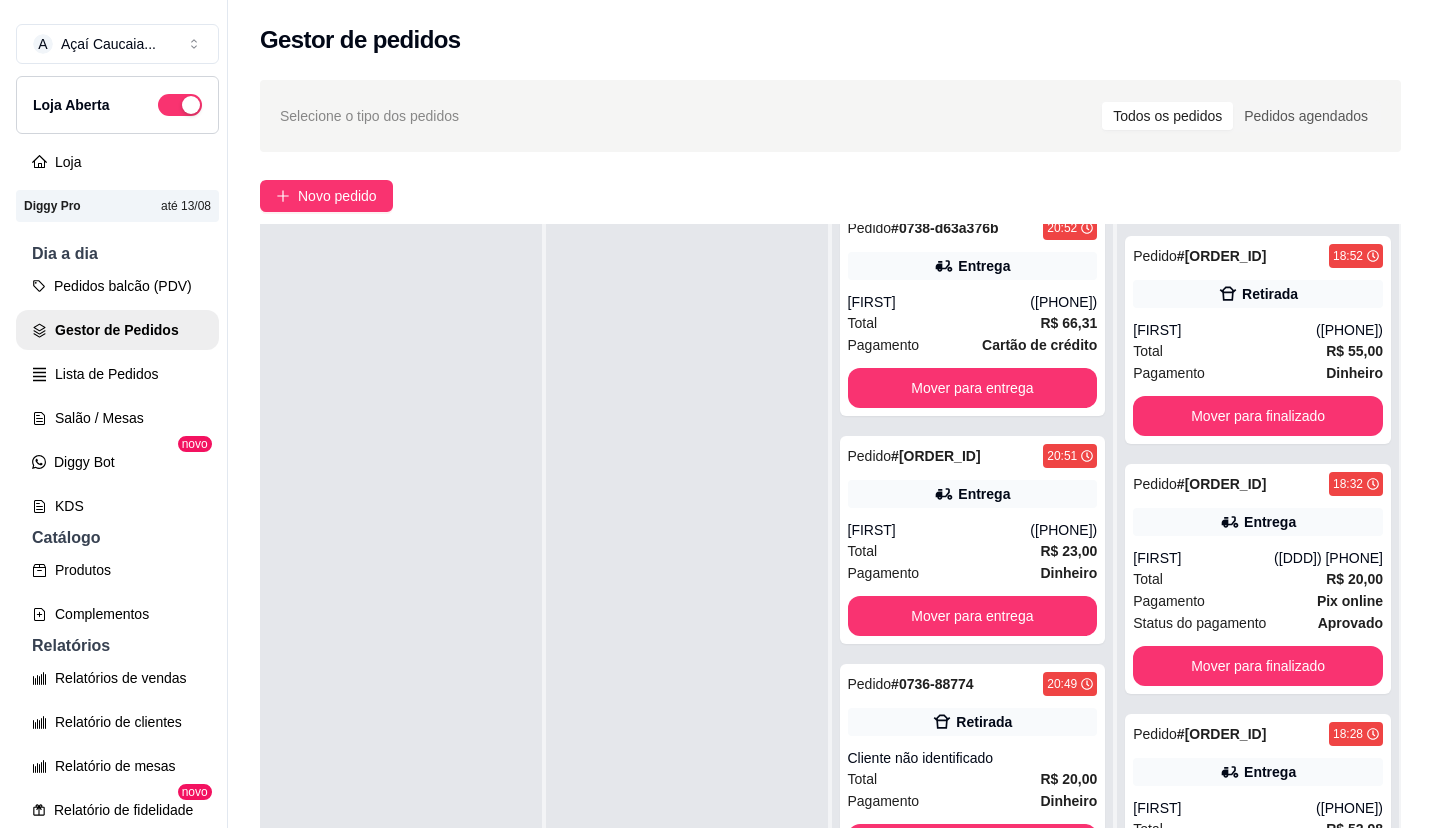 scroll, scrollTop: 0, scrollLeft: 0, axis: both 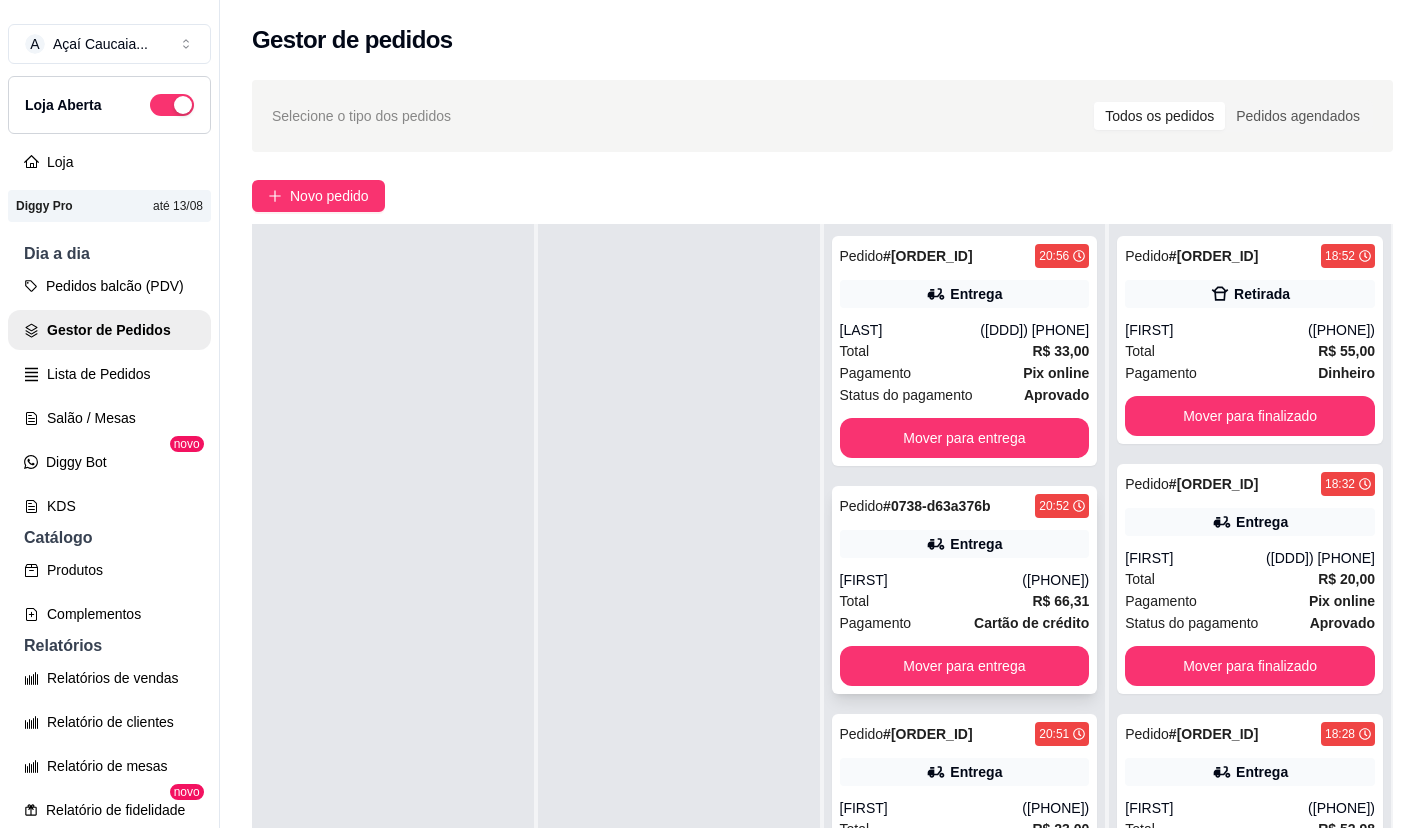 click on "Total R$ 66,31" at bounding box center (965, 601) 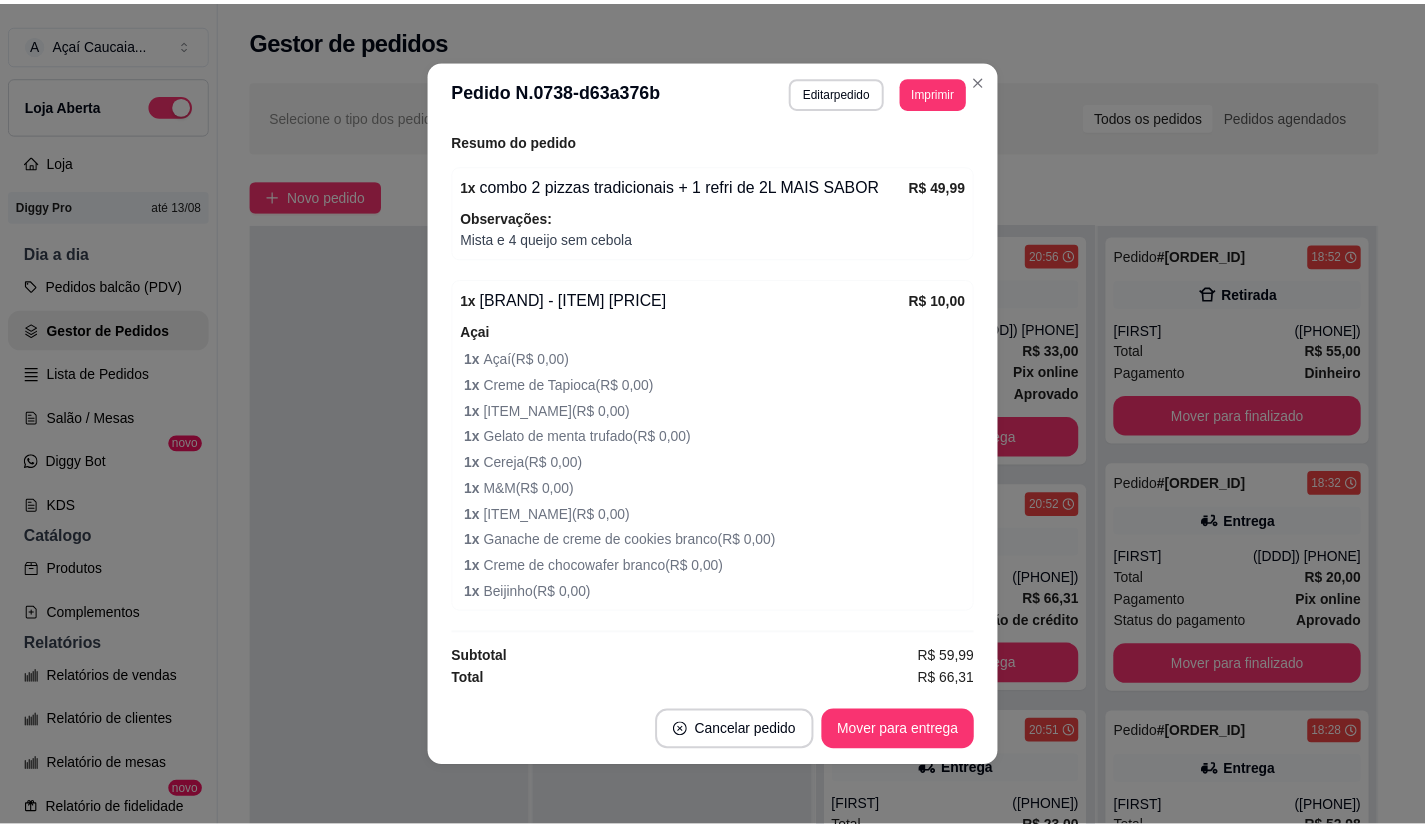 scroll, scrollTop: 627, scrollLeft: 0, axis: vertical 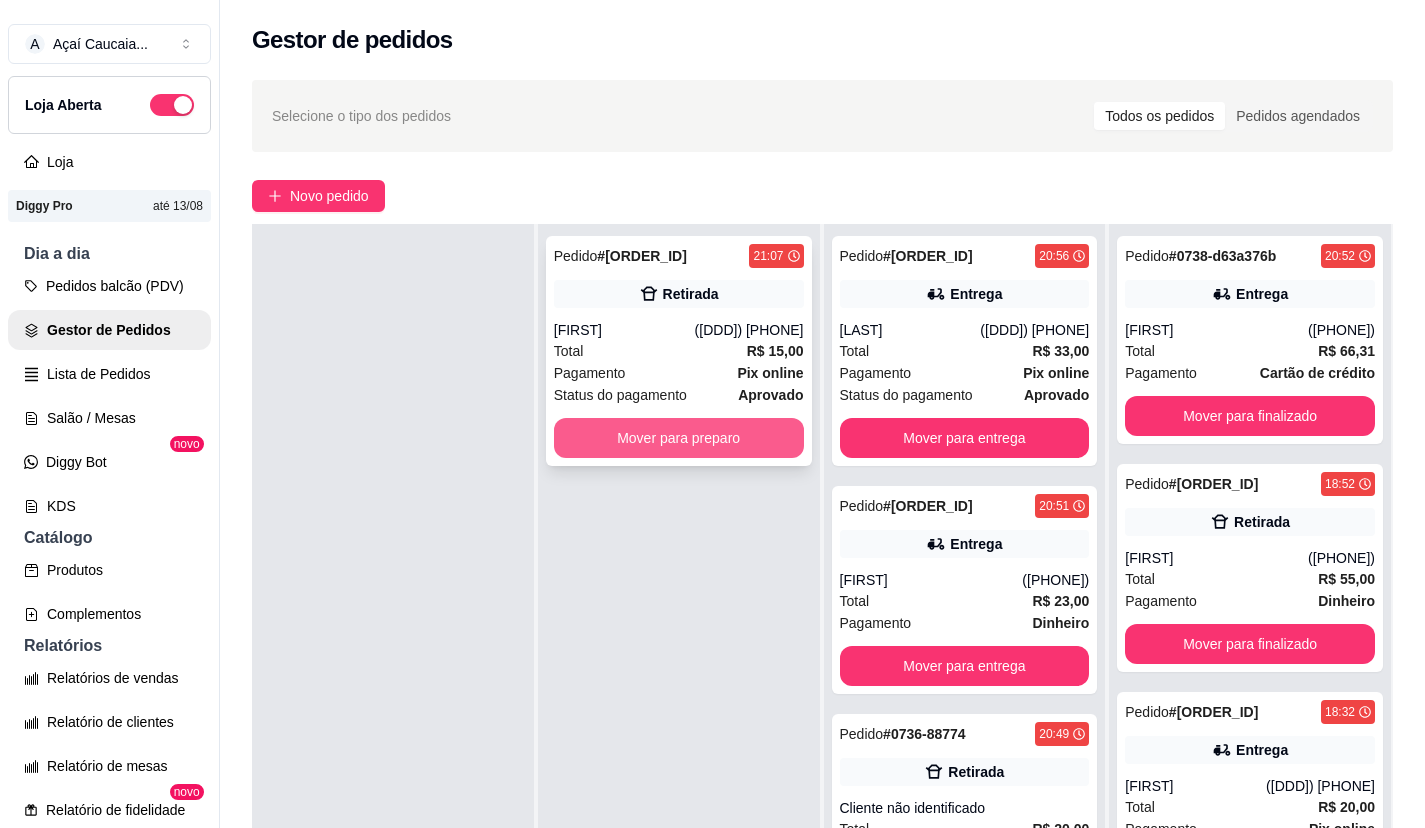 click on "Mover para preparo" at bounding box center (679, 438) 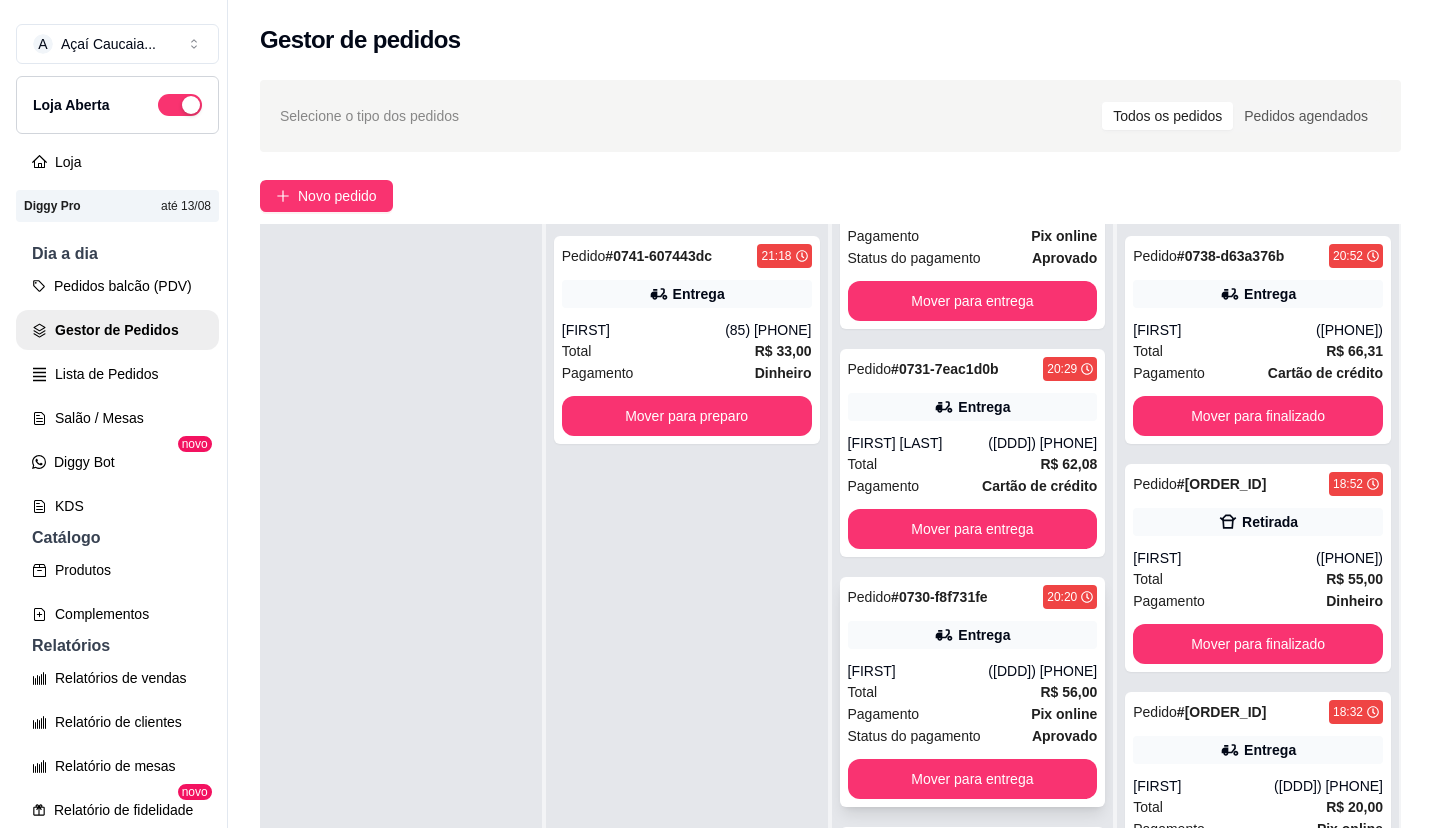 scroll, scrollTop: 1800, scrollLeft: 0, axis: vertical 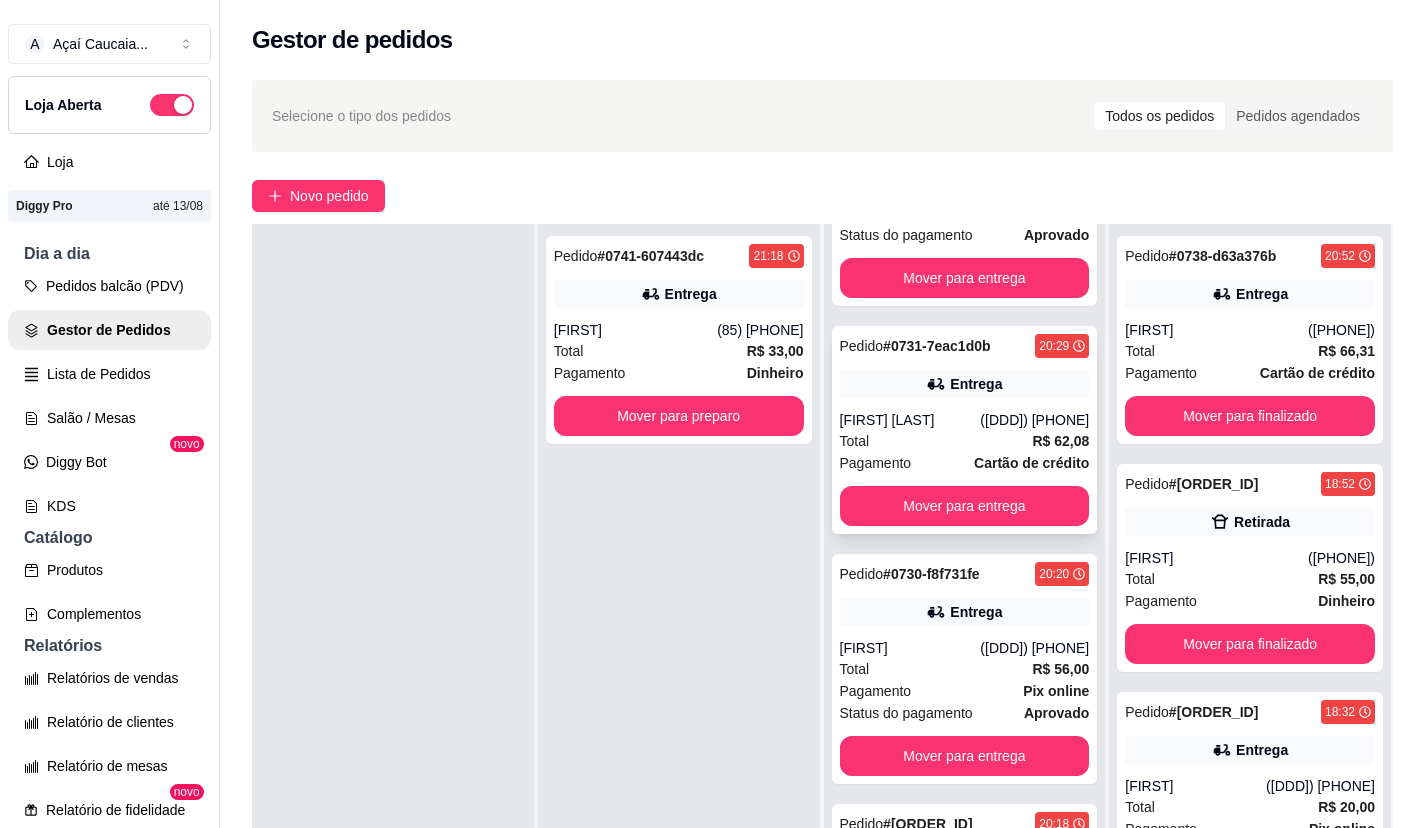 click on "Total R$ 62,08" at bounding box center (965, 441) 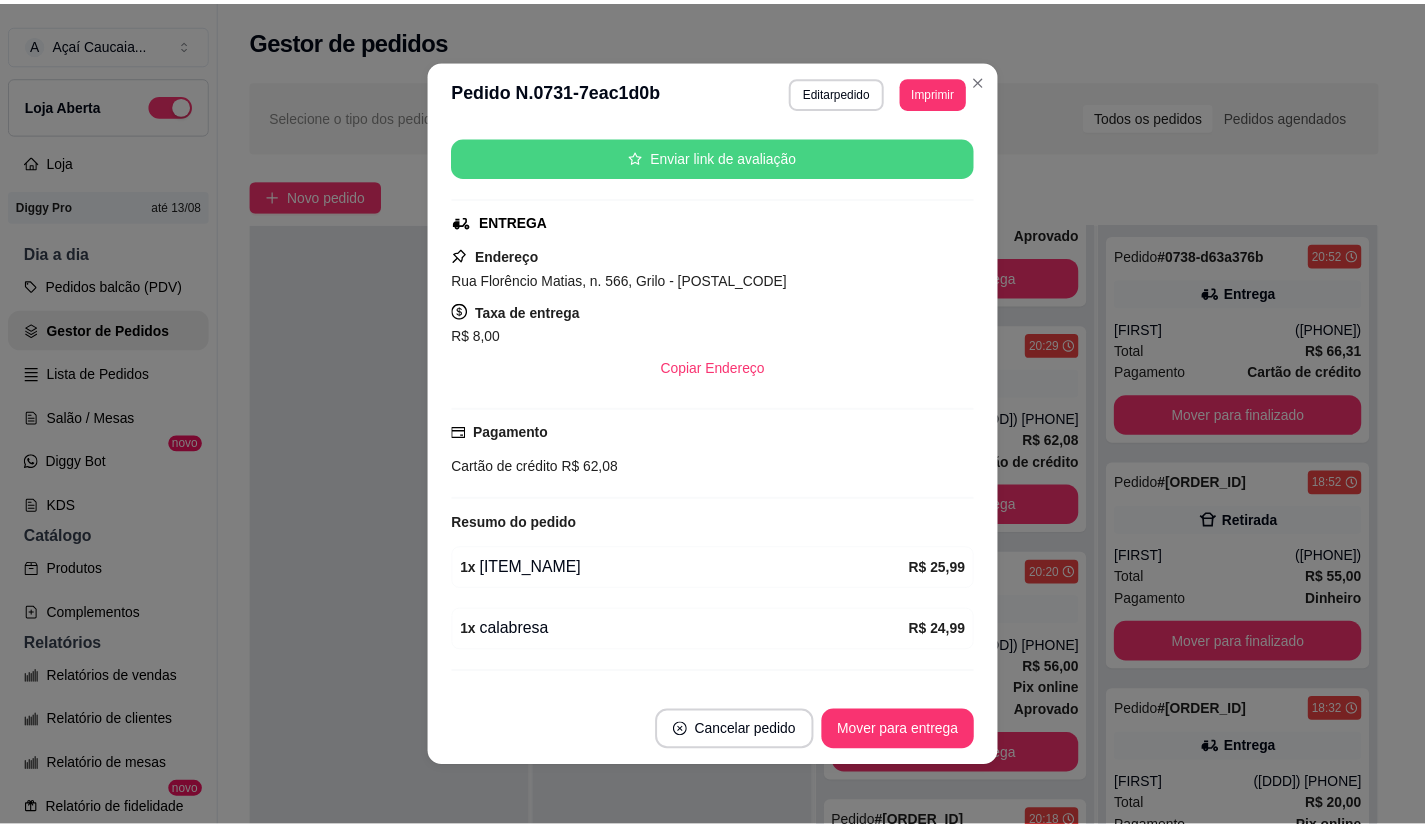 scroll, scrollTop: 283, scrollLeft: 0, axis: vertical 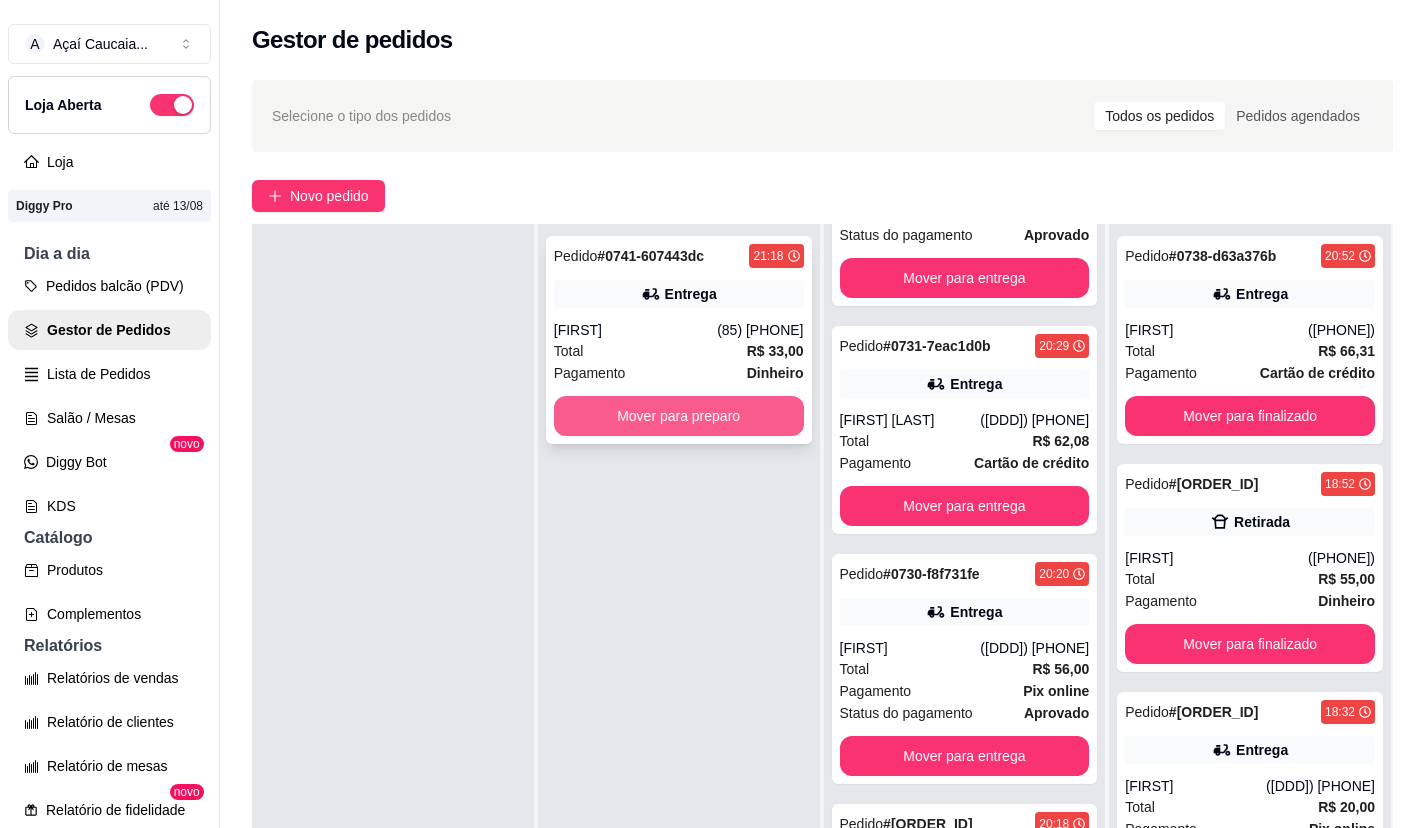 click on "Mover para preparo" at bounding box center (679, 416) 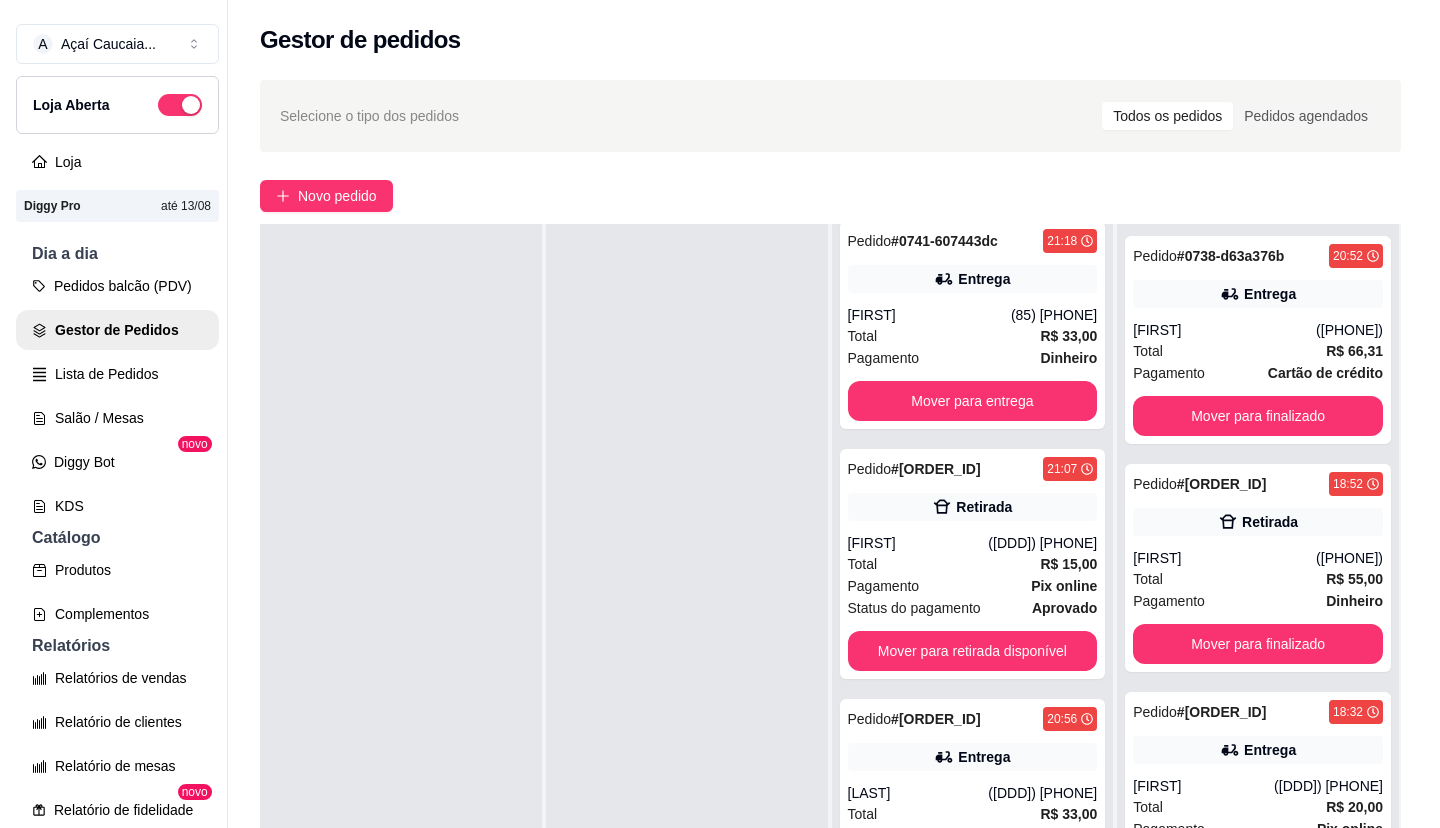 scroll, scrollTop: 0, scrollLeft: 0, axis: both 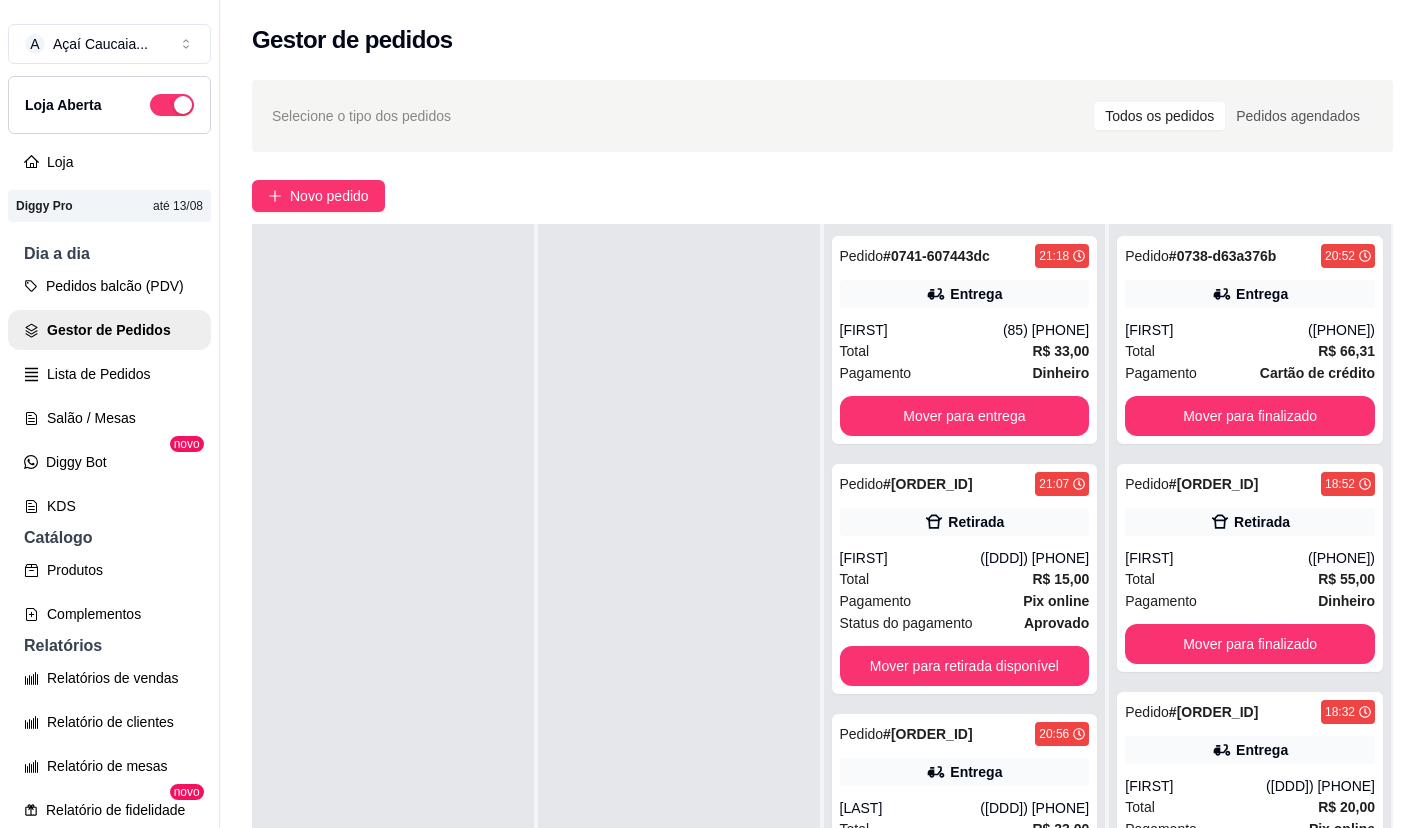 click on "Pedido # [ORDER_ID] 21:18 Entrega [FIRST] ([PHONE]) Total R$ 33,00 Pagamento Dinheiro Mover para entrega" at bounding box center [965, 340] 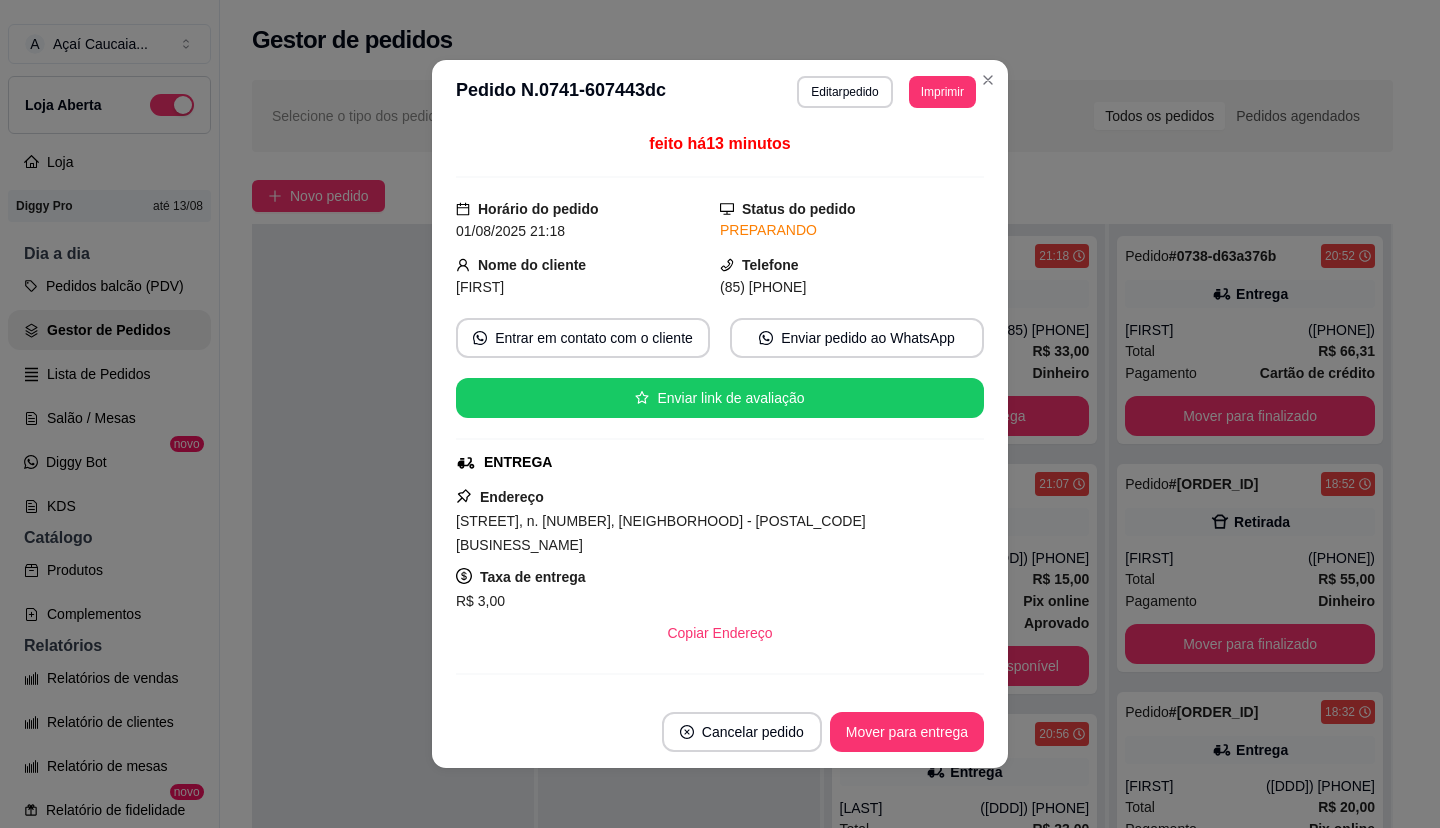scroll, scrollTop: 4, scrollLeft: 0, axis: vertical 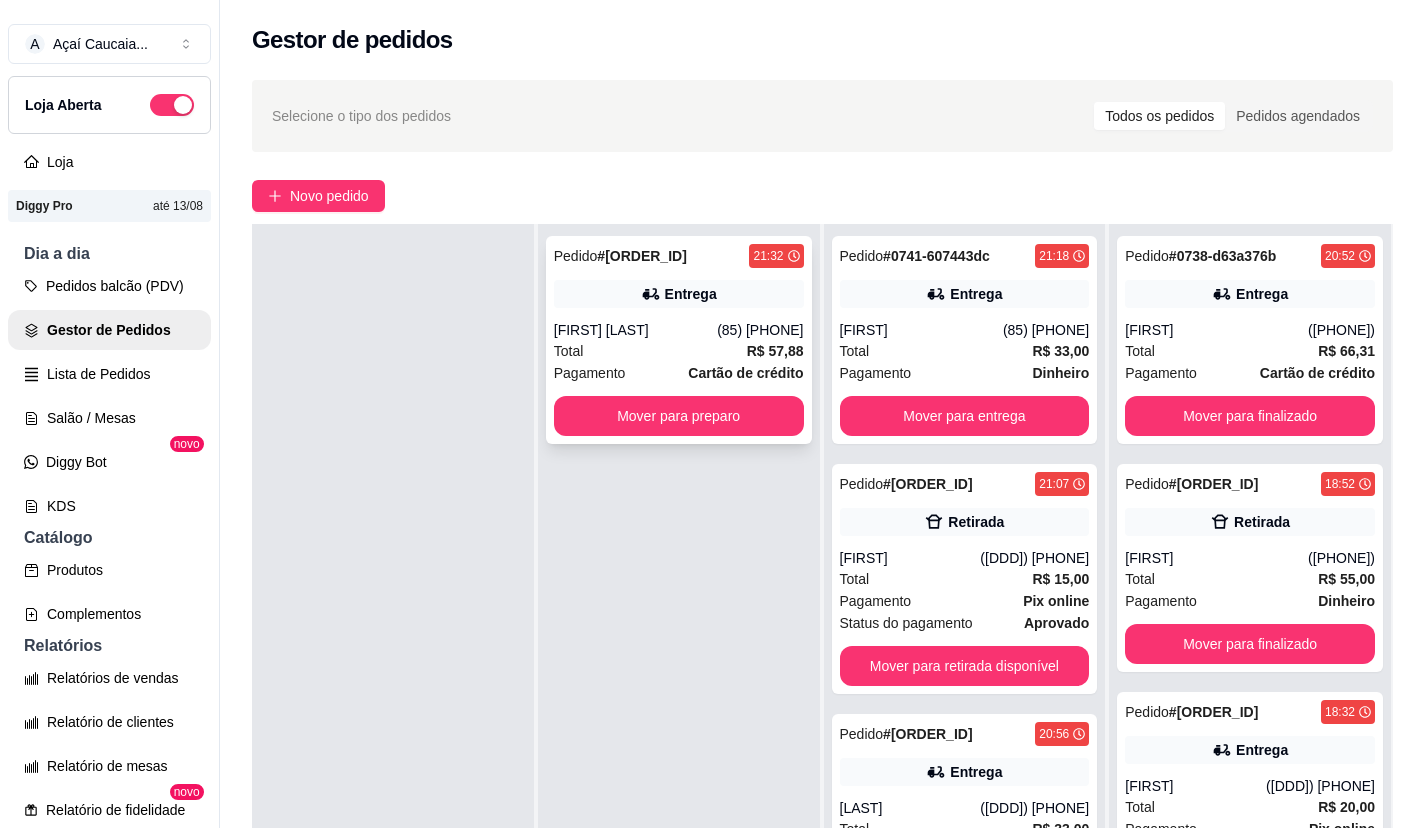 click on "[FIRST] [LAST]" at bounding box center [635, 330] 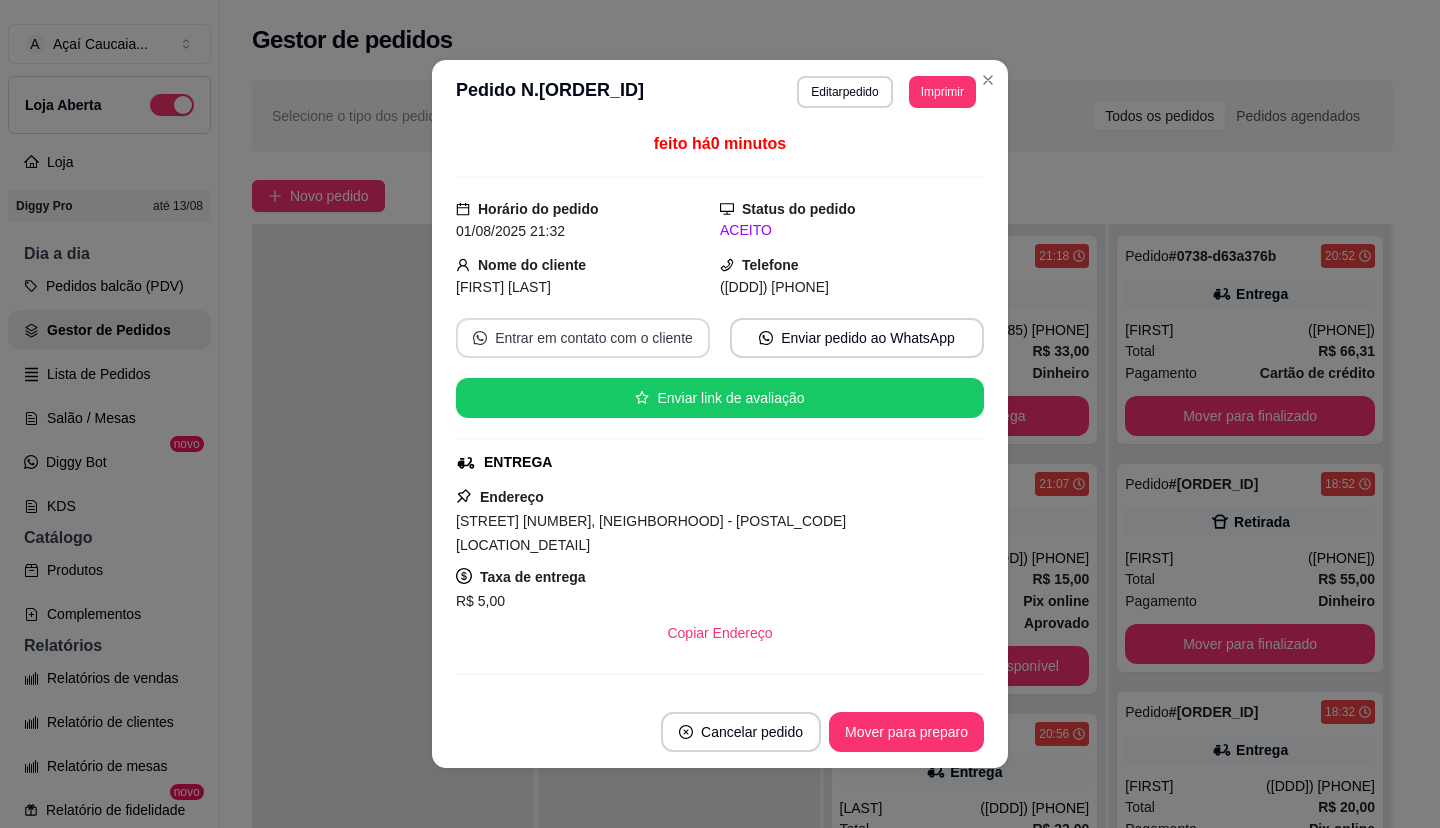 click on "Entrar em contato com o cliente" at bounding box center (583, 338) 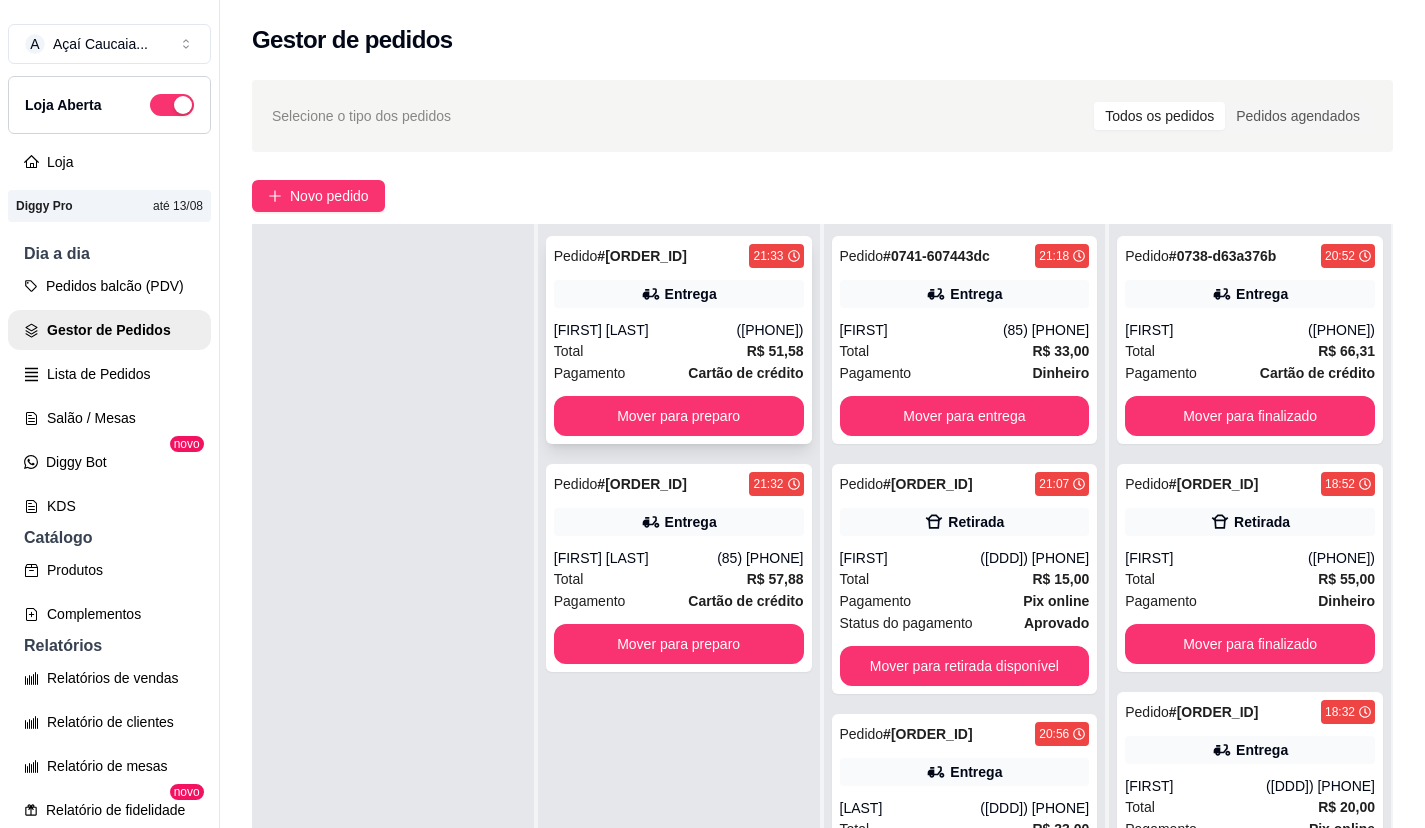 click on "Total R$ 51,58" at bounding box center [679, 351] 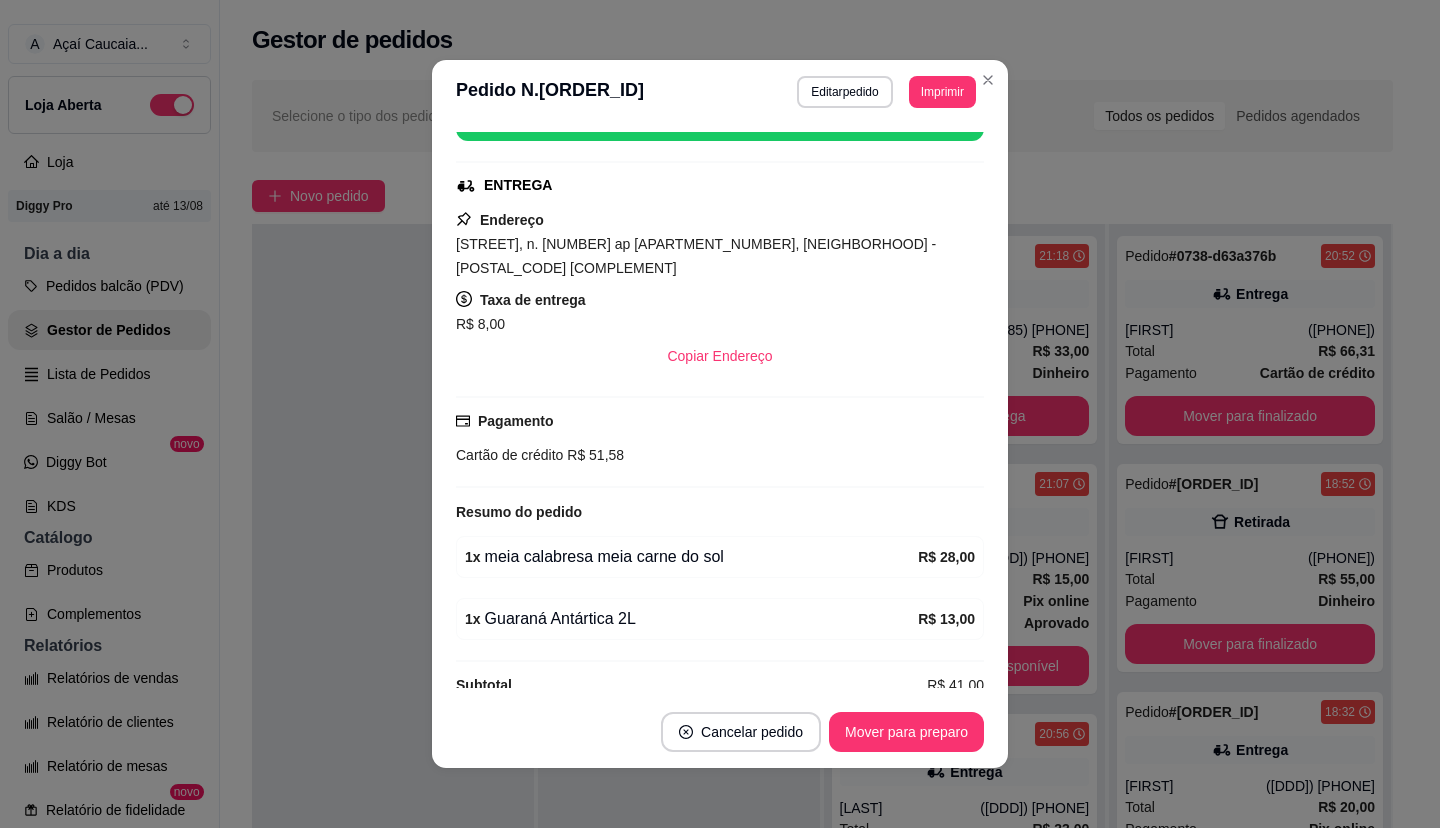scroll, scrollTop: 283, scrollLeft: 0, axis: vertical 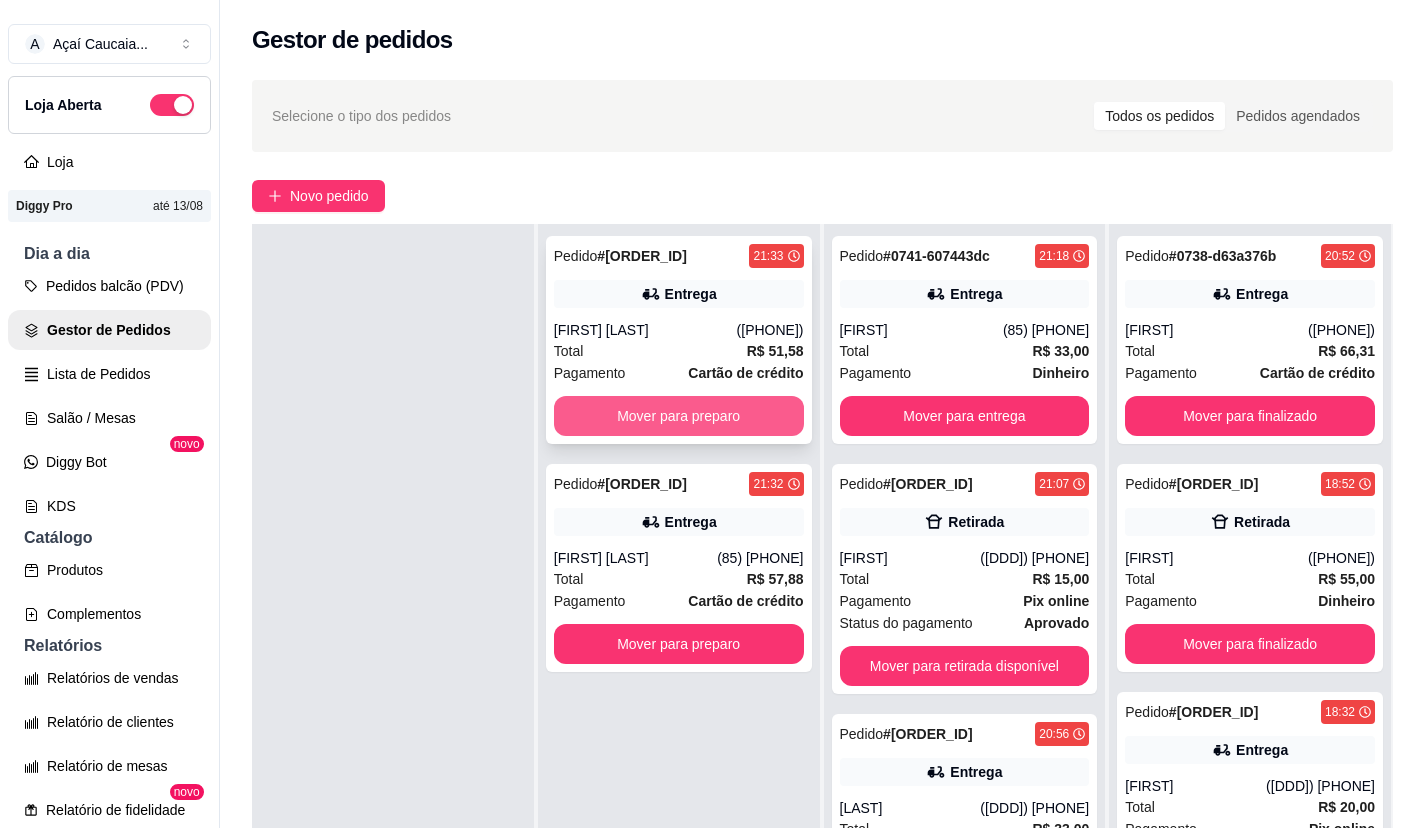 click on "Mover para preparo" at bounding box center [679, 416] 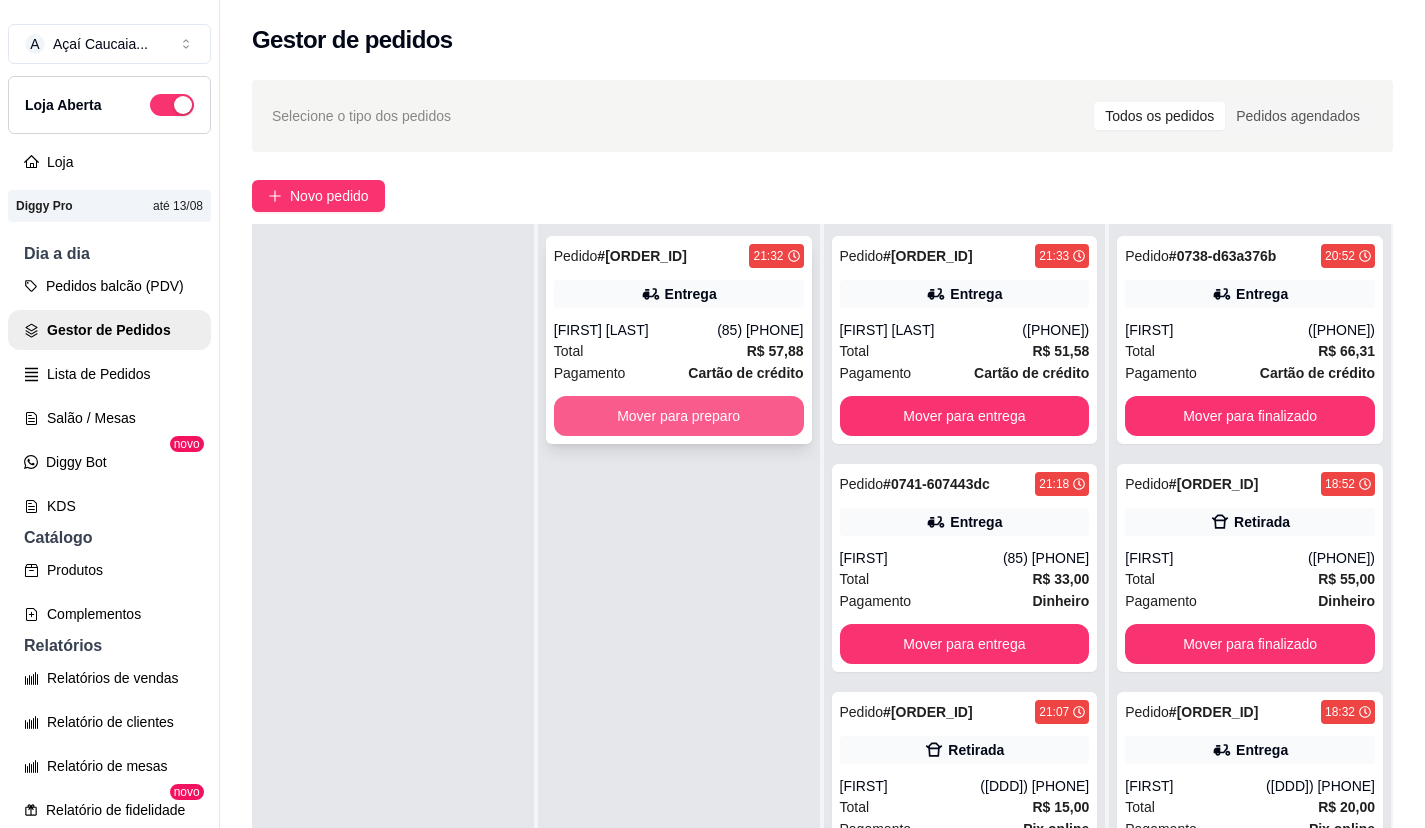 click on "Mover para preparo" at bounding box center [679, 416] 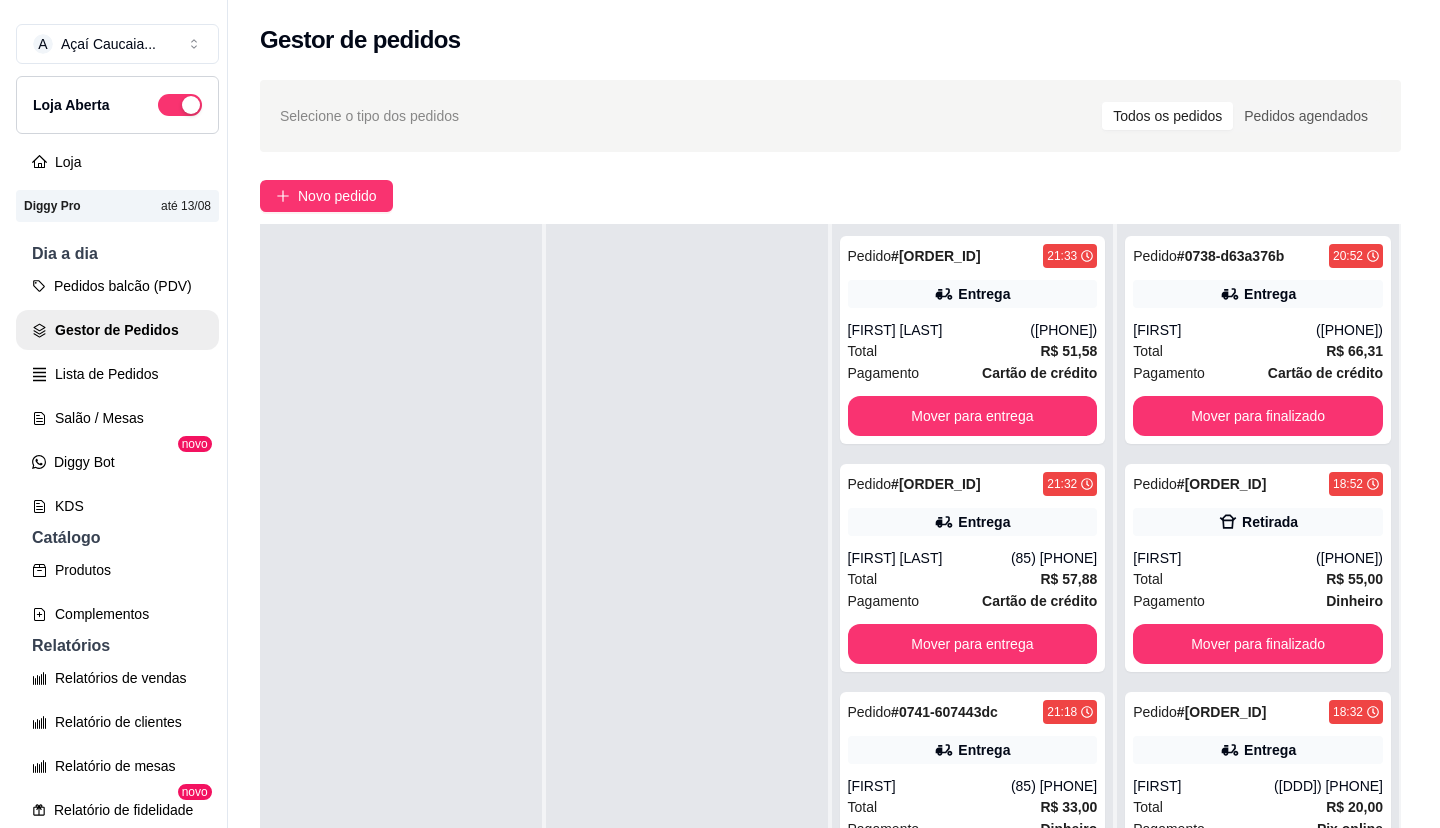 scroll, scrollTop: 0, scrollLeft: 0, axis: both 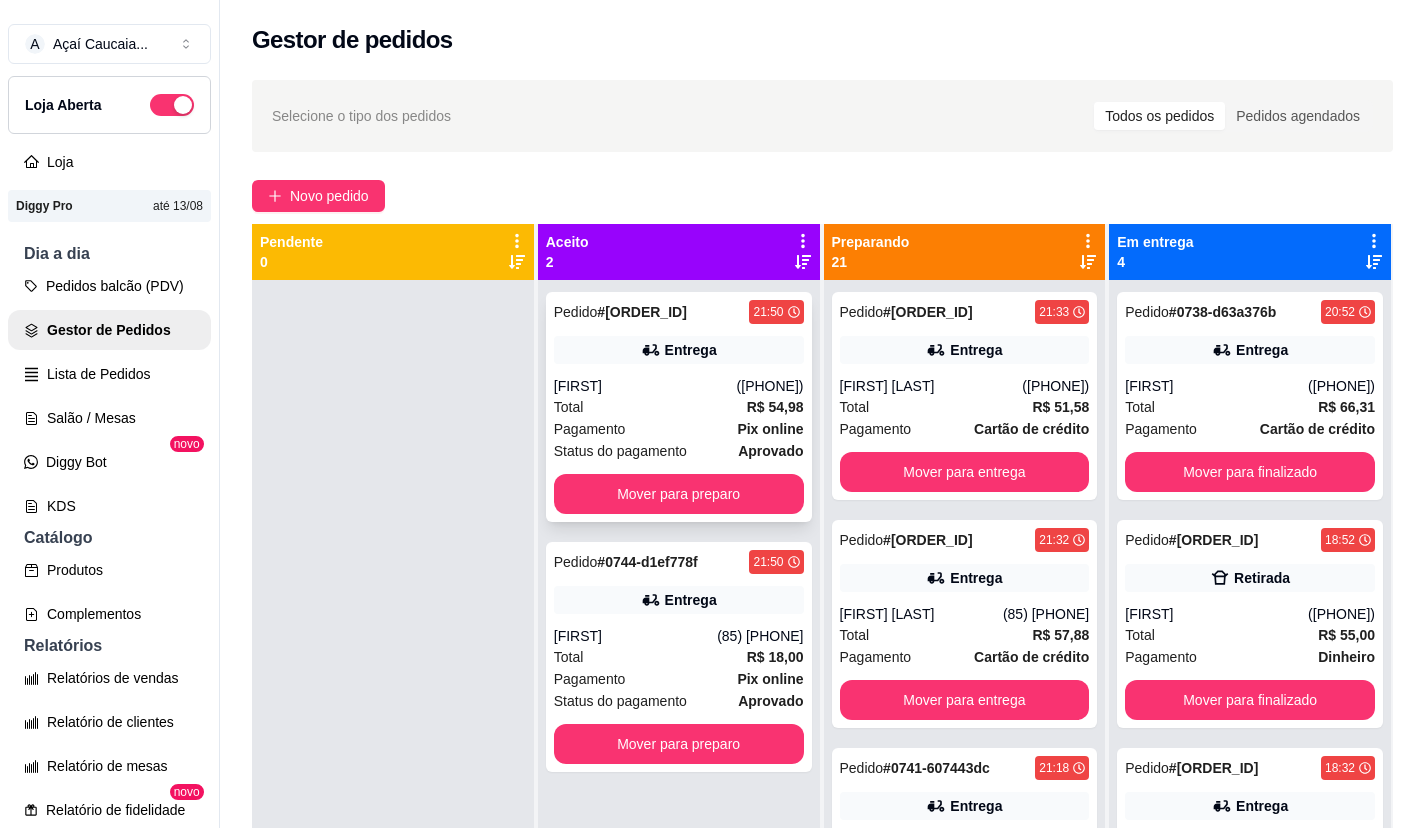 click on "[FIRST]" at bounding box center [645, 386] 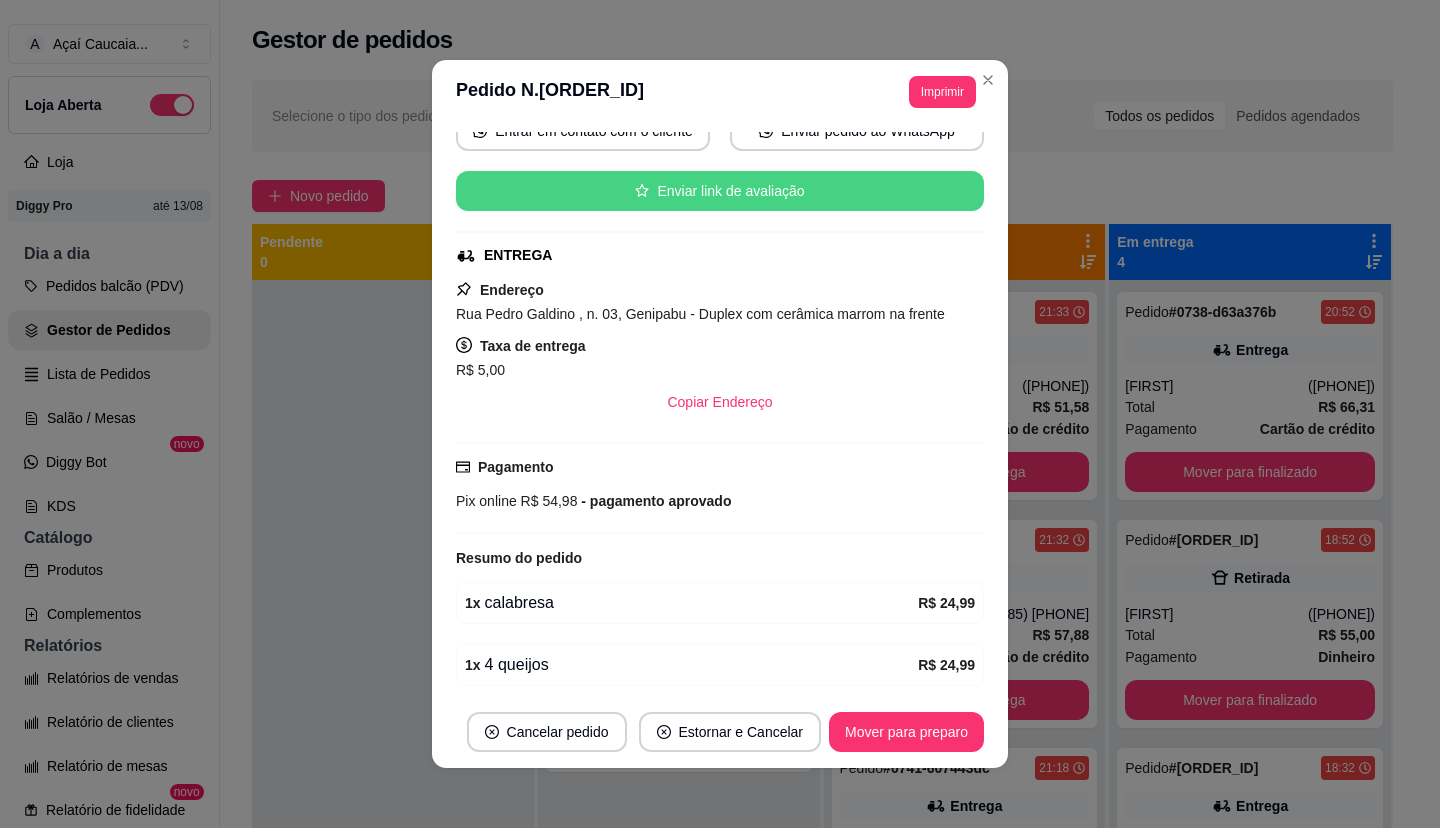 scroll, scrollTop: 283, scrollLeft: 0, axis: vertical 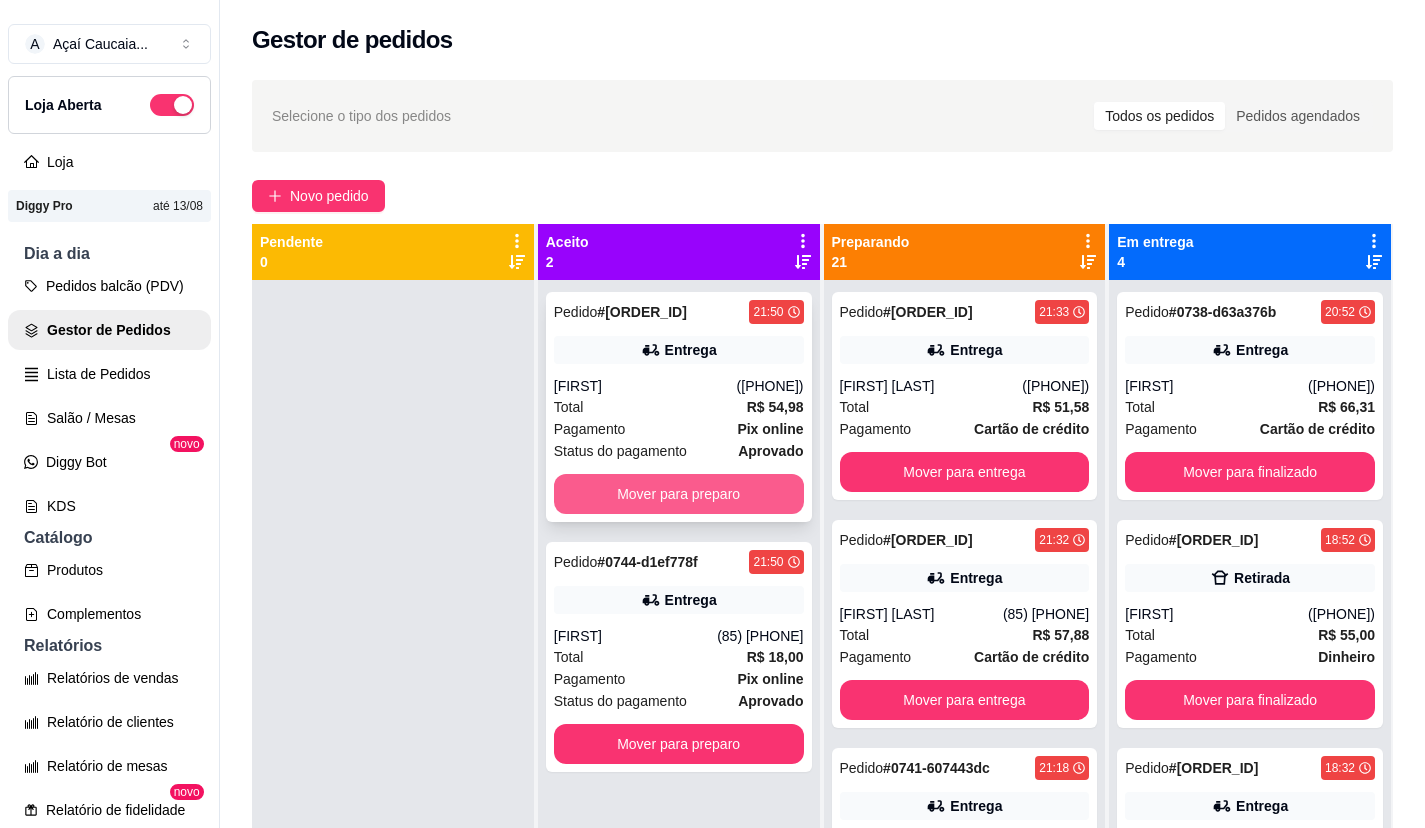 click on "Mover para preparo" at bounding box center (679, 494) 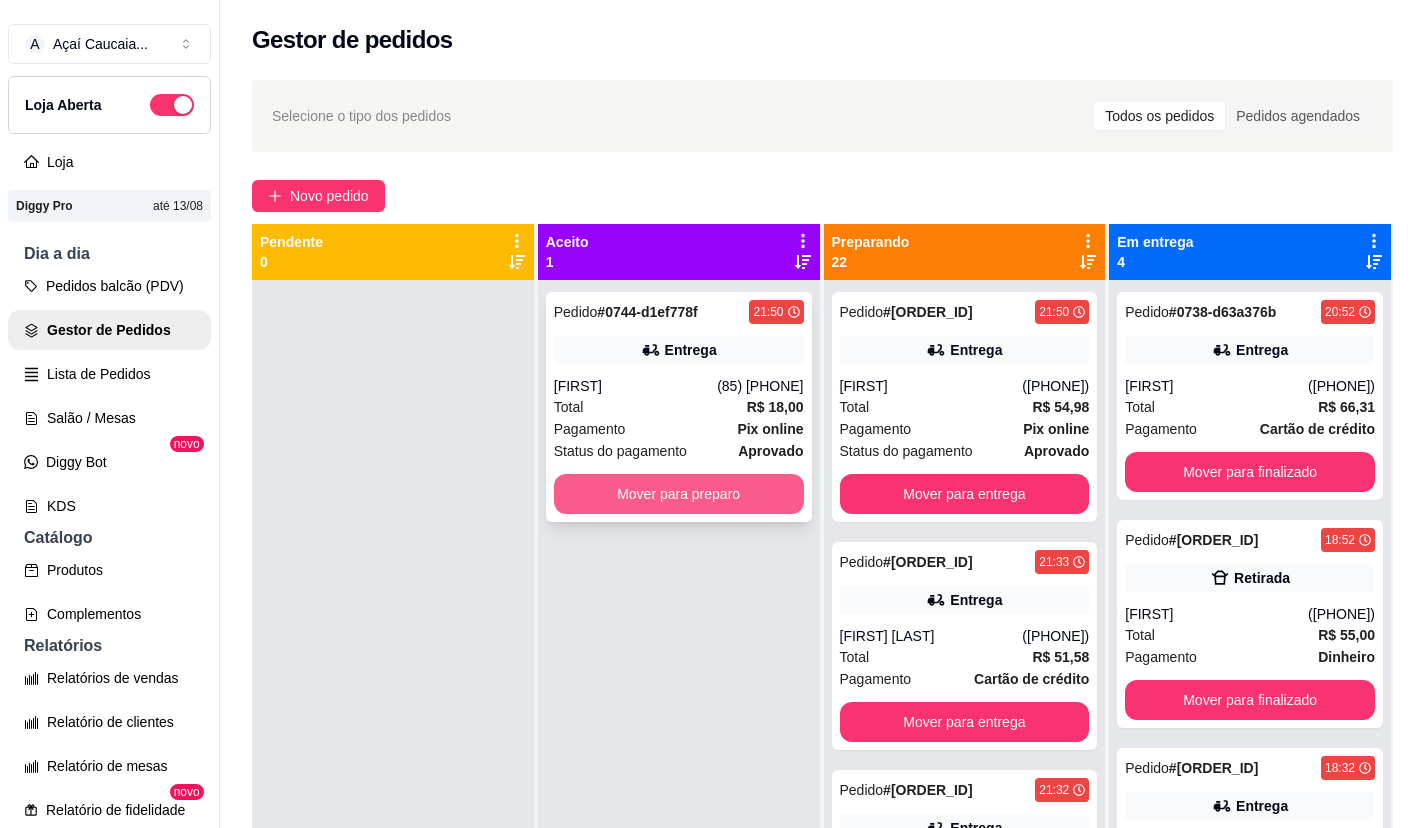 click on "Mover para preparo" at bounding box center (679, 494) 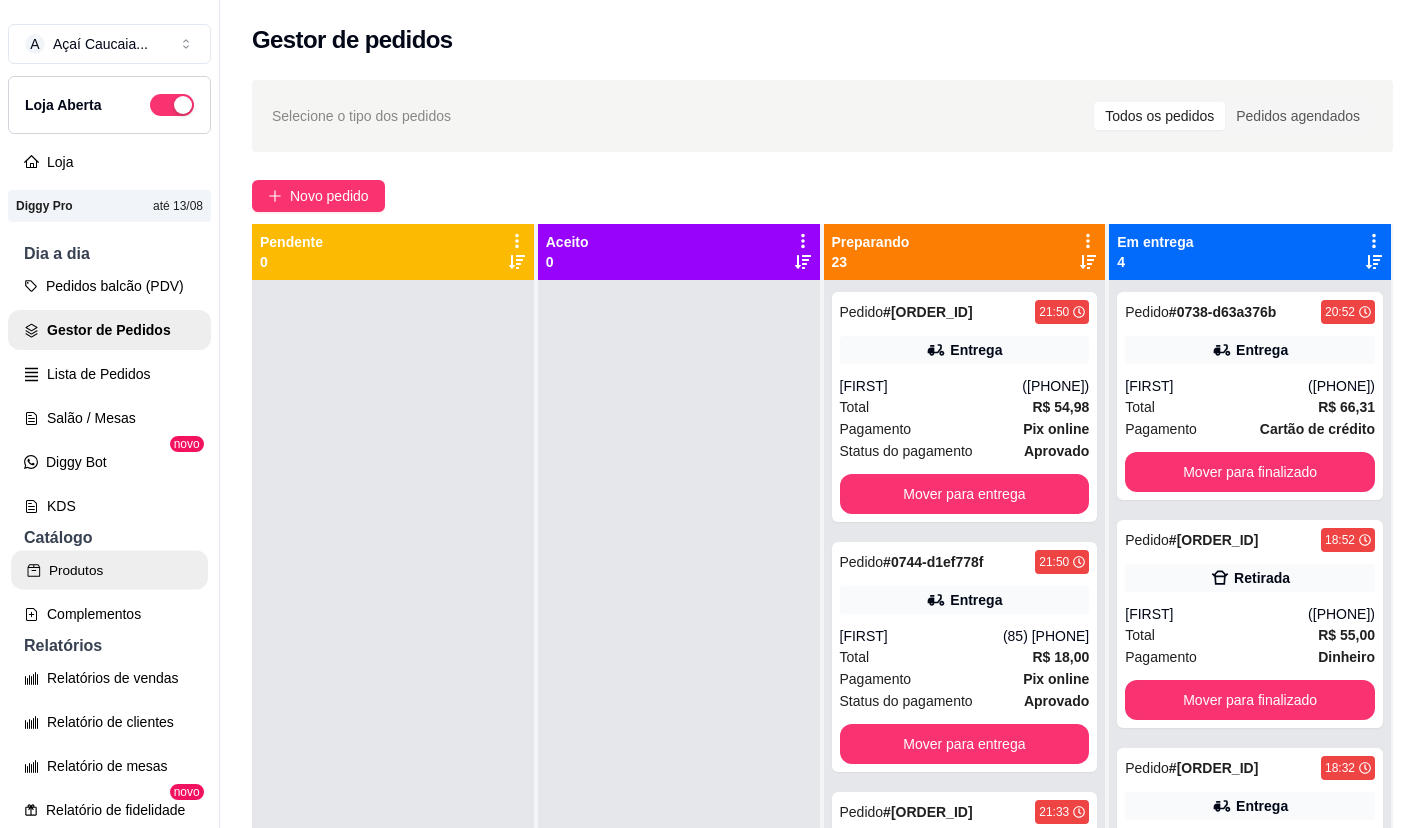 click on "Produtos" at bounding box center [109, 570] 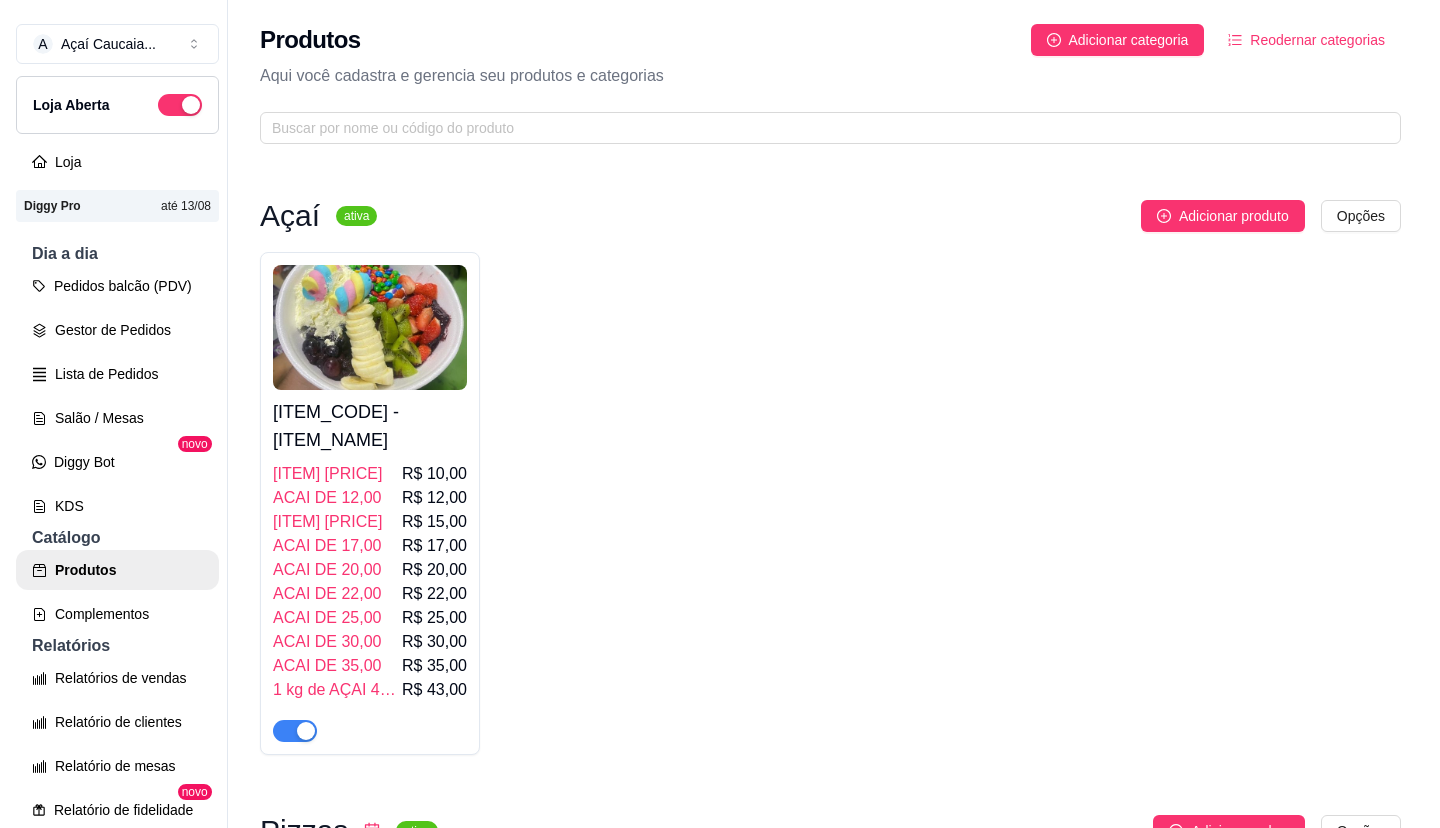 scroll, scrollTop: 600, scrollLeft: 0, axis: vertical 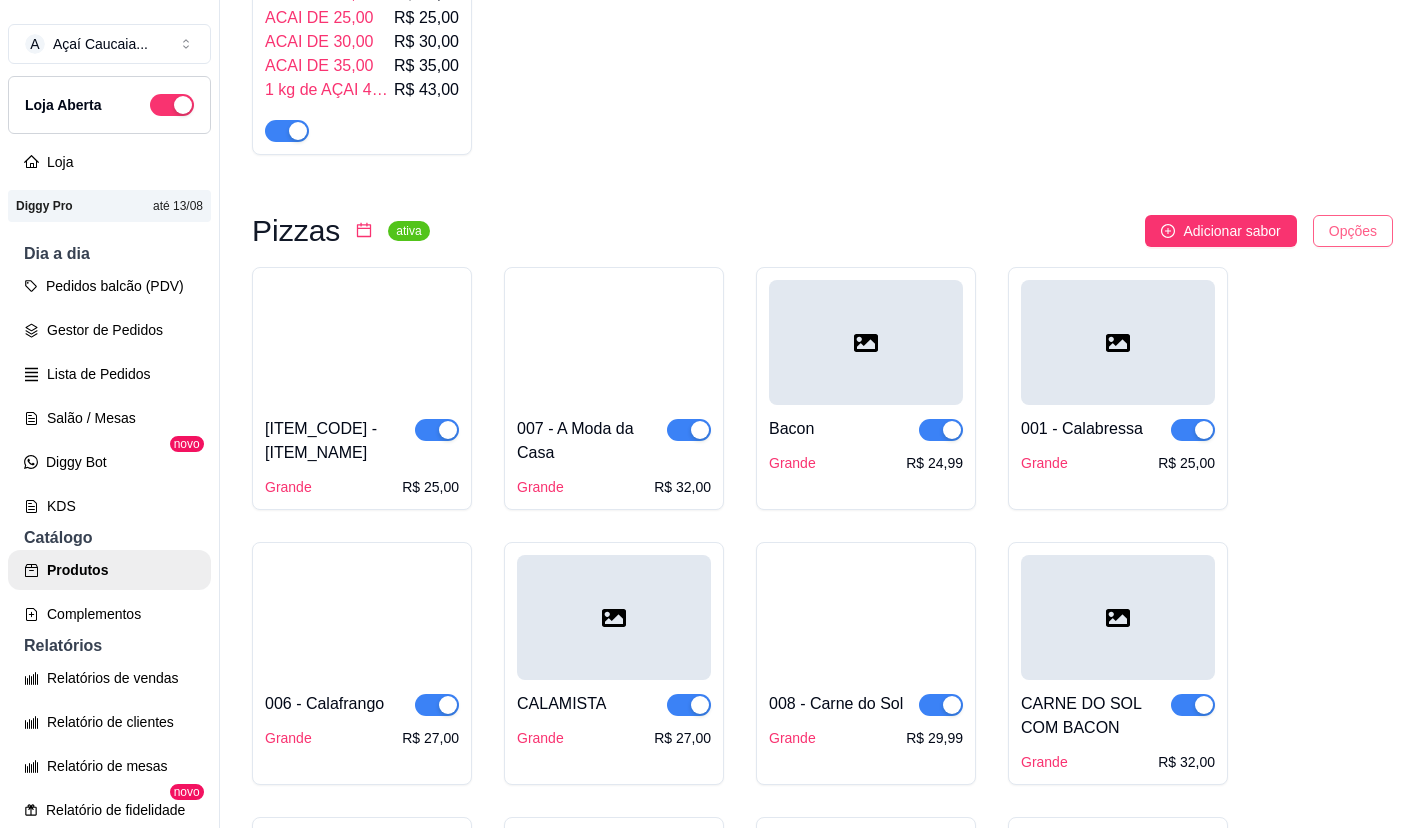 click on "A Açaí Caucaia  ... Loja Aberta Loja Diggy Pro até 13/08   Dia a dia Pedidos balcão (PDV) Gestor de Pedidos Lista de Pedidos Salão / Mesas Diggy Bot novo KDS Catálogo Produtos Complementos Relatórios Relatórios de vendas Relatório de clientes Relatório de mesas Relatório de fidelidade novo Gerenciar Entregadores novo Nota Fiscal (NFC-e) Controle de caixa Controle de fiado Cupons Clientes Estoque Configurações Diggy Planos Precisa de ajuda? Sair Produtos Adicionar categoria Reodernar categorias Aqui você cadastra e gerencia seu produtos e categorias Açaí  ativa Adicionar produto Opções 001 - Açaí Caucaia   ACAI DE 10,00 R$ 10,00 ACAI DE 12,00 R$ 12,00 ACAI DE 15,00 R$ 15,00 ACAI DE 17,00 R$ 17,00 ACAI DE 20,00 R$ 20,00 ACAI DE 22,00 R$ 22,00 ACAI DE 25,00 R$ 25,00 ACAI DE 30,00 R$ 30,00 ACAI DE 35,00 R$ 35,00 1 kg de AÇAI 43,00  R$ 43,00 Pizzas ativa Adicionar sabor Opções 003 - 4 queijo   Grande R$ 25,00 007 - A Moda da Casa   Grande R$ 32,00 Bacon   Grande R$ 24,99" at bounding box center (712, 414) 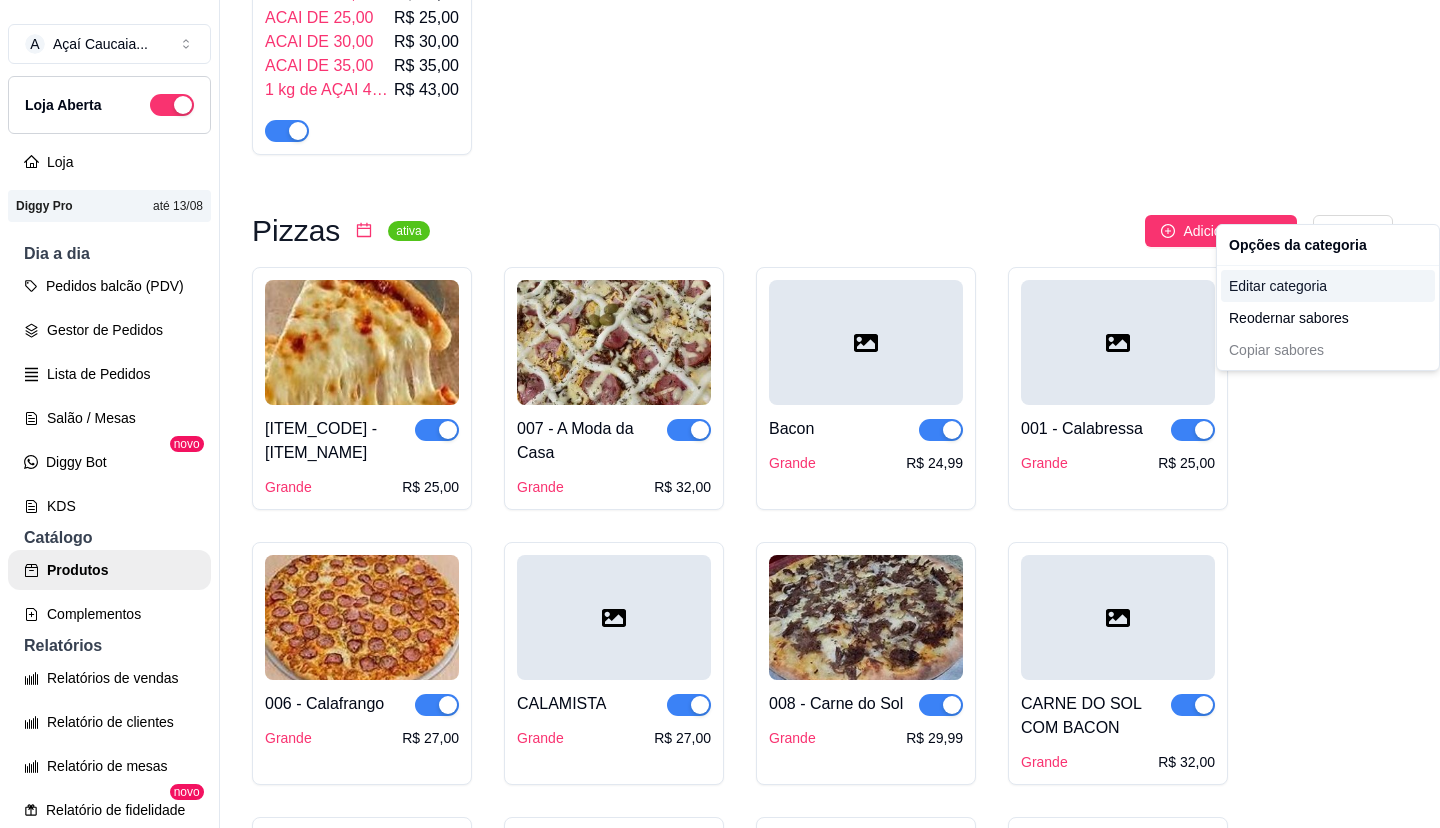 click on "Editar categoria" at bounding box center (1328, 286) 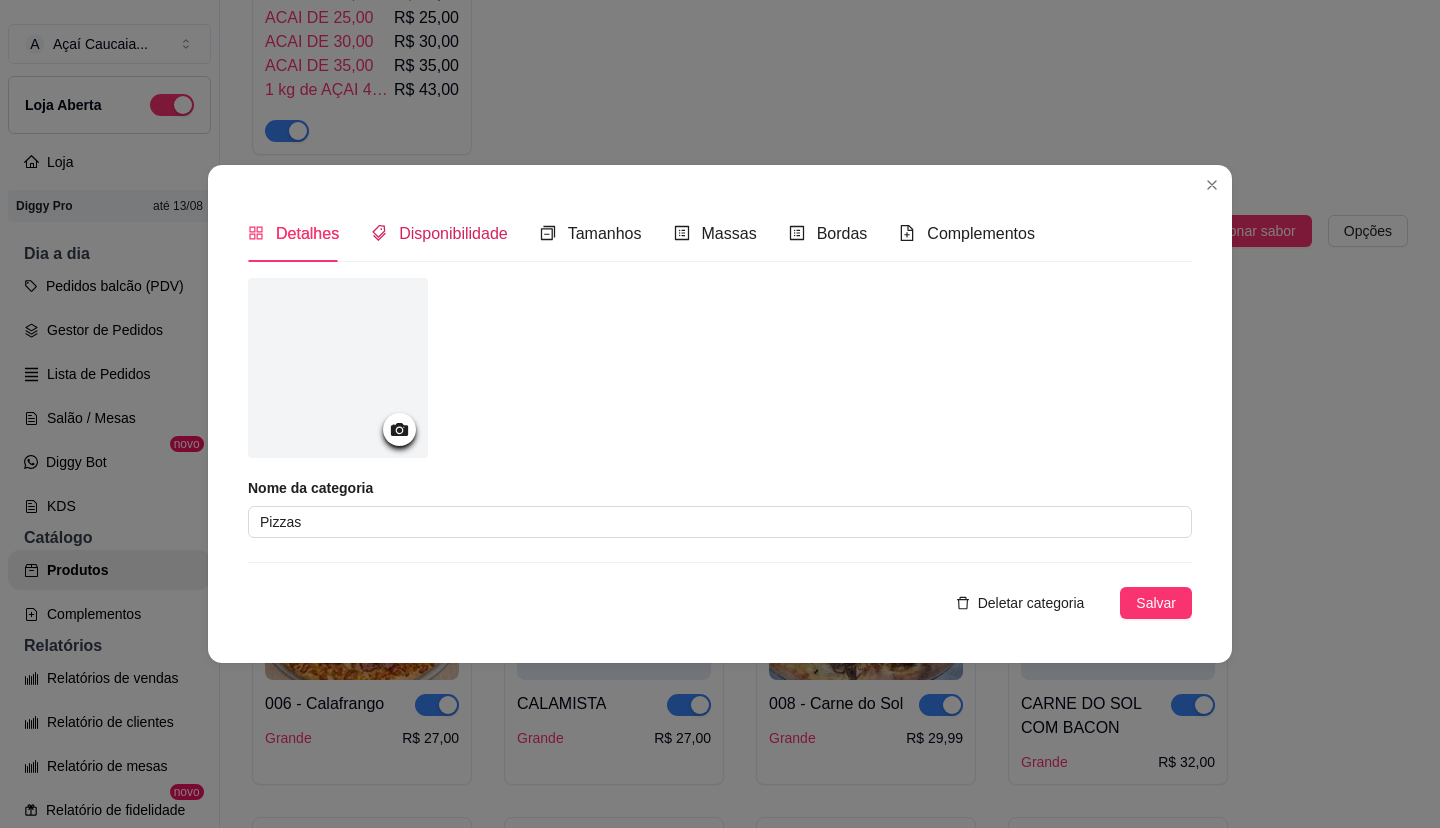 click on "Disponibilidade" at bounding box center [453, 233] 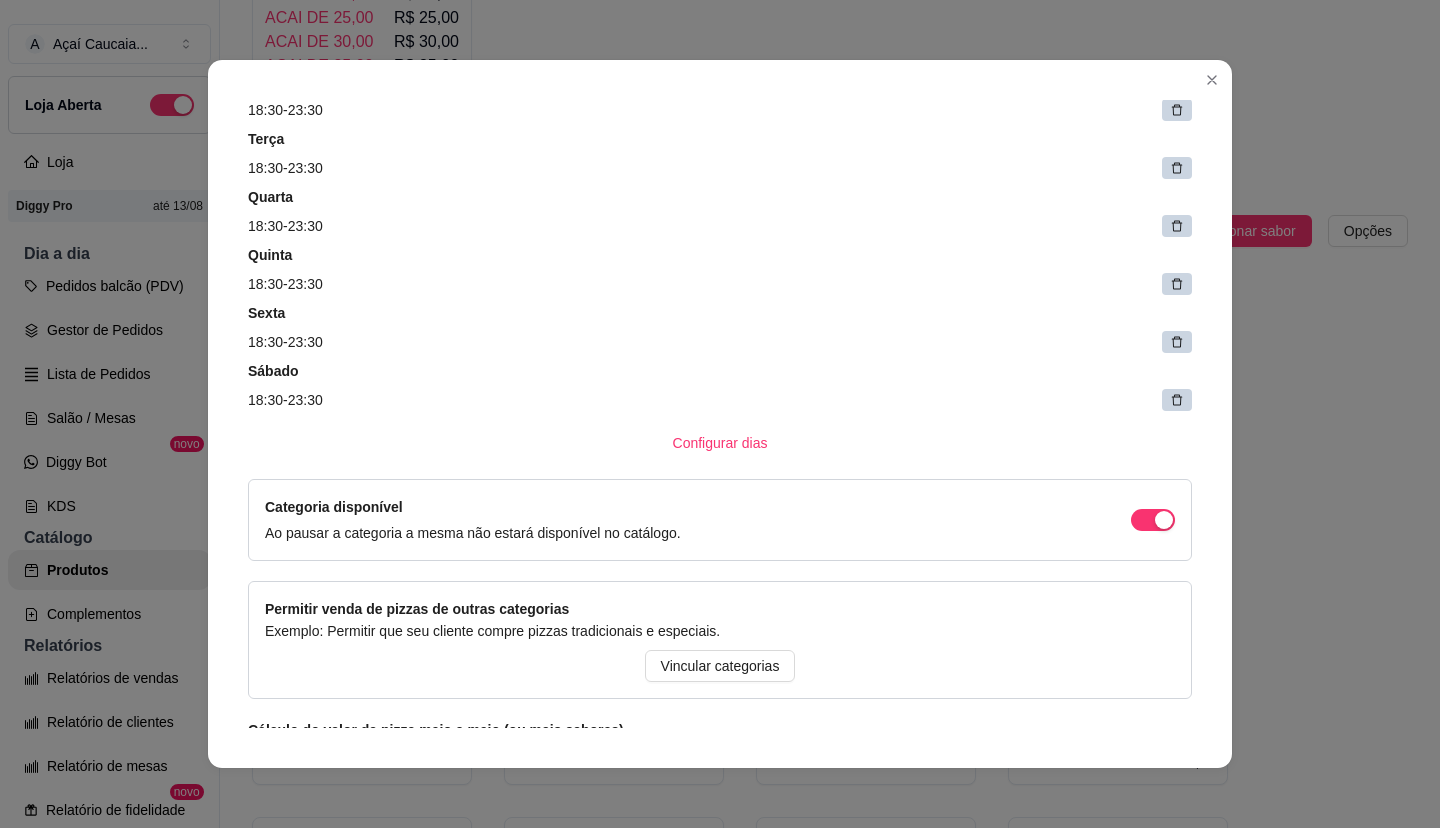 scroll, scrollTop: 300, scrollLeft: 0, axis: vertical 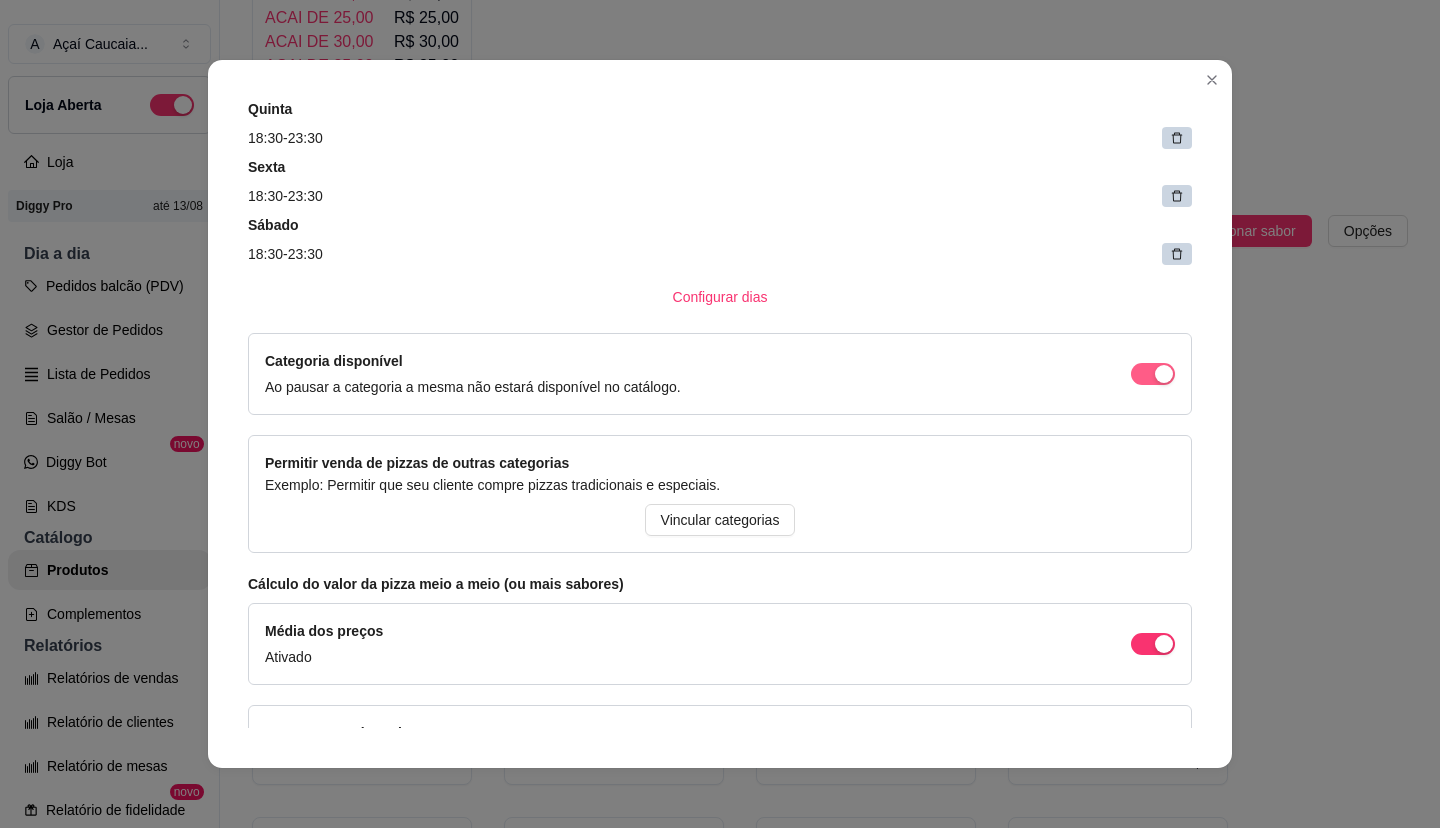 click at bounding box center (1164, 374) 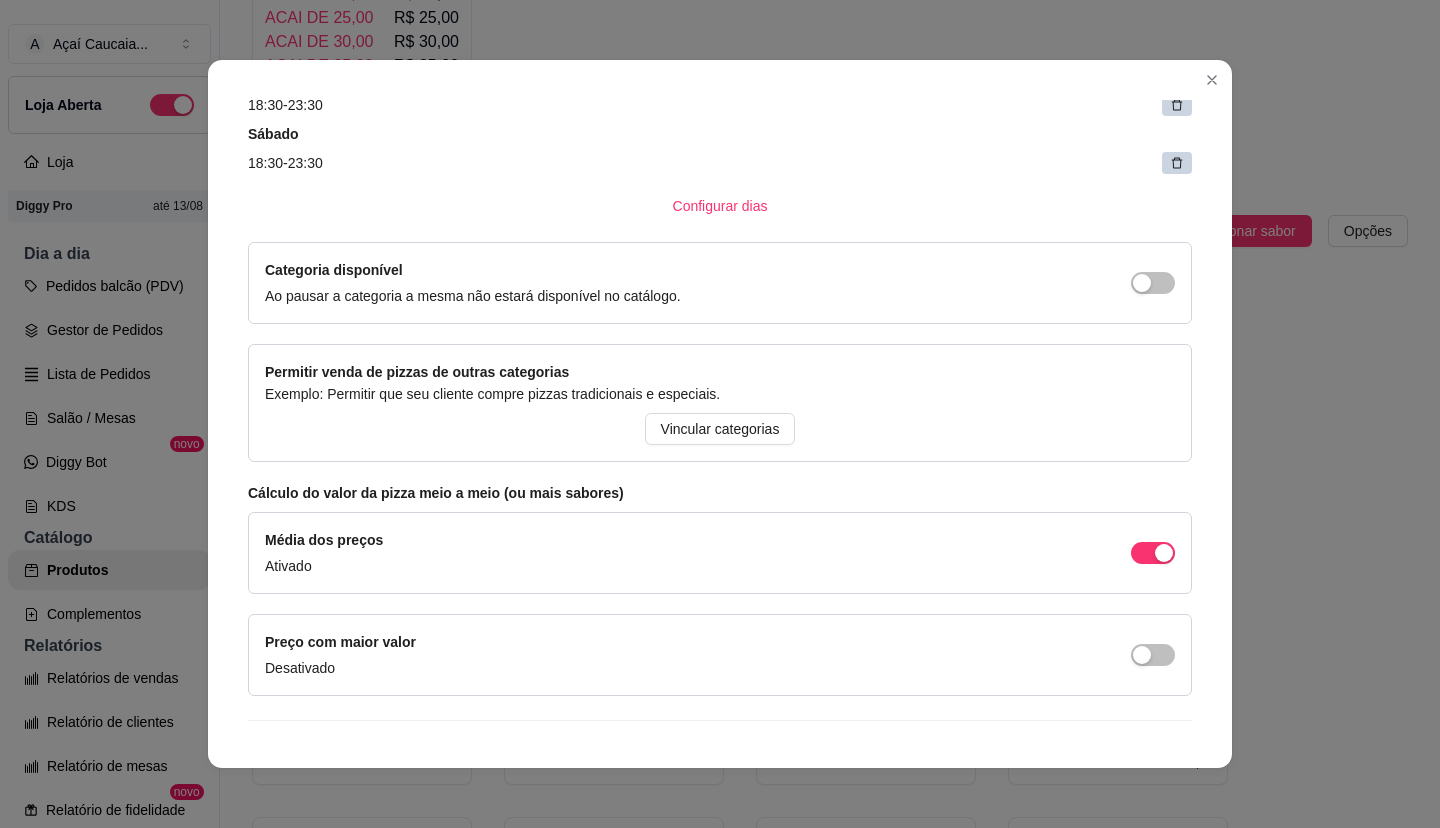 scroll, scrollTop: 440, scrollLeft: 0, axis: vertical 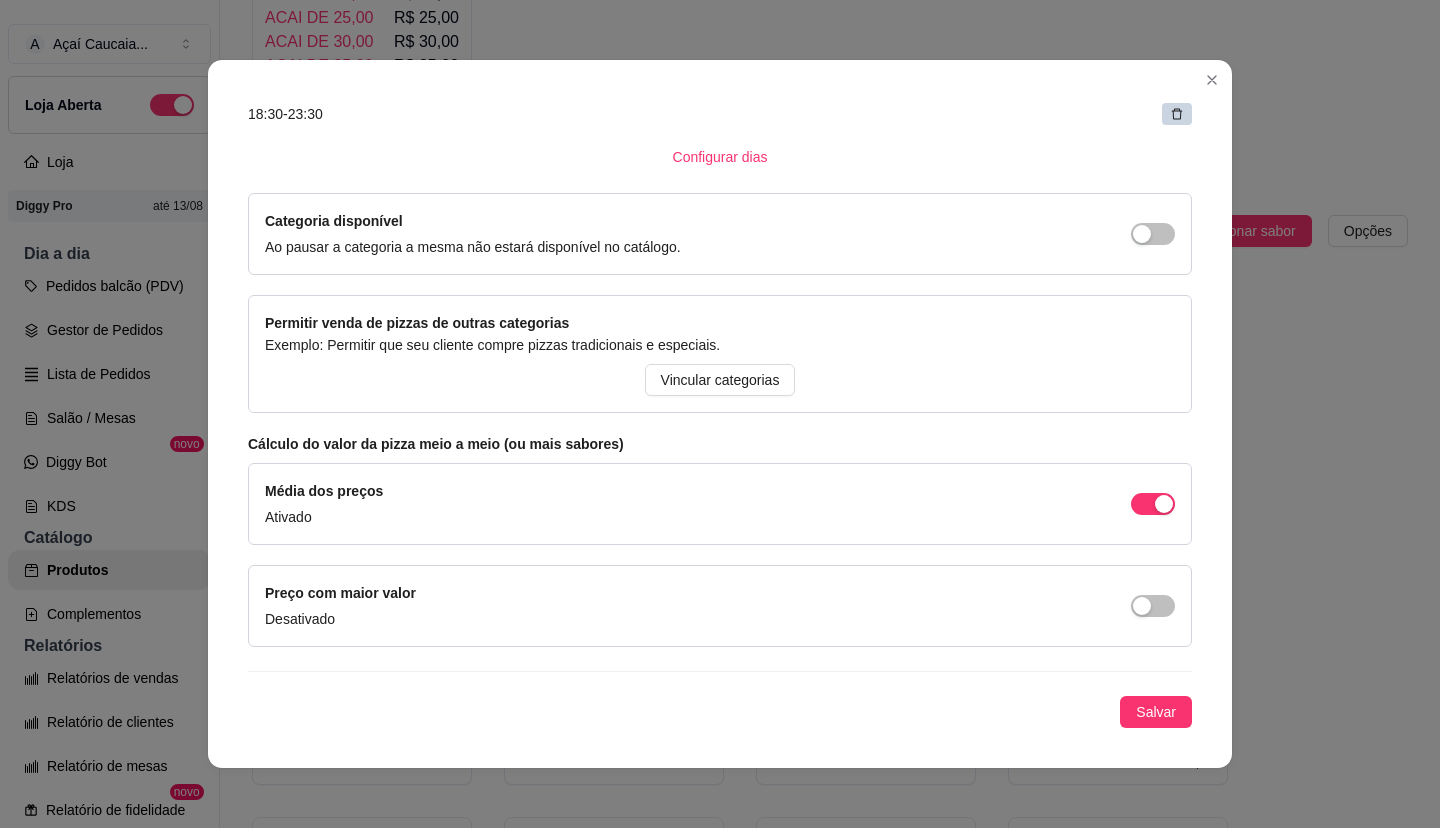 click on "Categoria para dias específicos Configure essa categoria para que ele apareca apenas em dias específicos da semana, por exemplo um cardápio de uma segunda feira. Domingo 18:30  -  23:30 Terça 18:30  -  23:30 Quarta 18:30  -  23:30 Quinta 18:30  -  23:30 Sexta 18:30  -  23:30 Sábado 18:30  -  23:30 Configurar dias Categoria disponível Ao pausar a categoria a mesma não estará disponível no catálogo. Permitir venda de pizzas de outras categorias Exemplo: Permitir que seu cliente compre pizzas tradicionais e especiais. Vincular categorias Cálculo do valor da pizza meio a meio (ou mais sabores) Média dos preços Ativado Preço com maior valor Desativado Salvar" at bounding box center (720, 230) 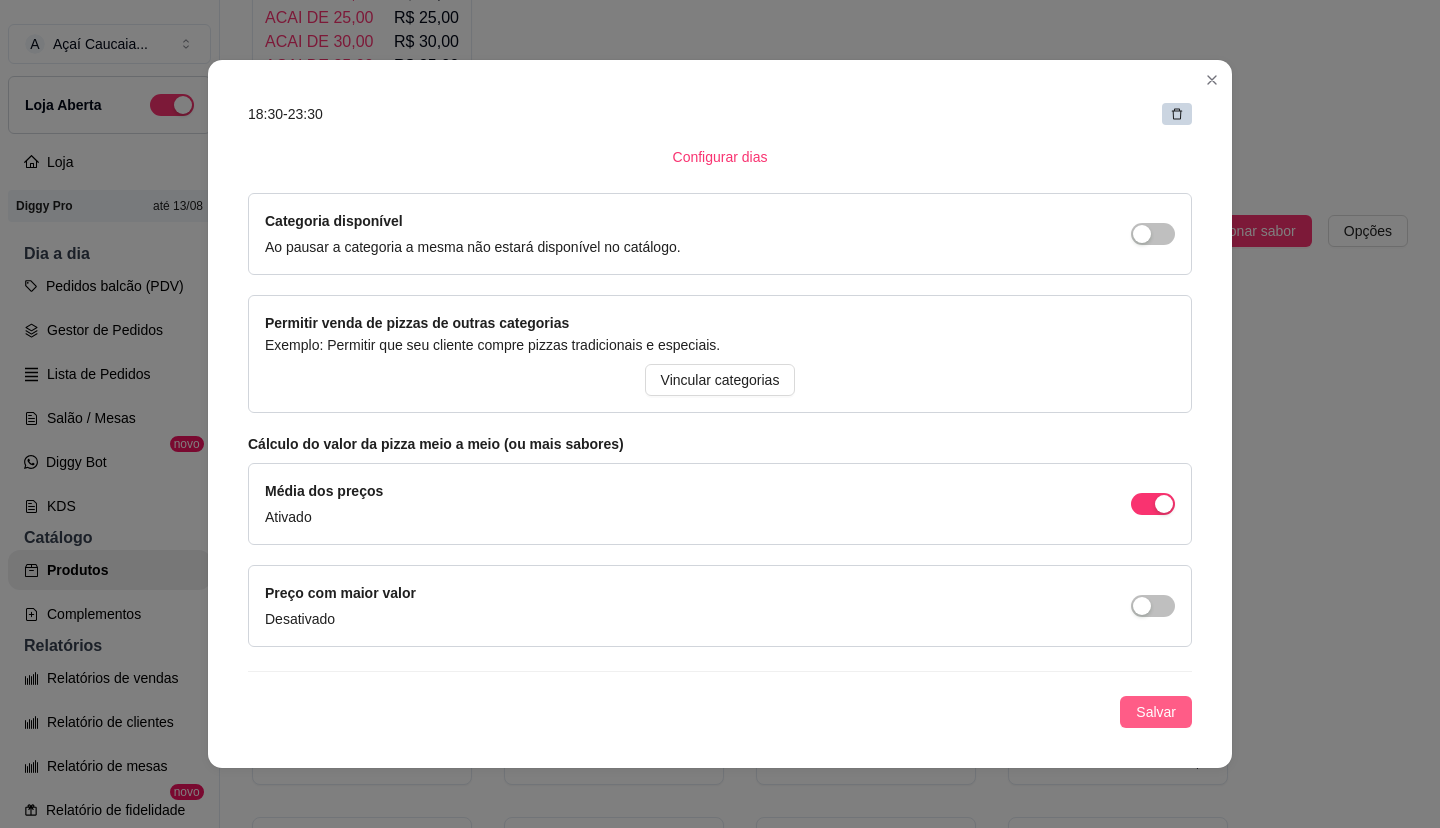 click on "Salvar" at bounding box center [1156, 712] 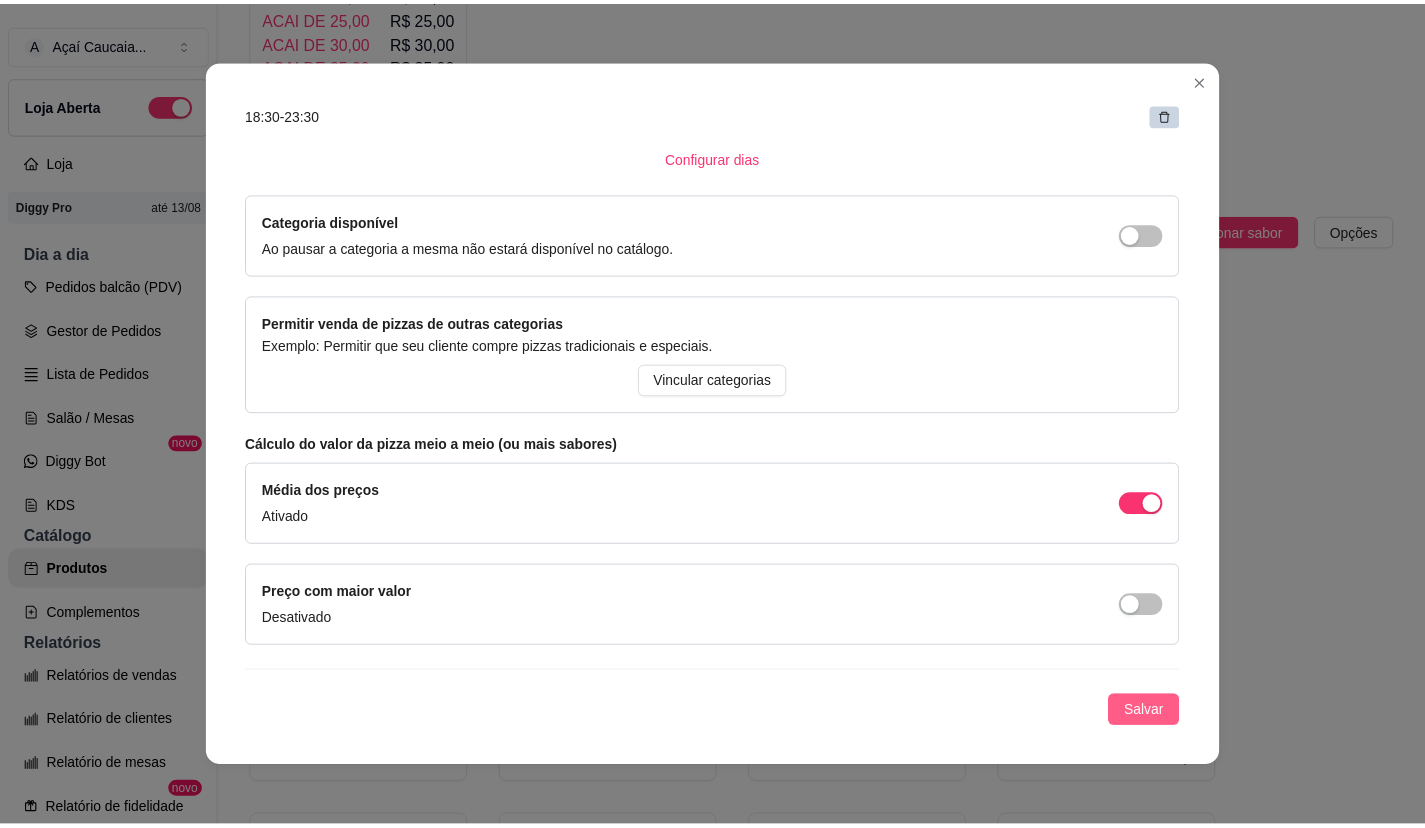 scroll, scrollTop: 440, scrollLeft: 0, axis: vertical 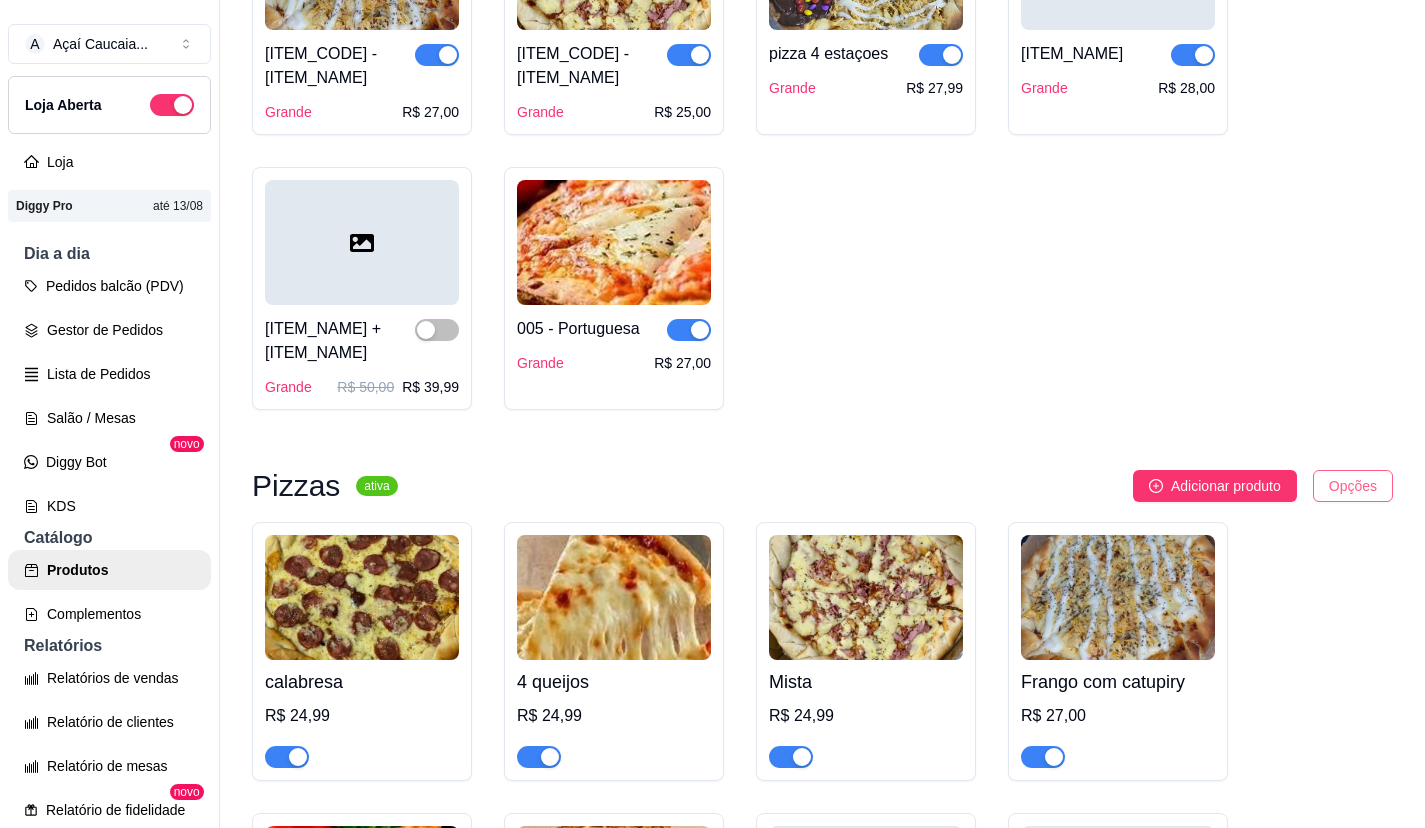 click on "A Açaí Caucaia  ... Loja Aberta Loja Diggy Pro até 13/08   Dia a dia Pedidos balcão (PDV) Gestor de Pedidos Lista de Pedidos Salão / Mesas Diggy Bot novo KDS Catálogo Produtos Complementos Relatórios Relatórios de vendas Relatório de clientes Relatório de mesas Relatório de fidelidade novo Gerenciar Entregadores novo Nota Fiscal (NFC-e) Controle de caixa Controle de fiado Cupons Clientes Estoque Configurações Diggy Planos Precisa de ajuda? Sair Produtos Adicionar categoria Reodernar categorias Aqui você cadastra e gerencia seu produtos e categorias Açaí  ativa Adicionar produto Opções 001 - Açaí Caucaia   ACAI DE 10,00 R$ 10,00 ACAI DE 12,00 R$ 12,00 ACAI DE 15,00 R$ 15,00 ACAI DE 17,00 R$ 17,00 ACAI DE 20,00 R$ 20,00 ACAI DE 22,00 R$ 22,00 ACAI DE 25,00 R$ 25,00 ACAI DE 30,00 R$ 30,00 ACAI DE 35,00 R$ 35,00 1 kg de AÇAI 43,00  R$ 43,00 Pizzas pausada Adicionar sabor Opções 003 - 4 queijo   Grande R$ 25,00 007 - A Moda da Casa   Grande R$ 32,00 Bacon   Grande R$ 24,99" at bounding box center (712, 414) 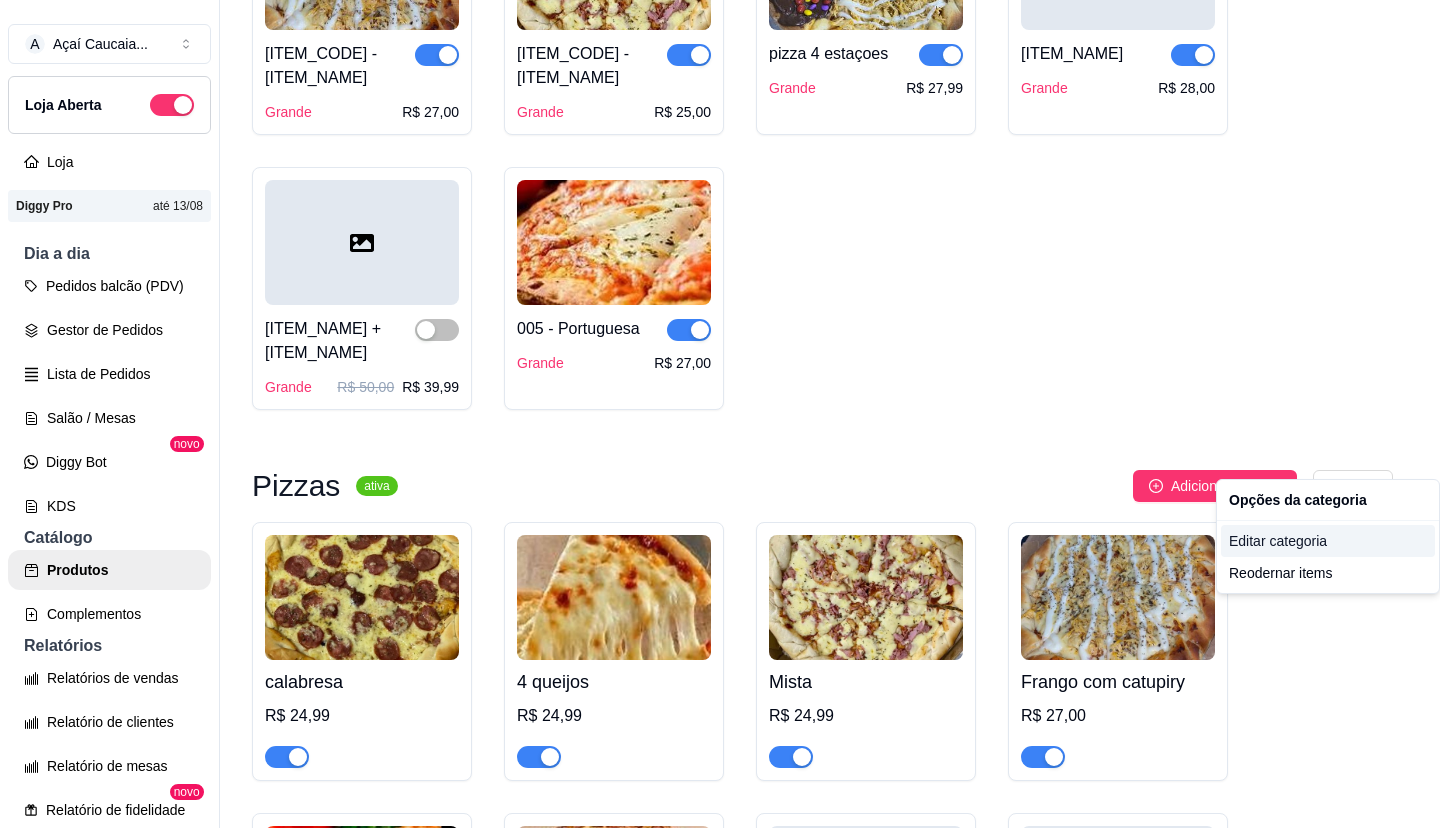 click on "Editar categoria" at bounding box center [1328, 541] 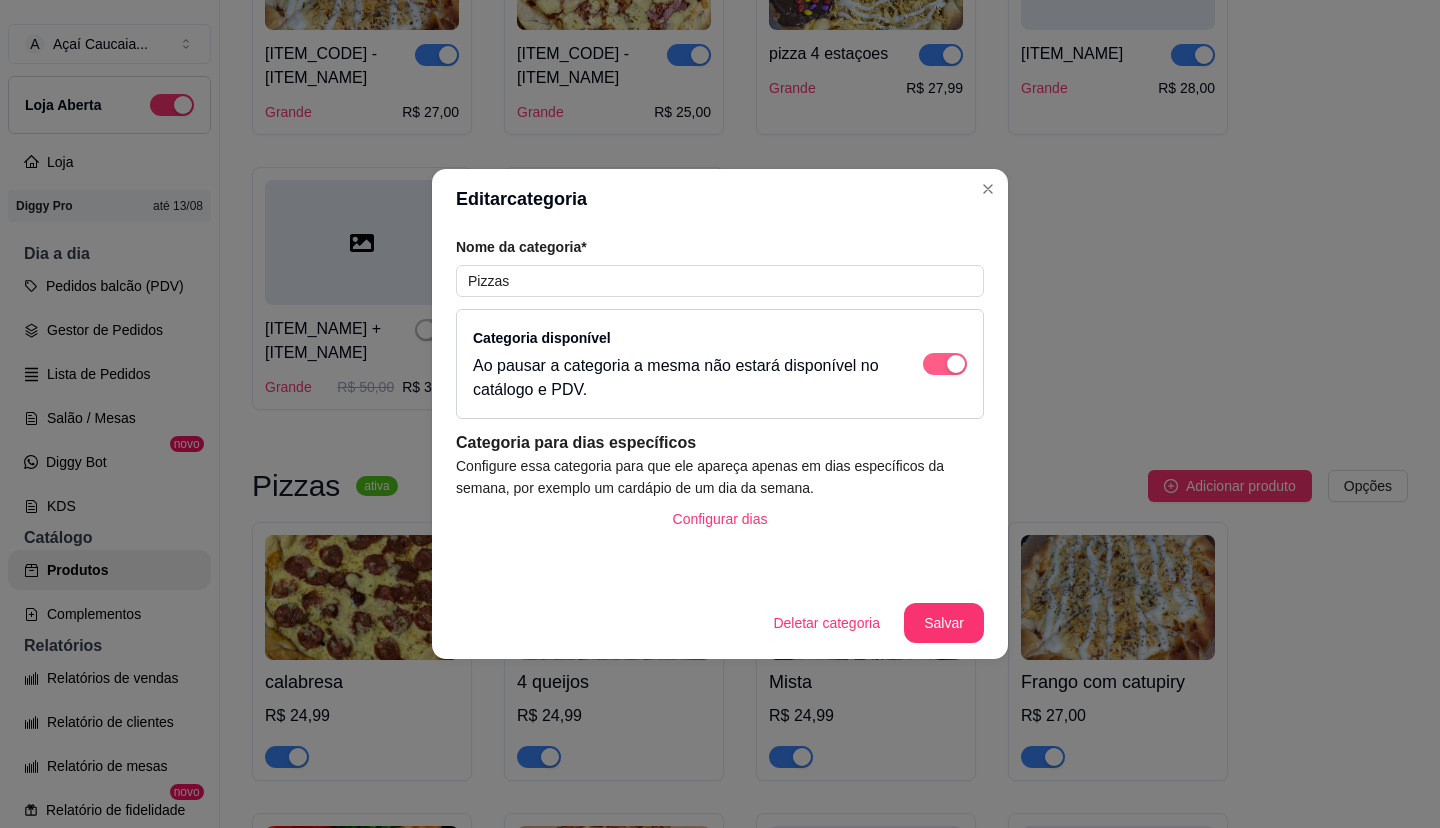 click at bounding box center [945, 364] 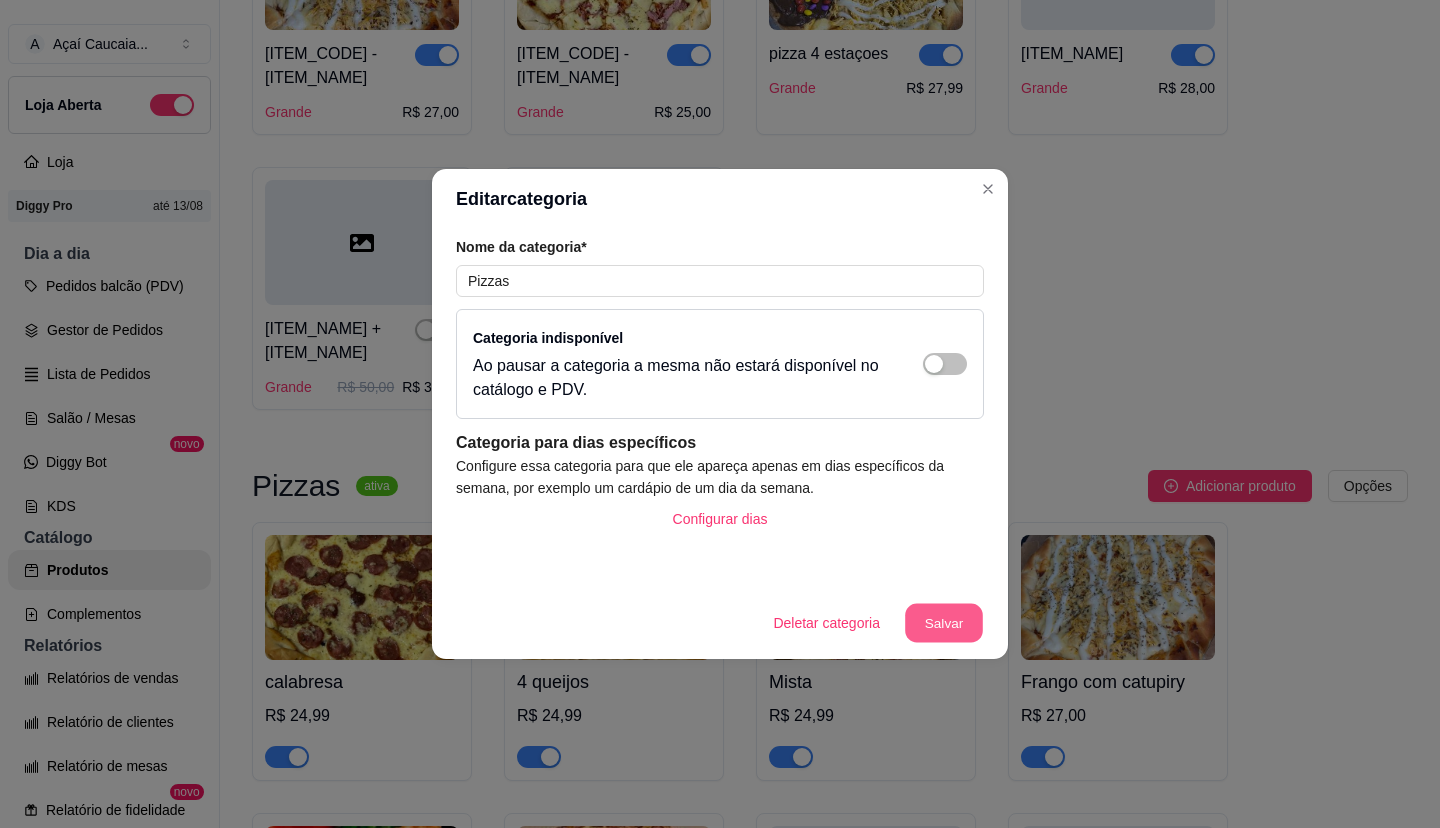 click on "Salvar" at bounding box center (944, 623) 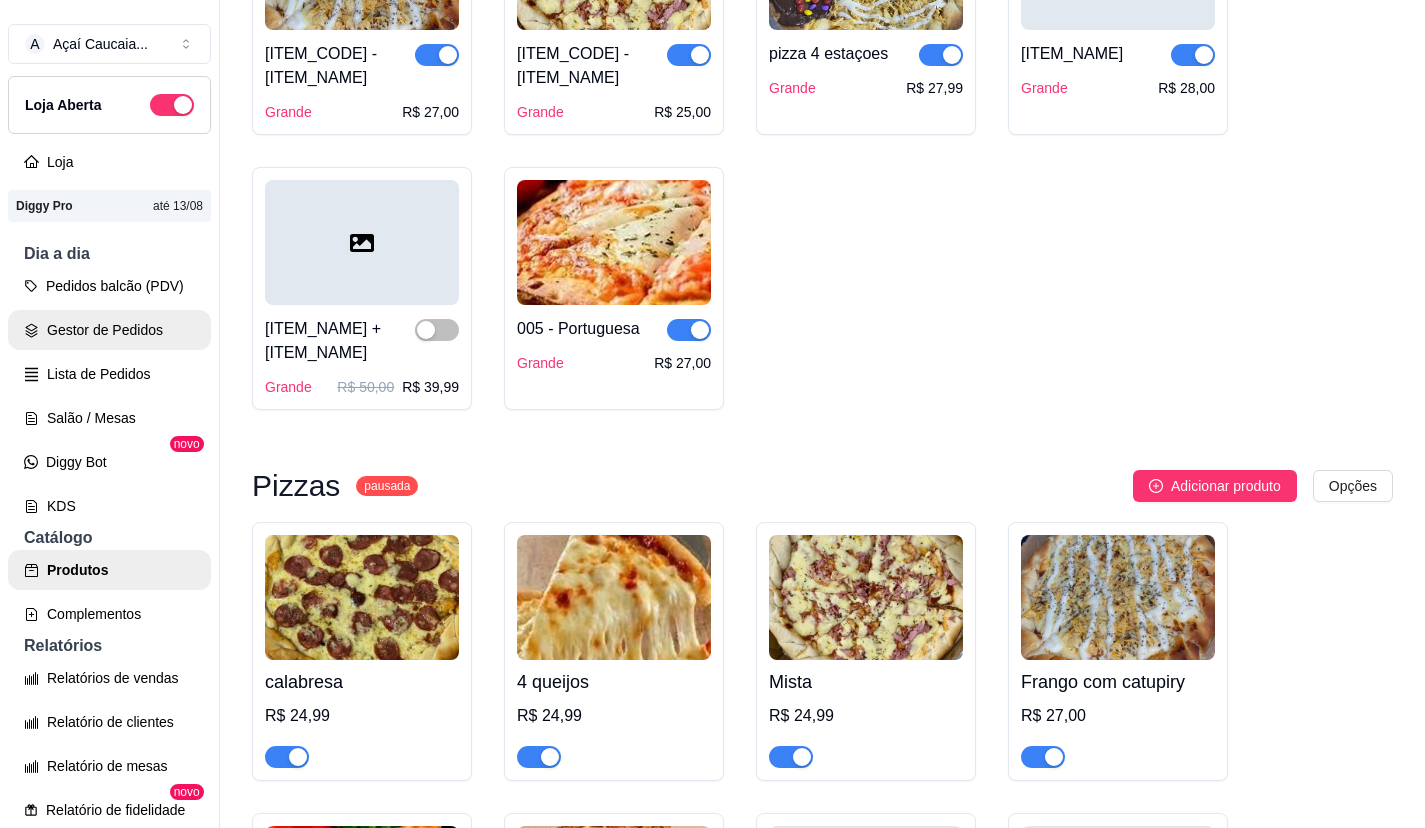 click on "Gestor de Pedidos" at bounding box center (109, 330) 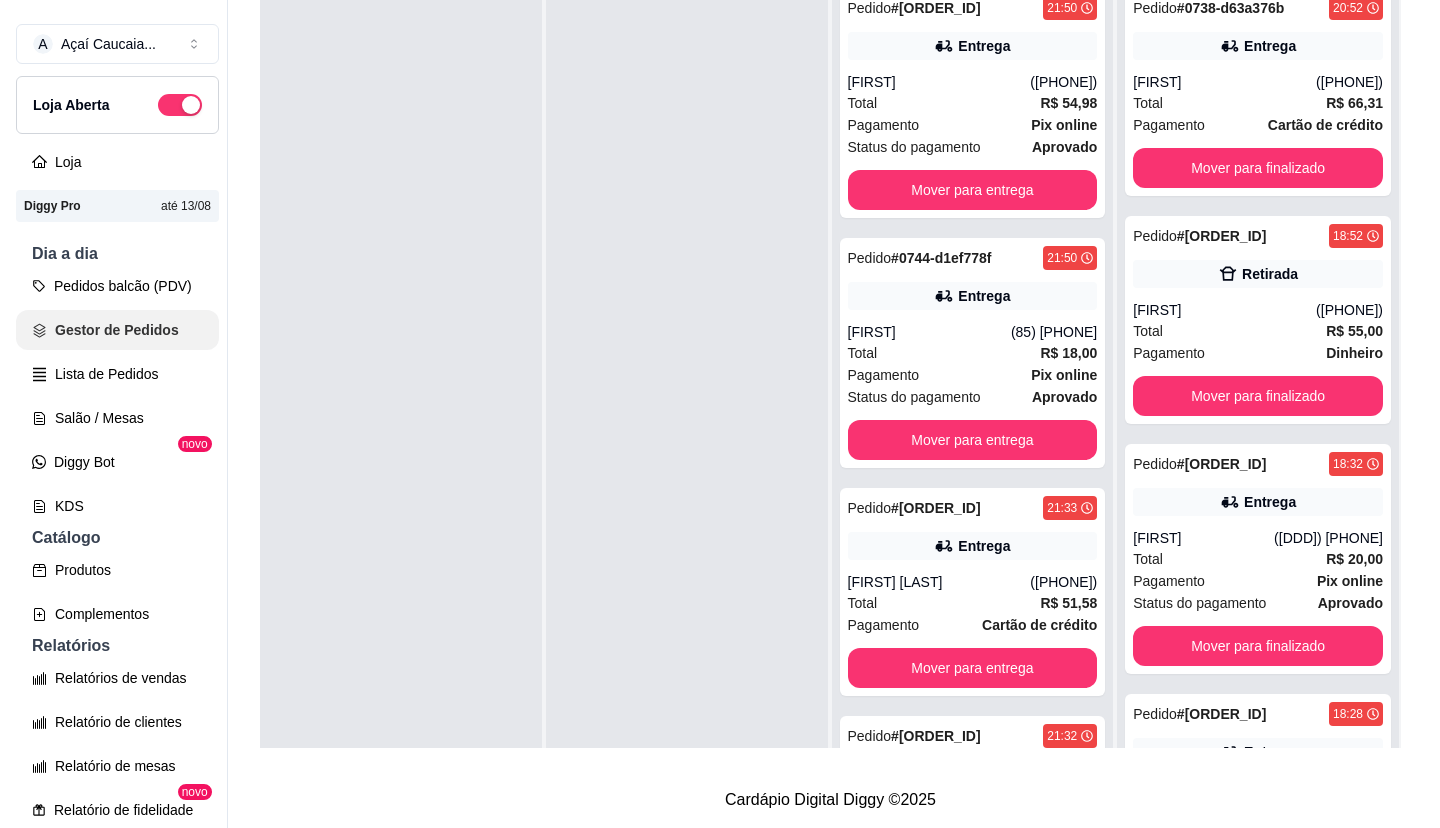 scroll, scrollTop: 0, scrollLeft: 0, axis: both 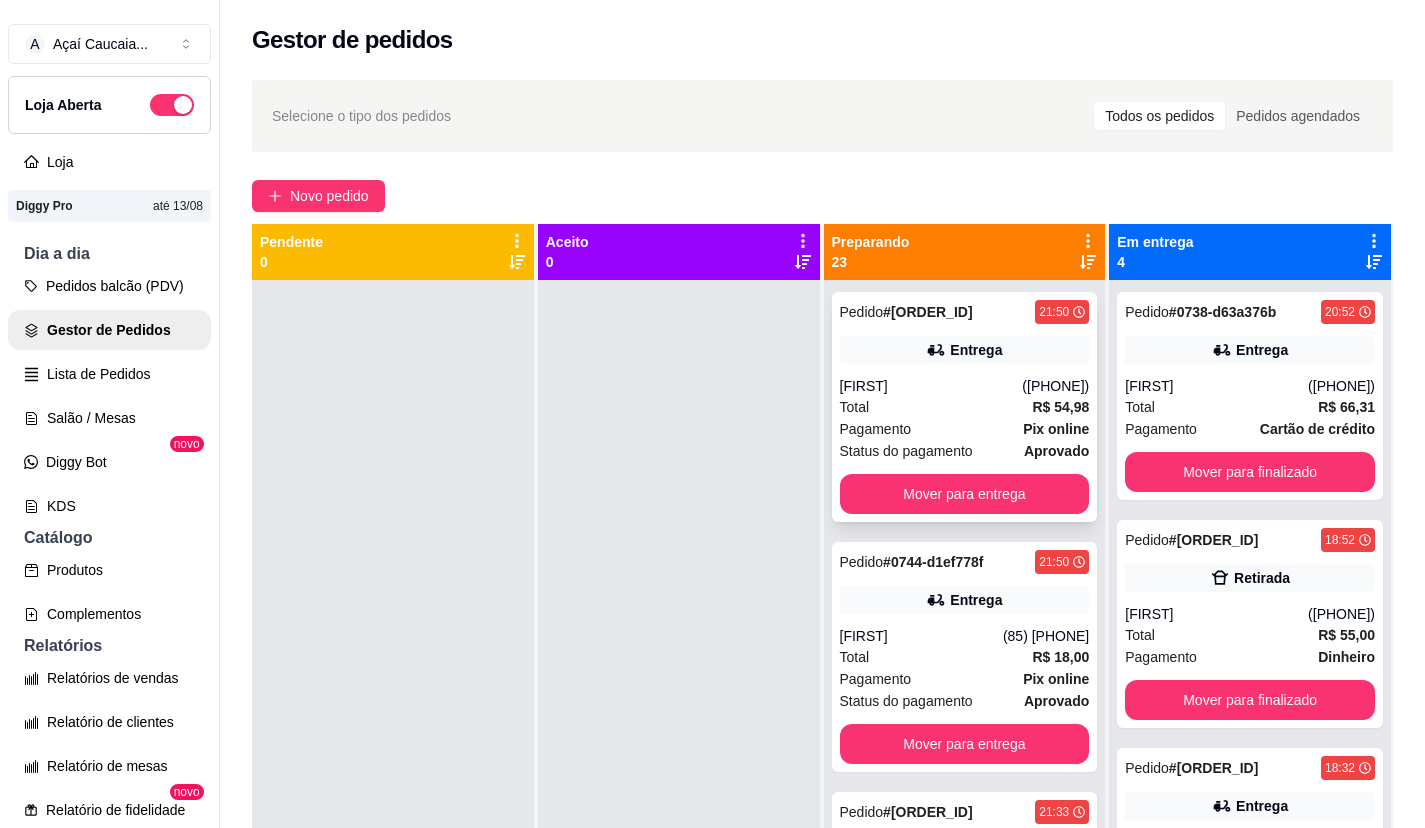 click on "Entrega" at bounding box center (965, 350) 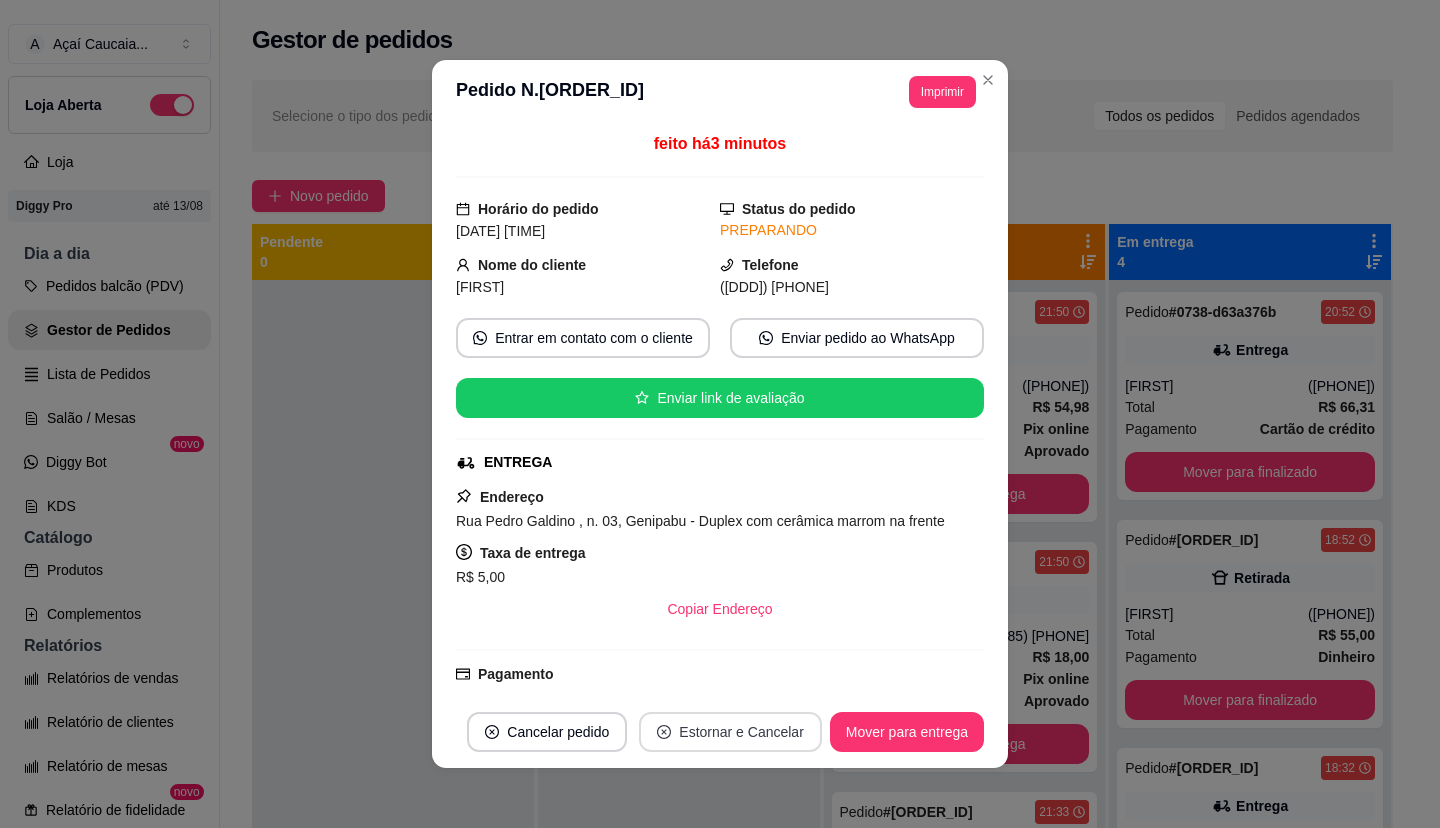 click on "Estornar e Cancelar" at bounding box center (730, 732) 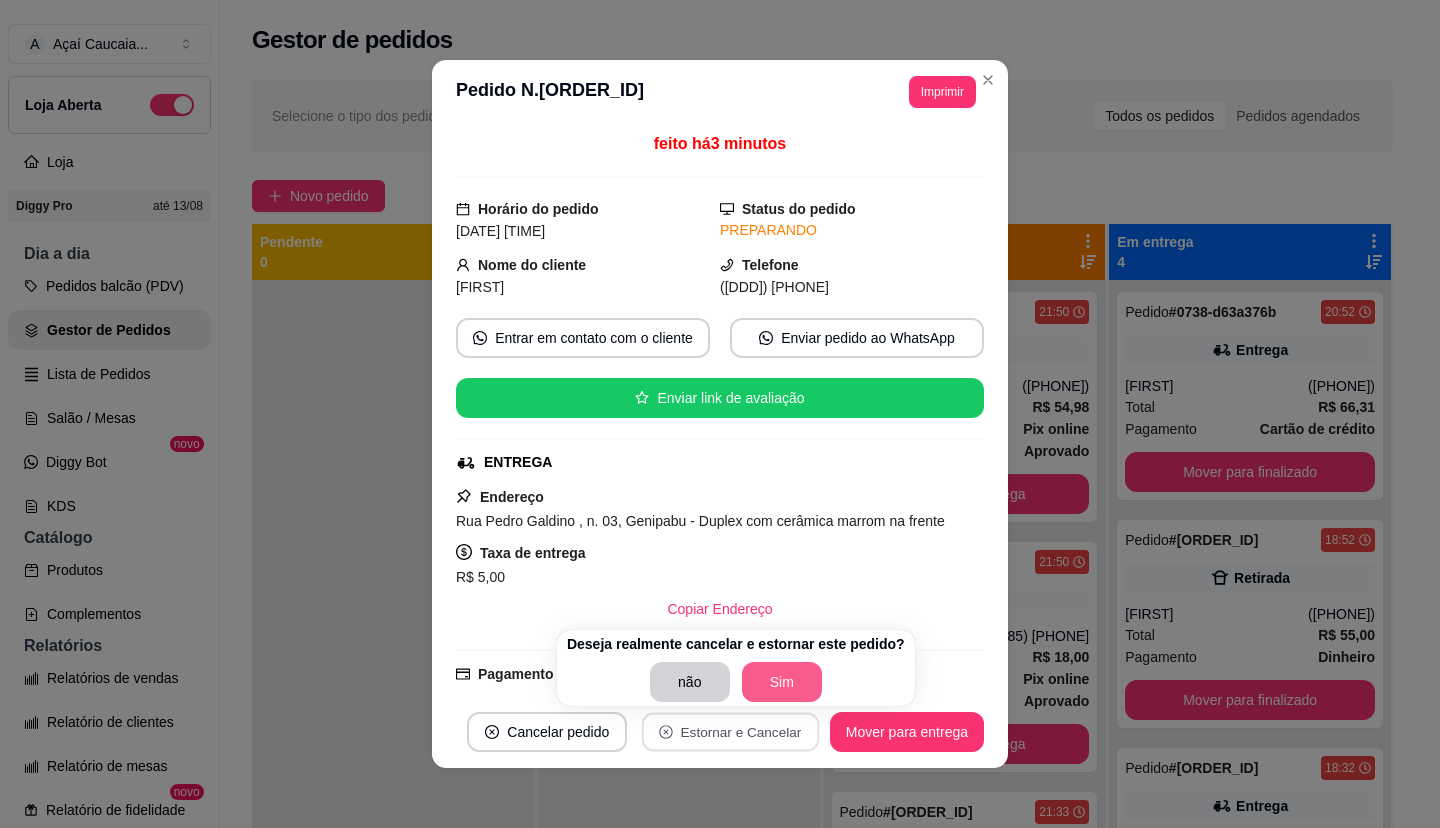 click on "Sim" at bounding box center [782, 682] 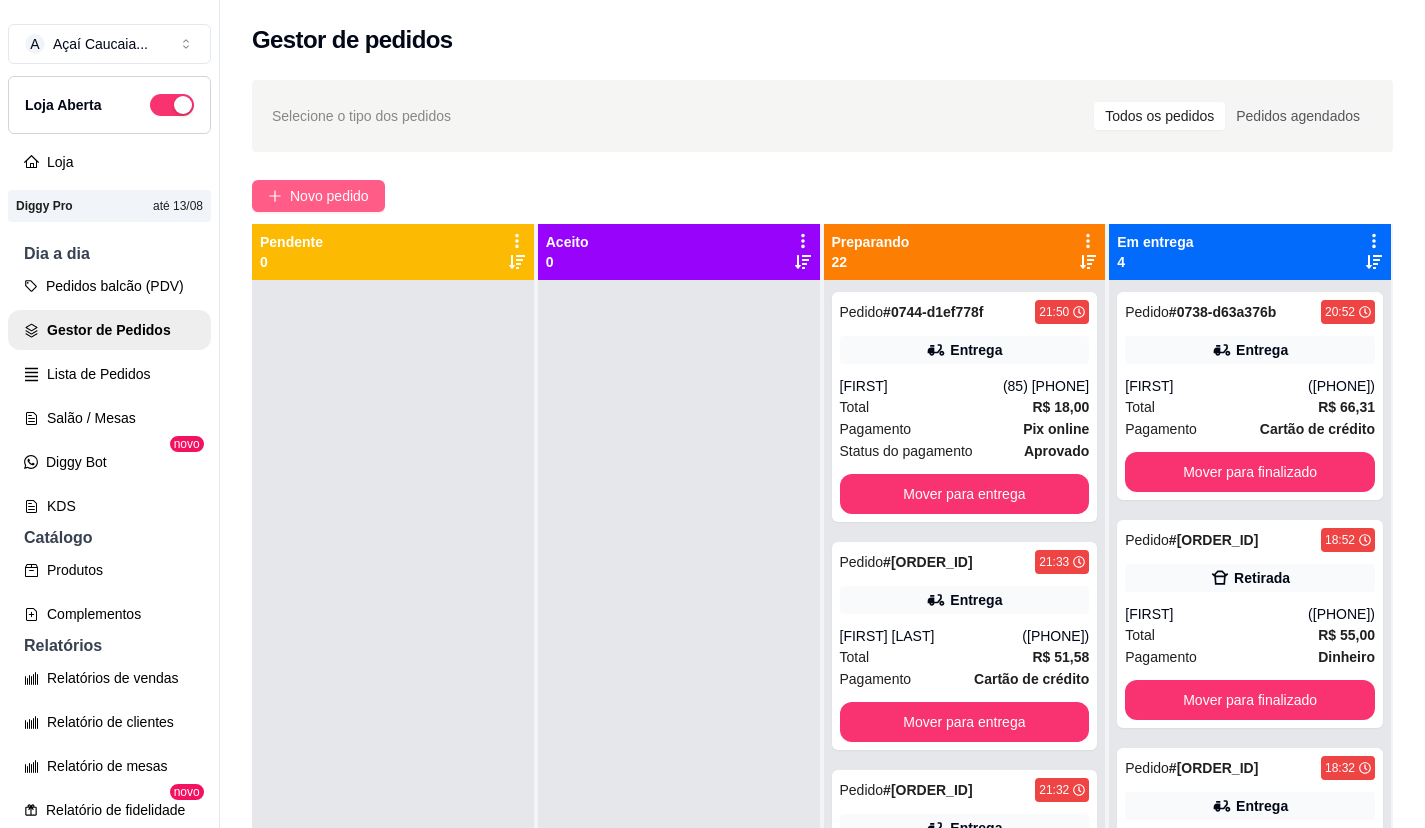 click on "Novo pedido" at bounding box center [318, 196] 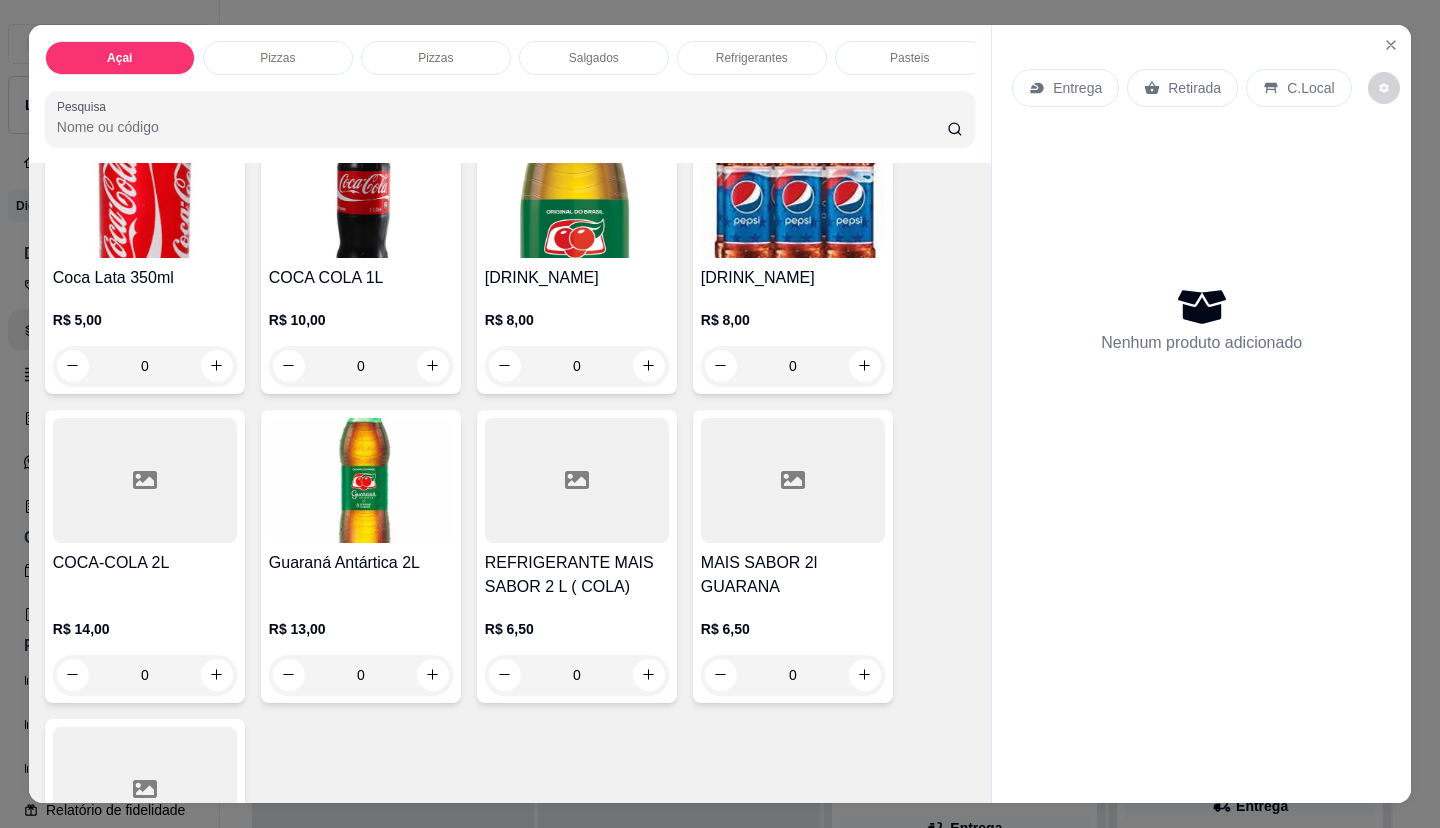 scroll, scrollTop: 4500, scrollLeft: 0, axis: vertical 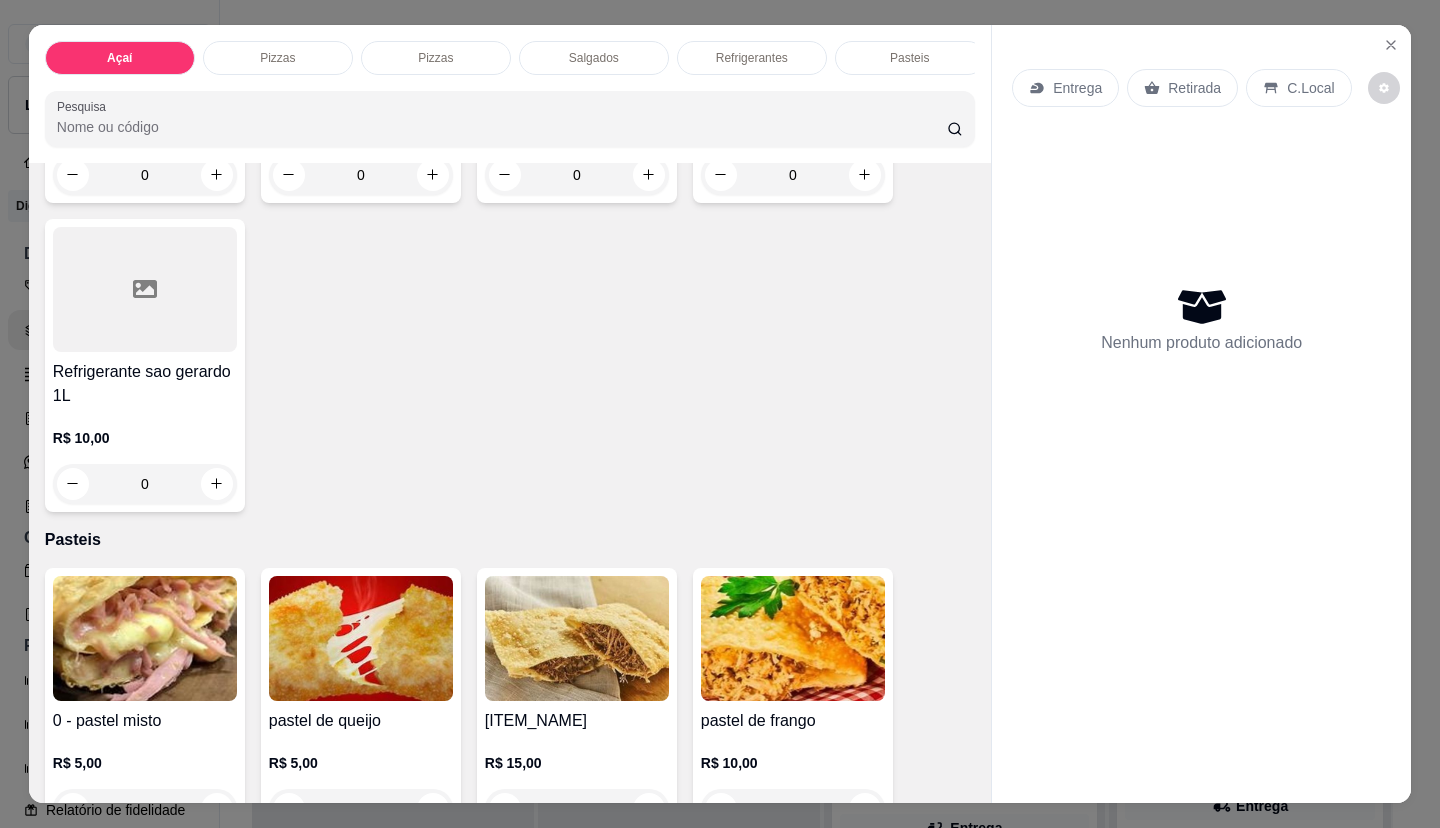 click on "Pasteis" at bounding box center [909, 58] 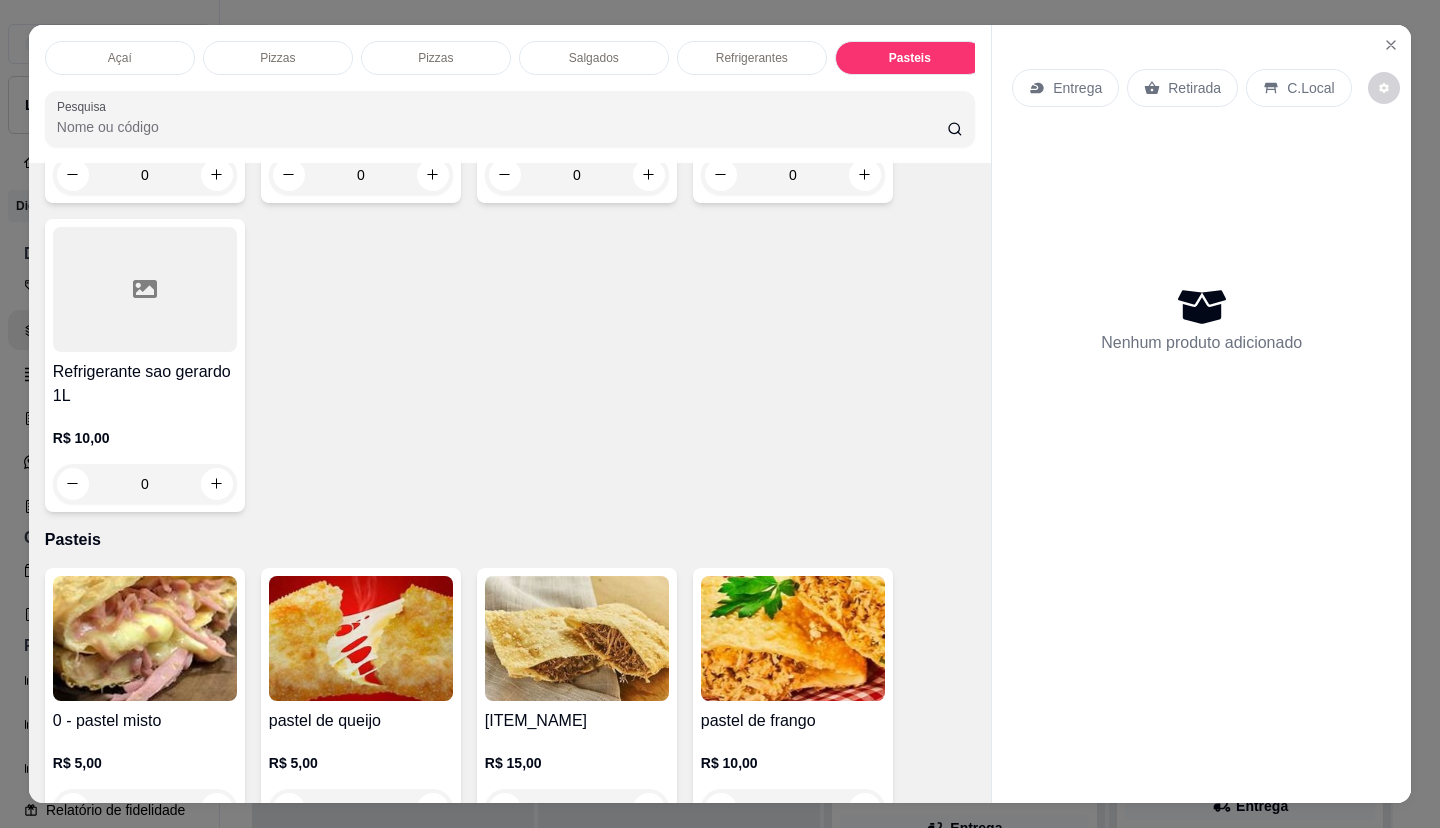 scroll, scrollTop: 4865, scrollLeft: 0, axis: vertical 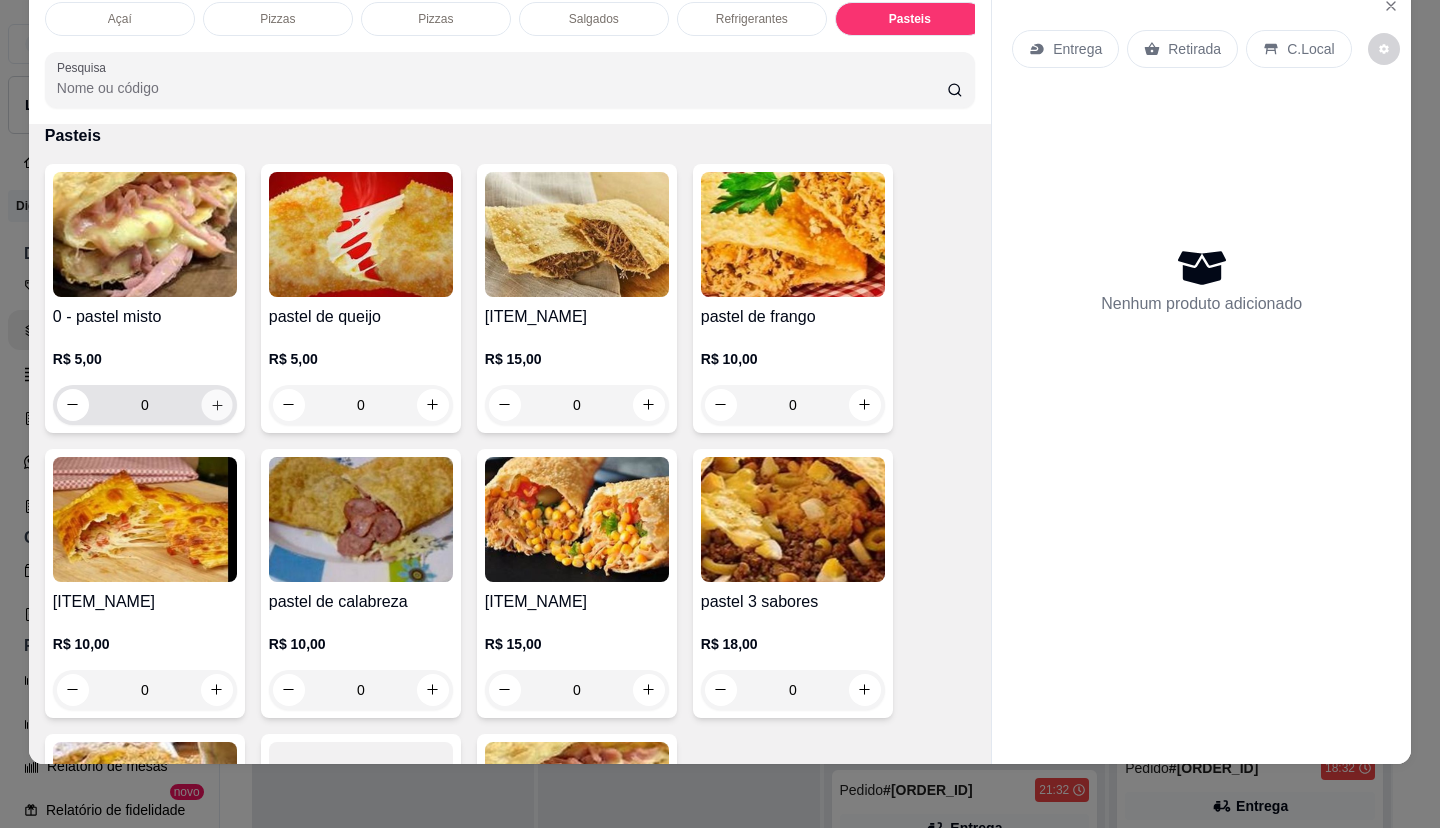 click 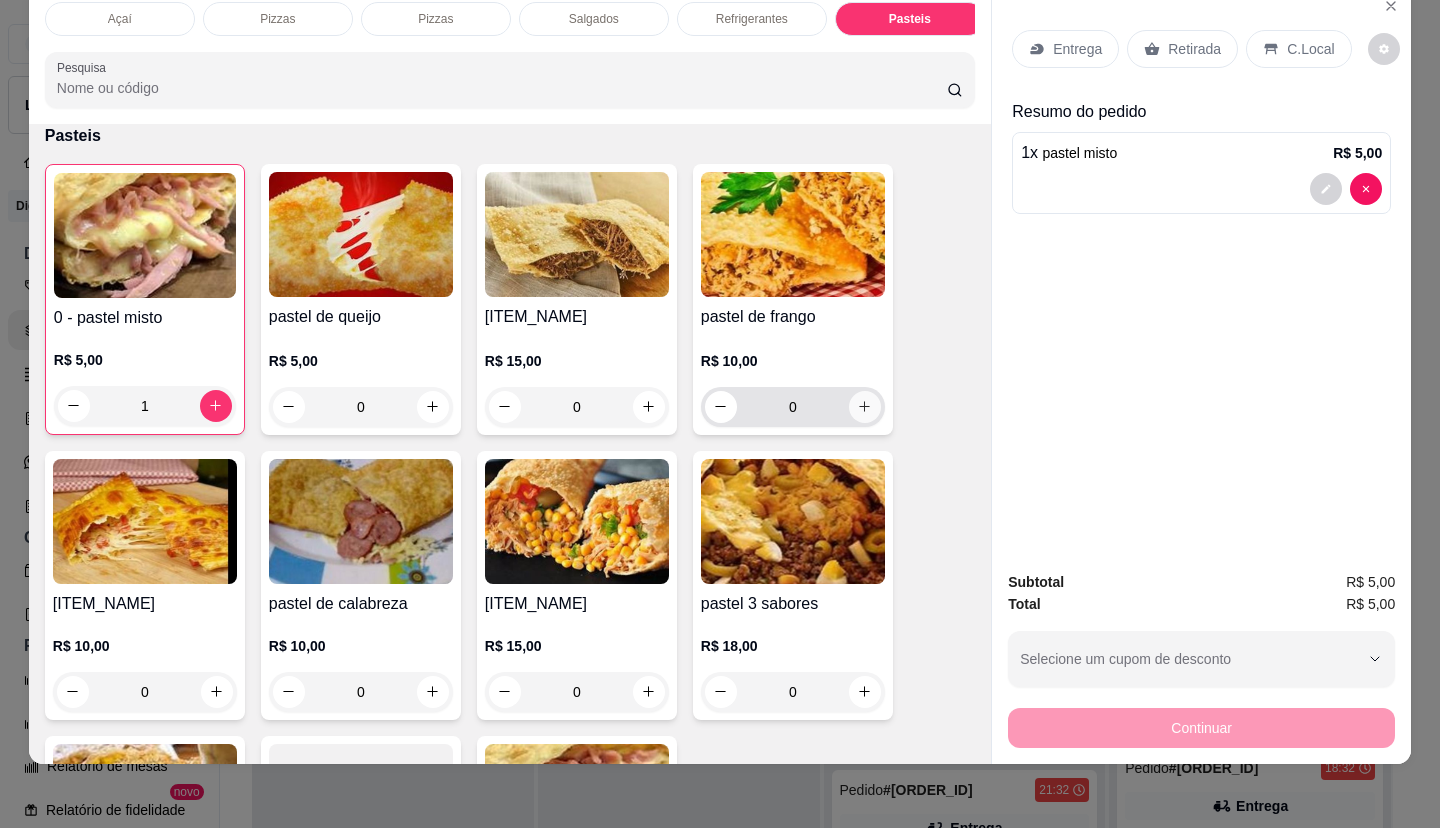 click 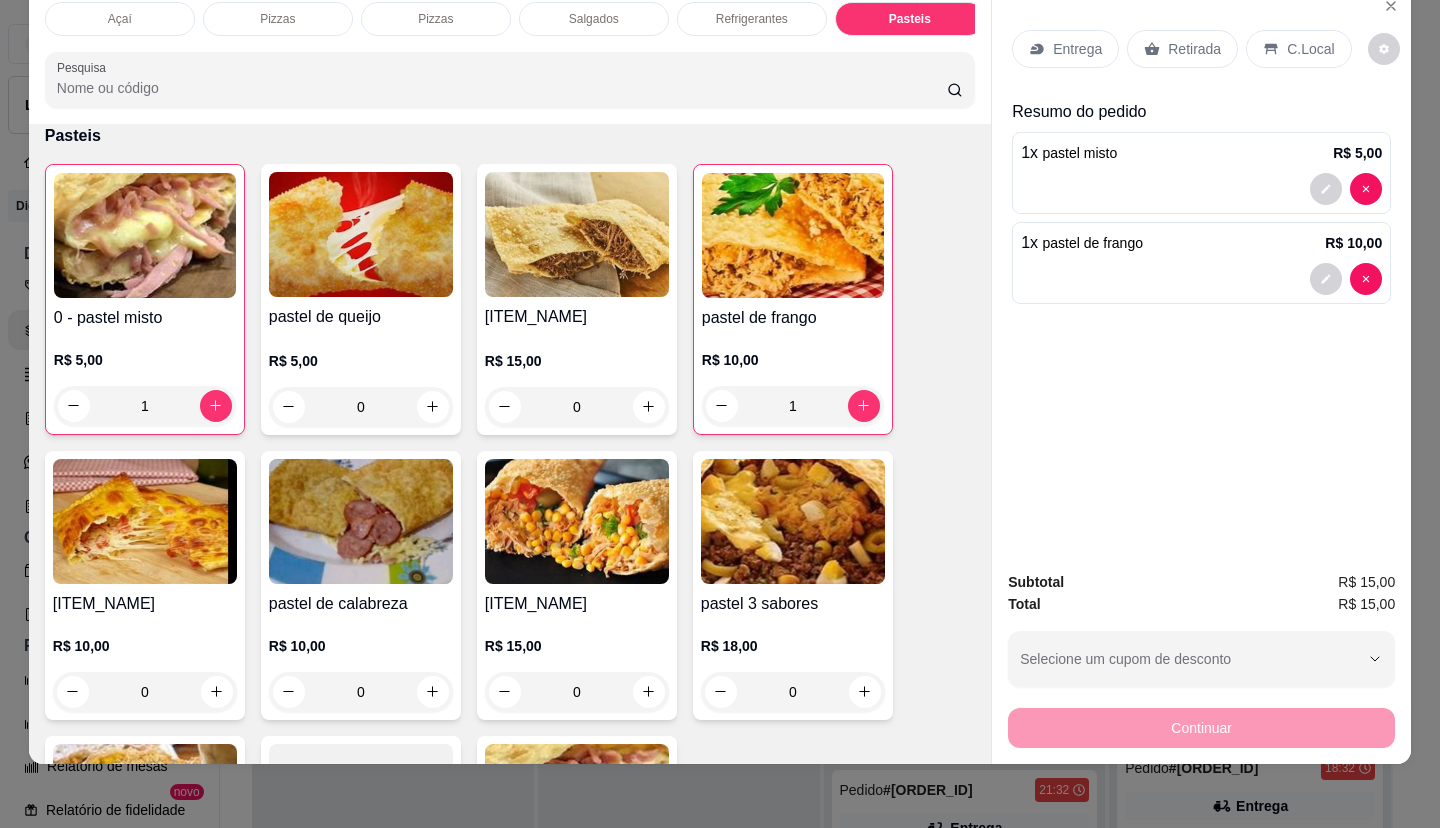 click on "Retirada" at bounding box center (1182, 49) 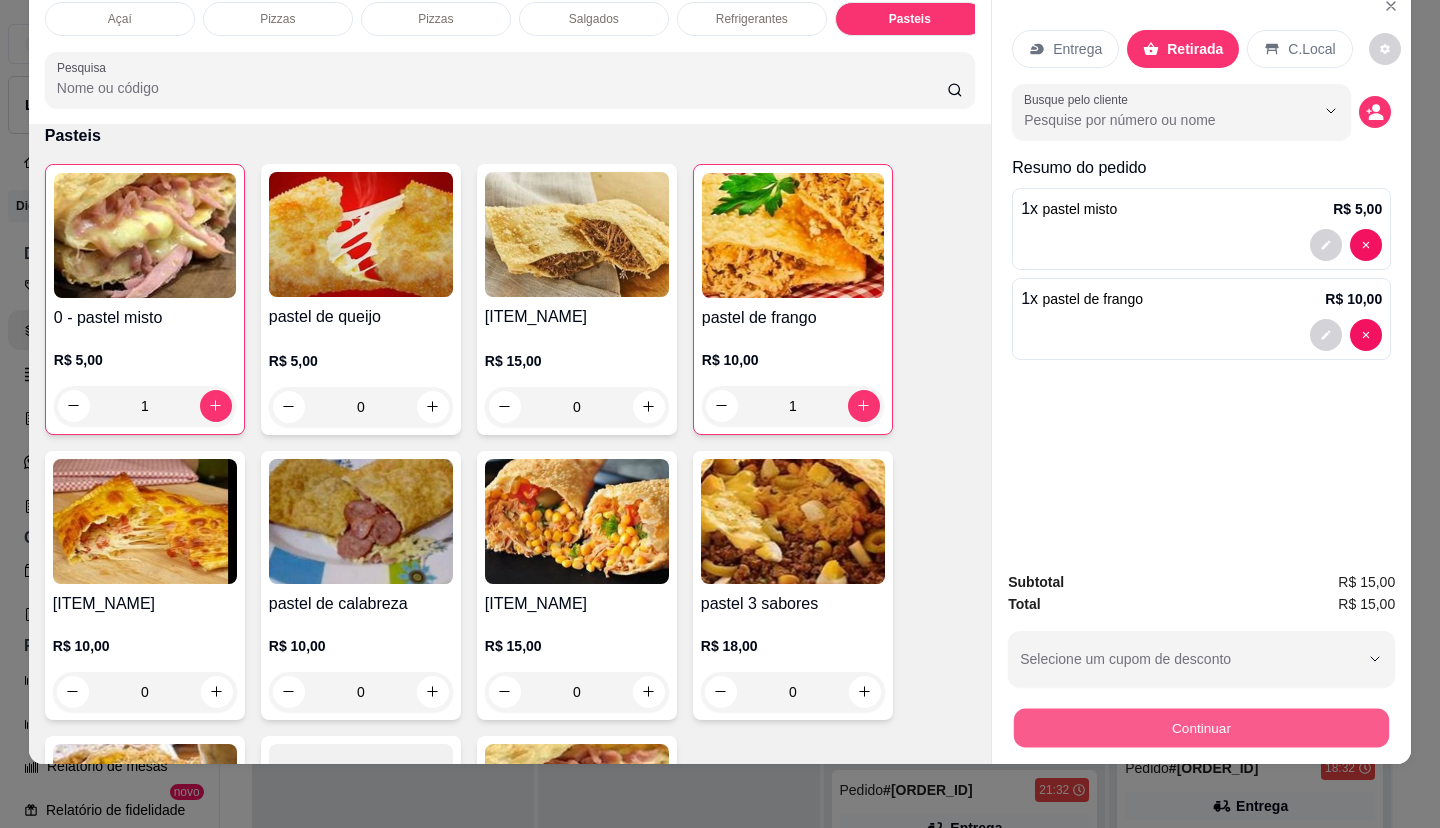 click on "Continuar" at bounding box center [1201, 728] 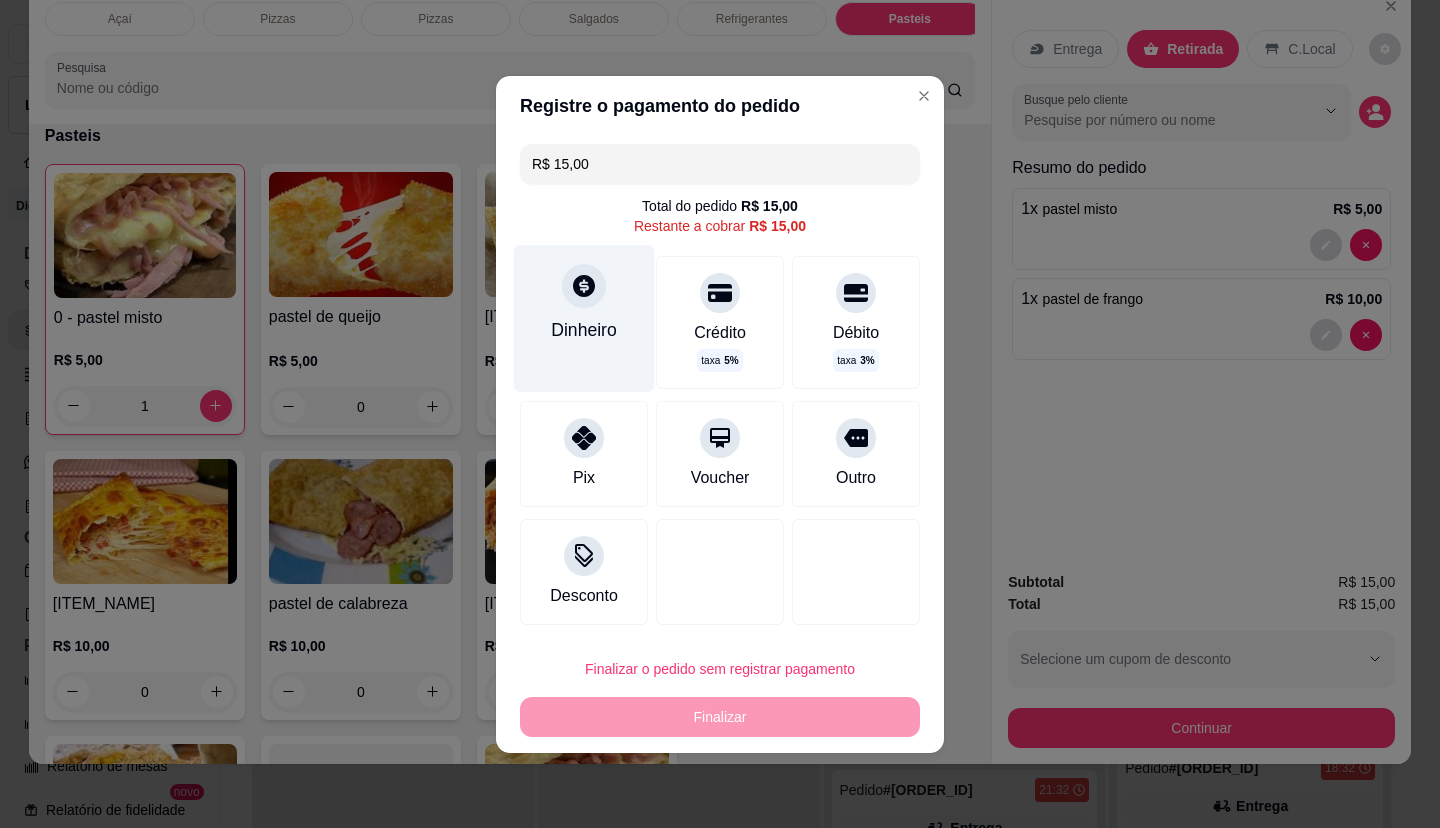 click on "Dinheiro" at bounding box center (584, 318) 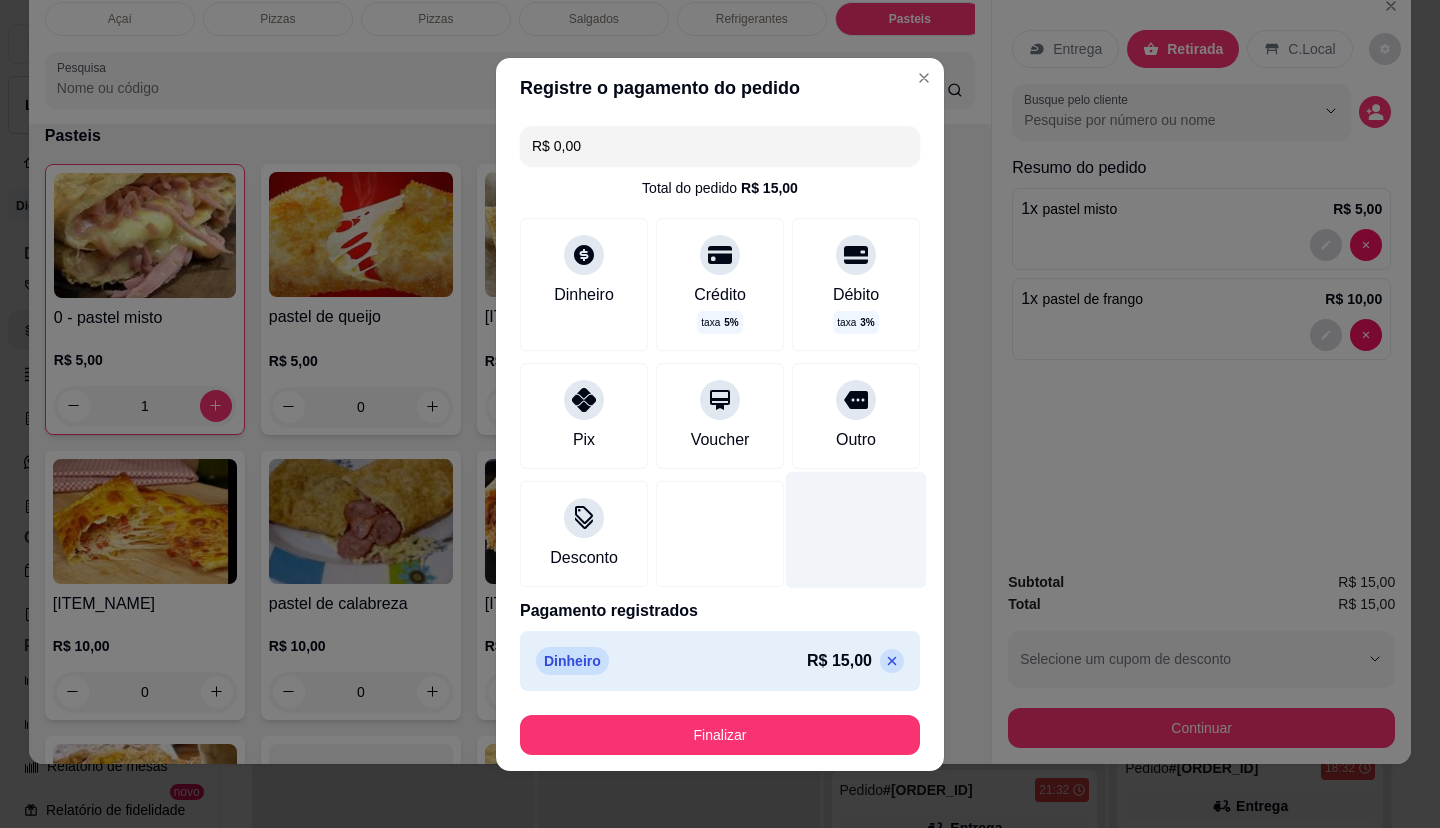 type on "R$ 0,00" 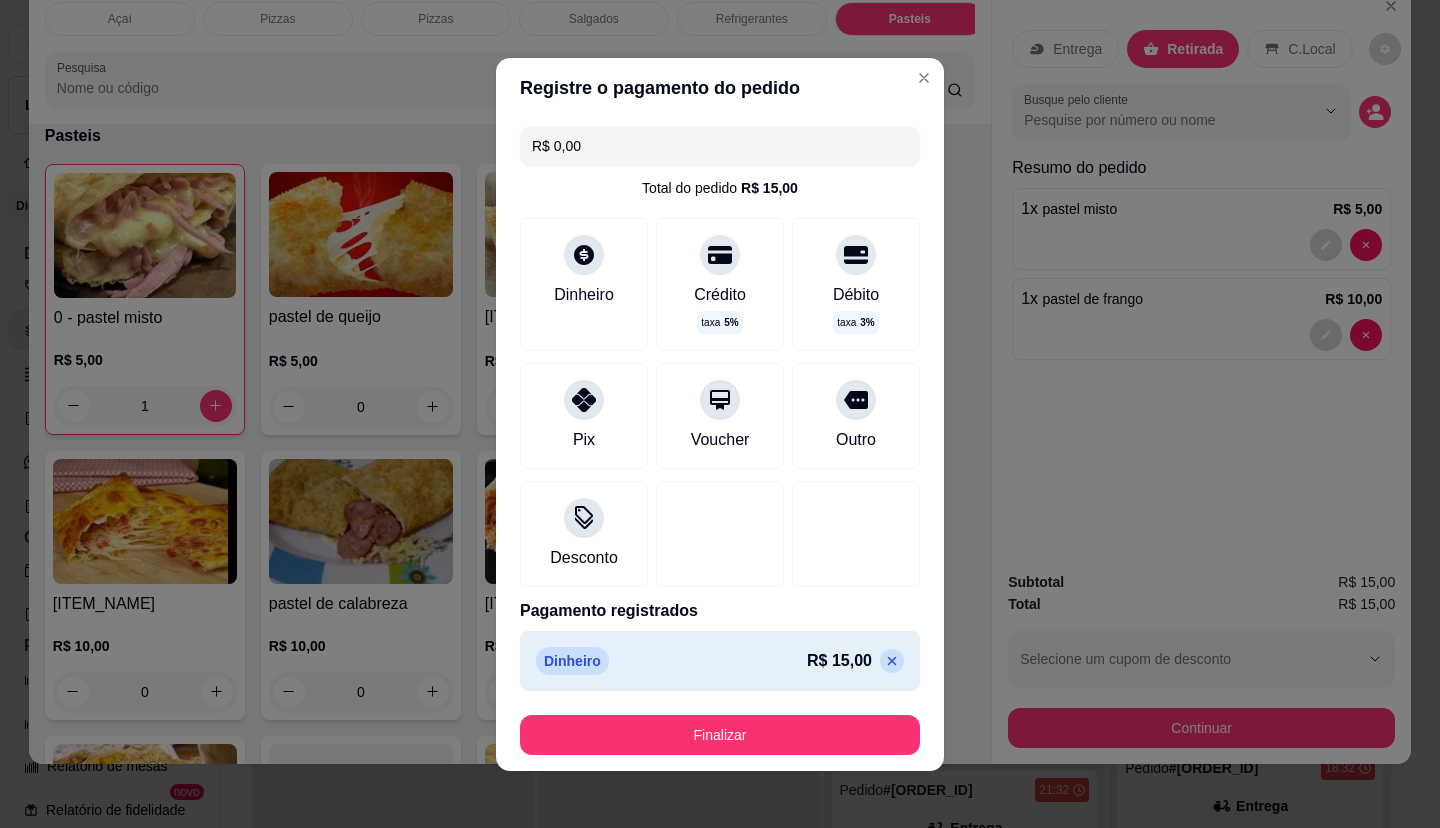 click on "Finalizar" at bounding box center [720, 735] 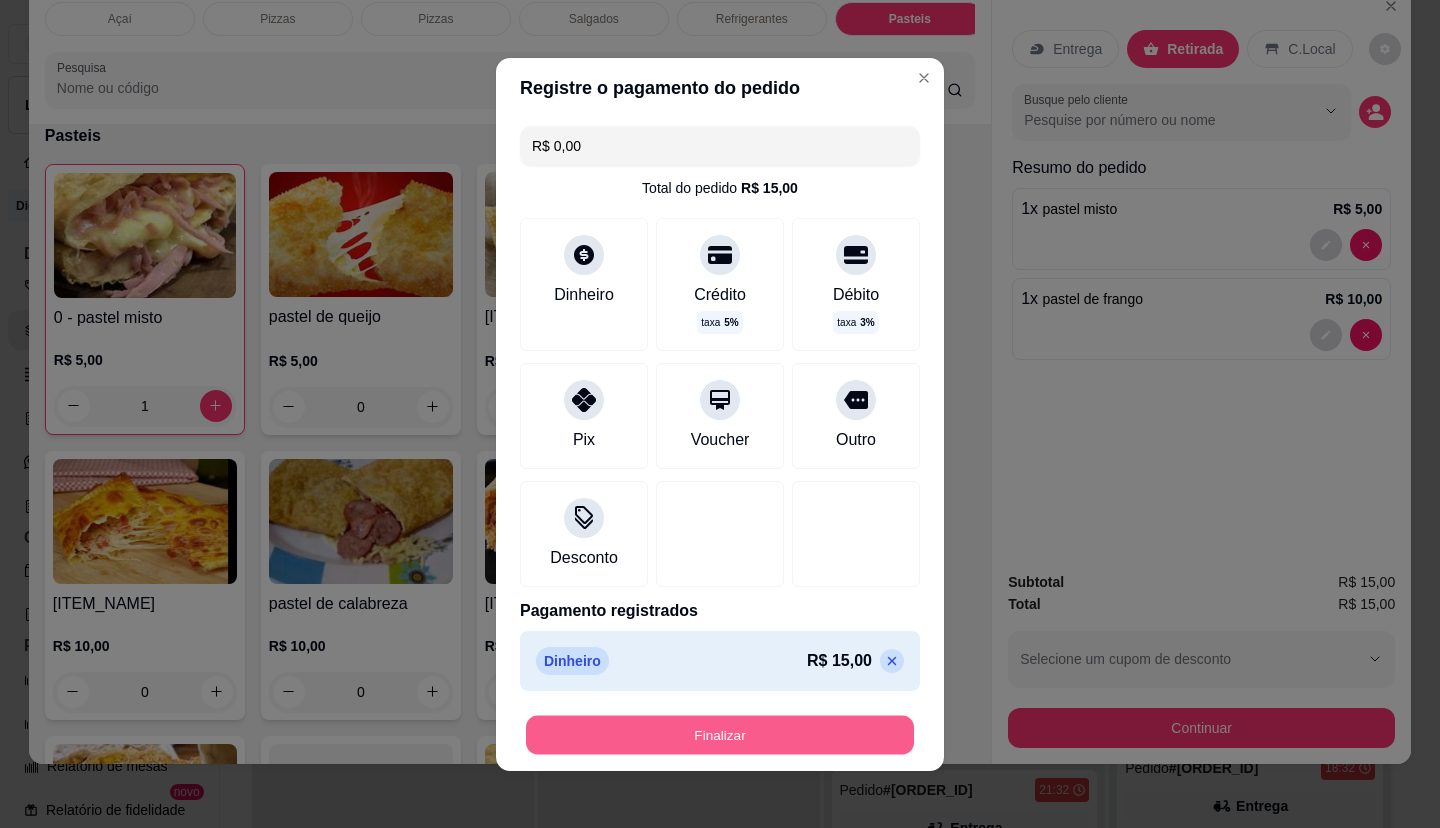 click on "Finalizar" at bounding box center [720, 734] 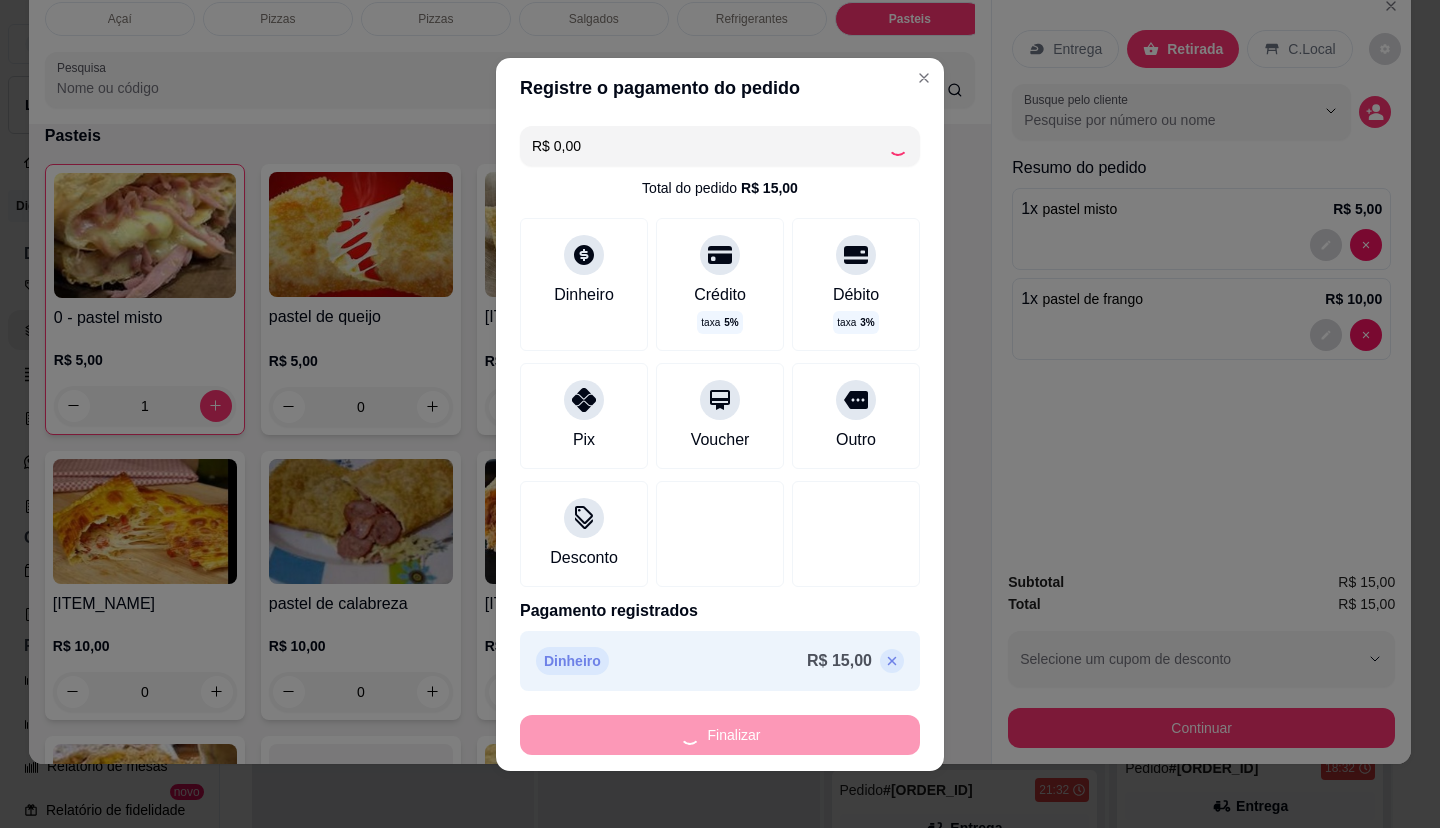 type on "0" 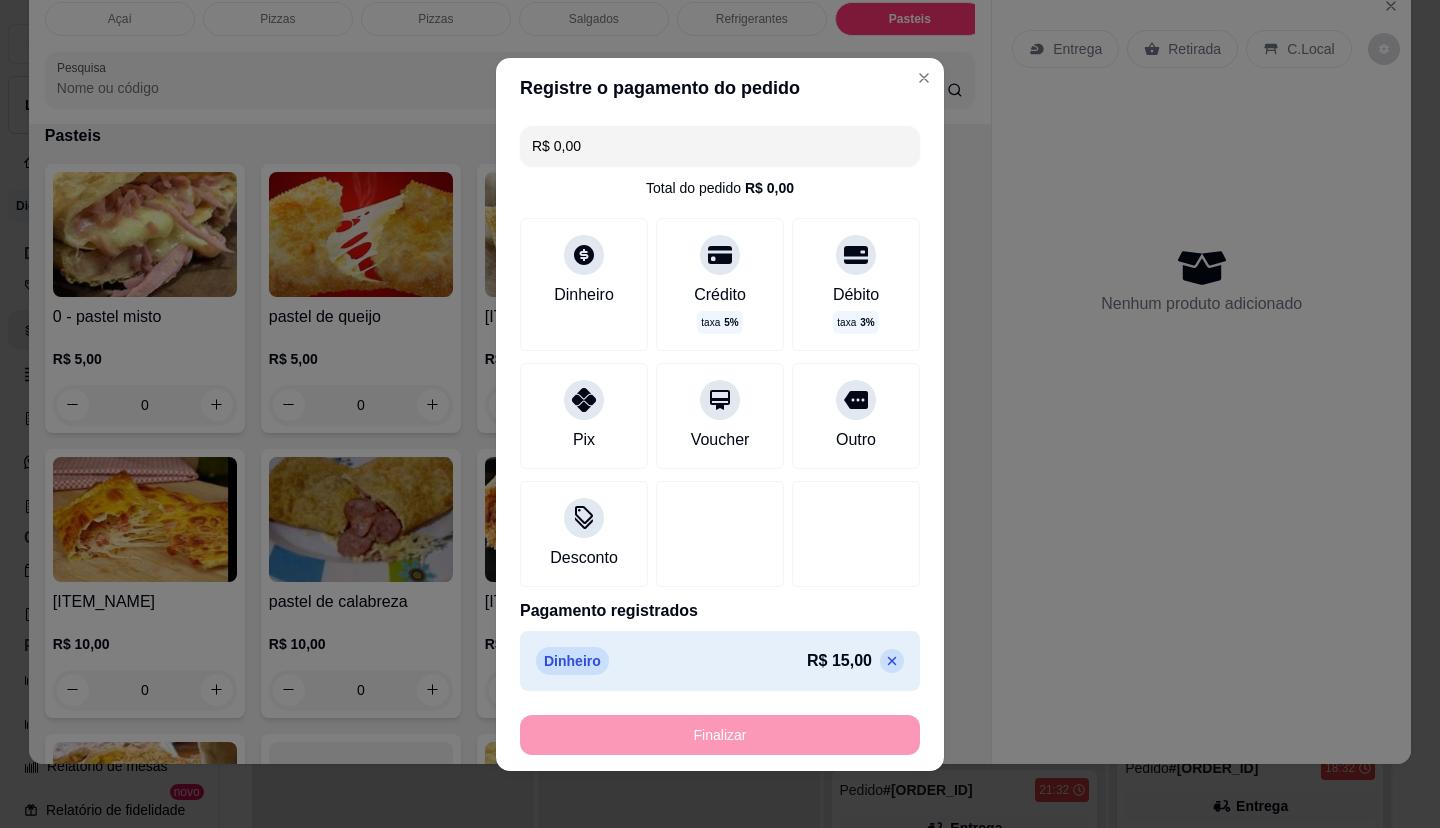 type on "-R$ 15,00" 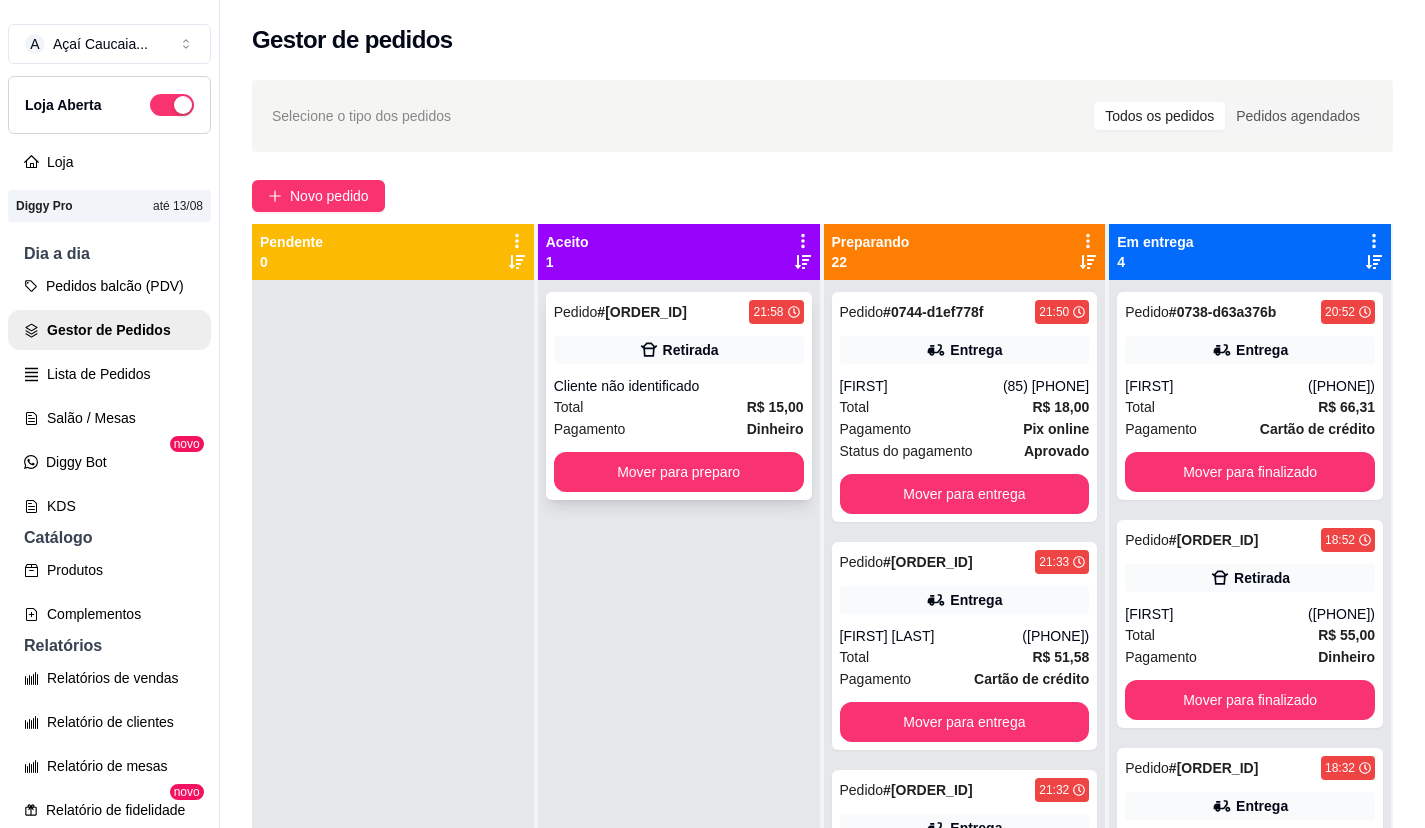 click on "Mover para preparo" at bounding box center (679, 472) 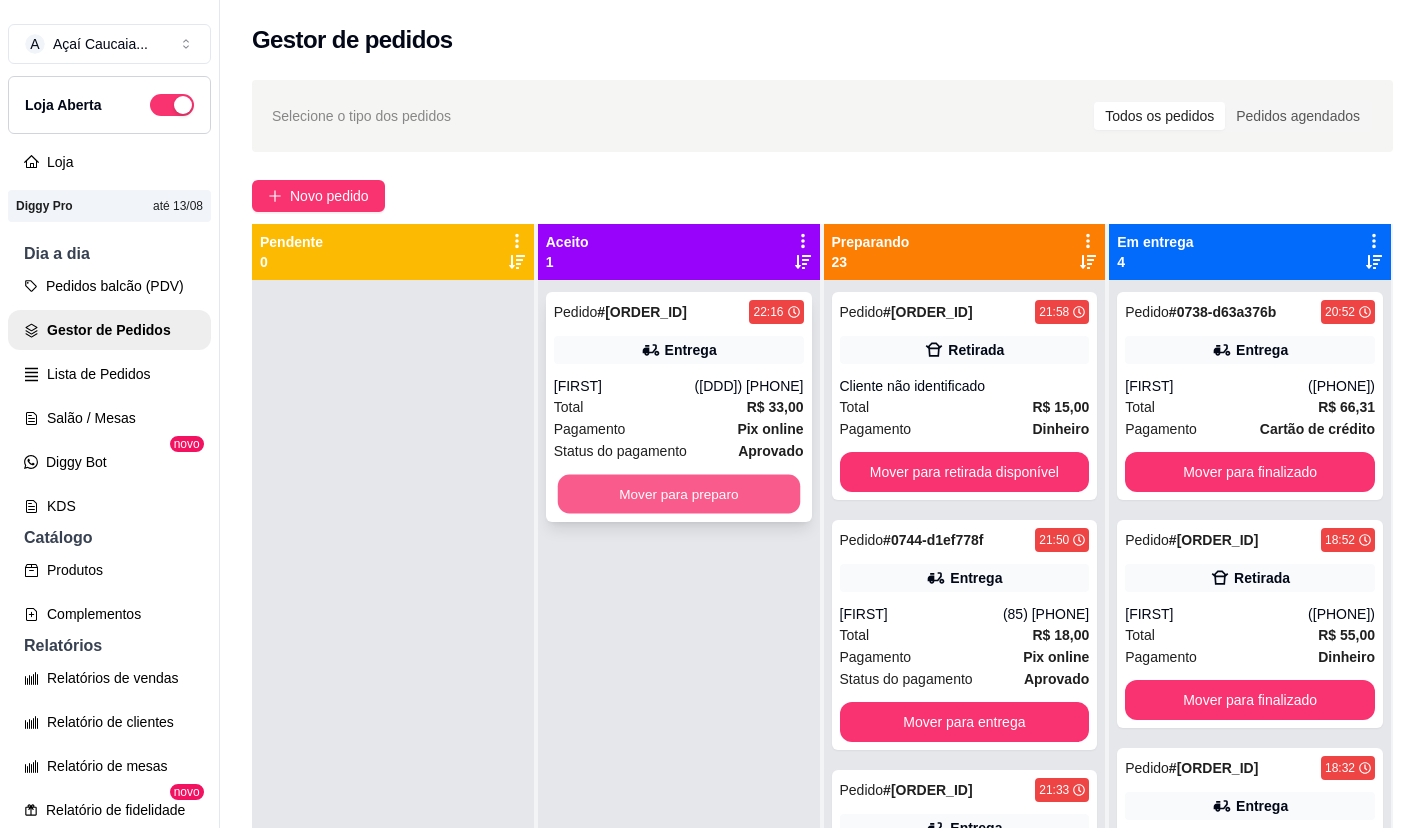 click on "Mover para preparo" at bounding box center [678, 494] 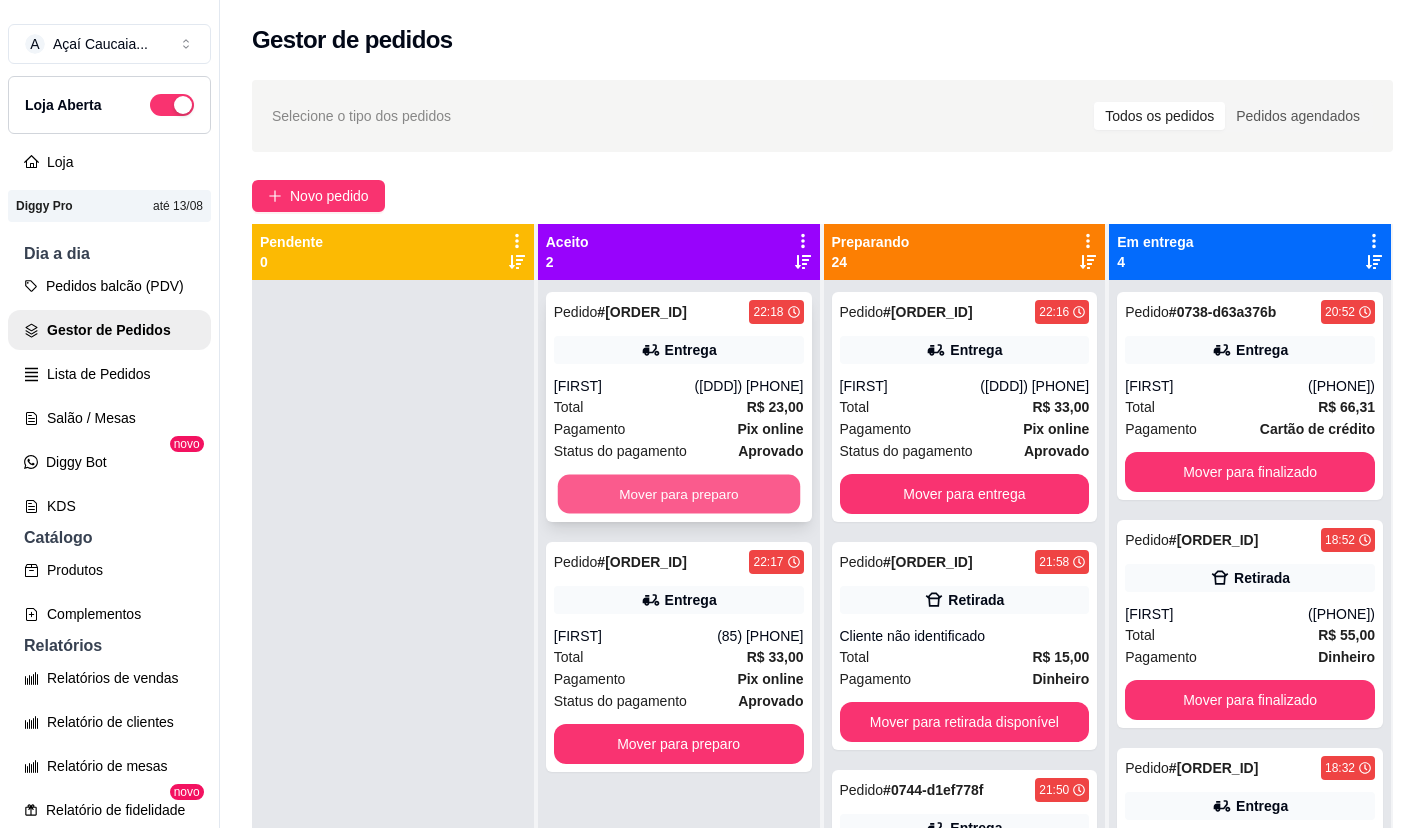 click on "Mover para preparo" at bounding box center [678, 494] 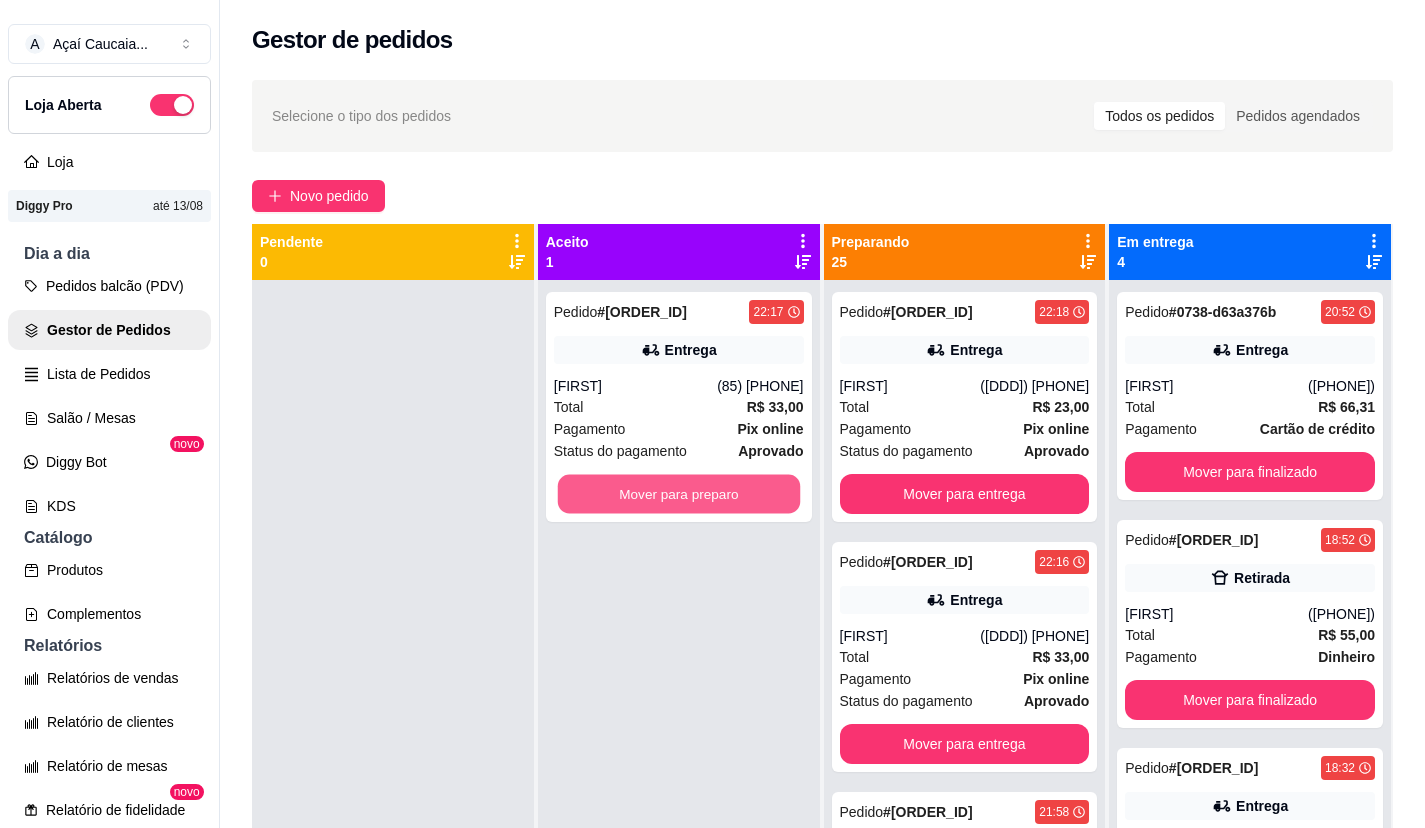 click on "Mover para preparo" at bounding box center [678, 494] 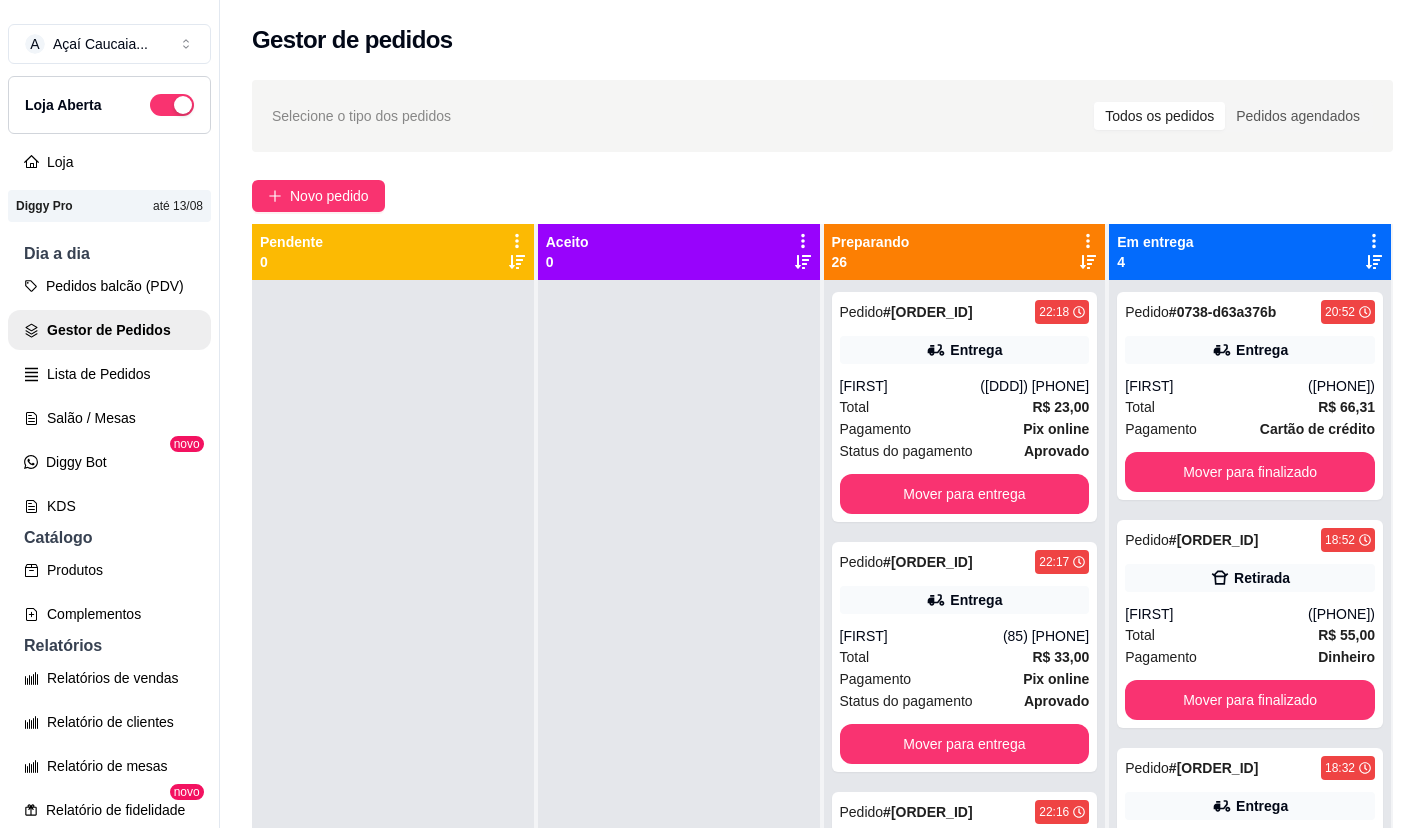 click at bounding box center [679, 694] 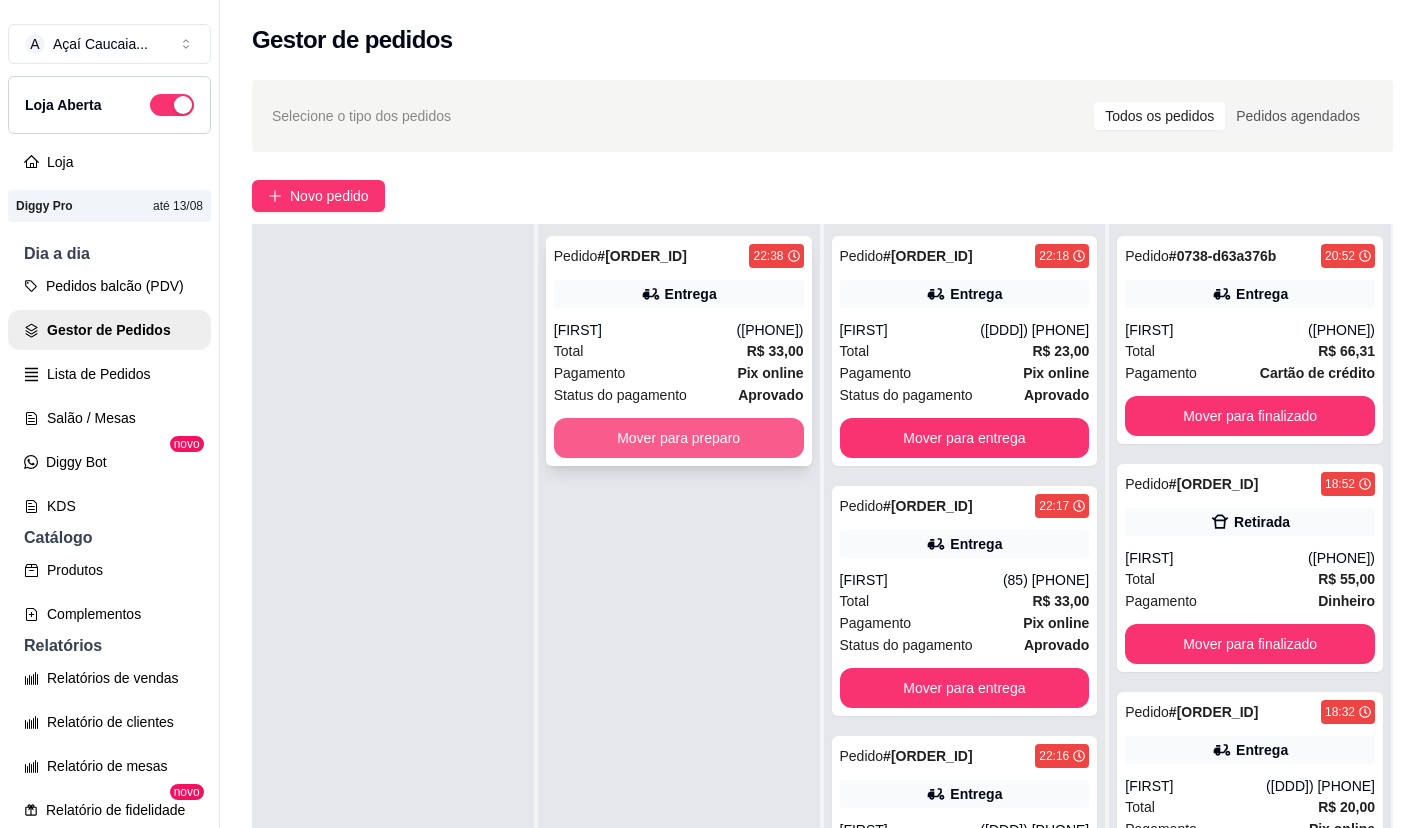 click on "Mover para preparo" at bounding box center (679, 438) 